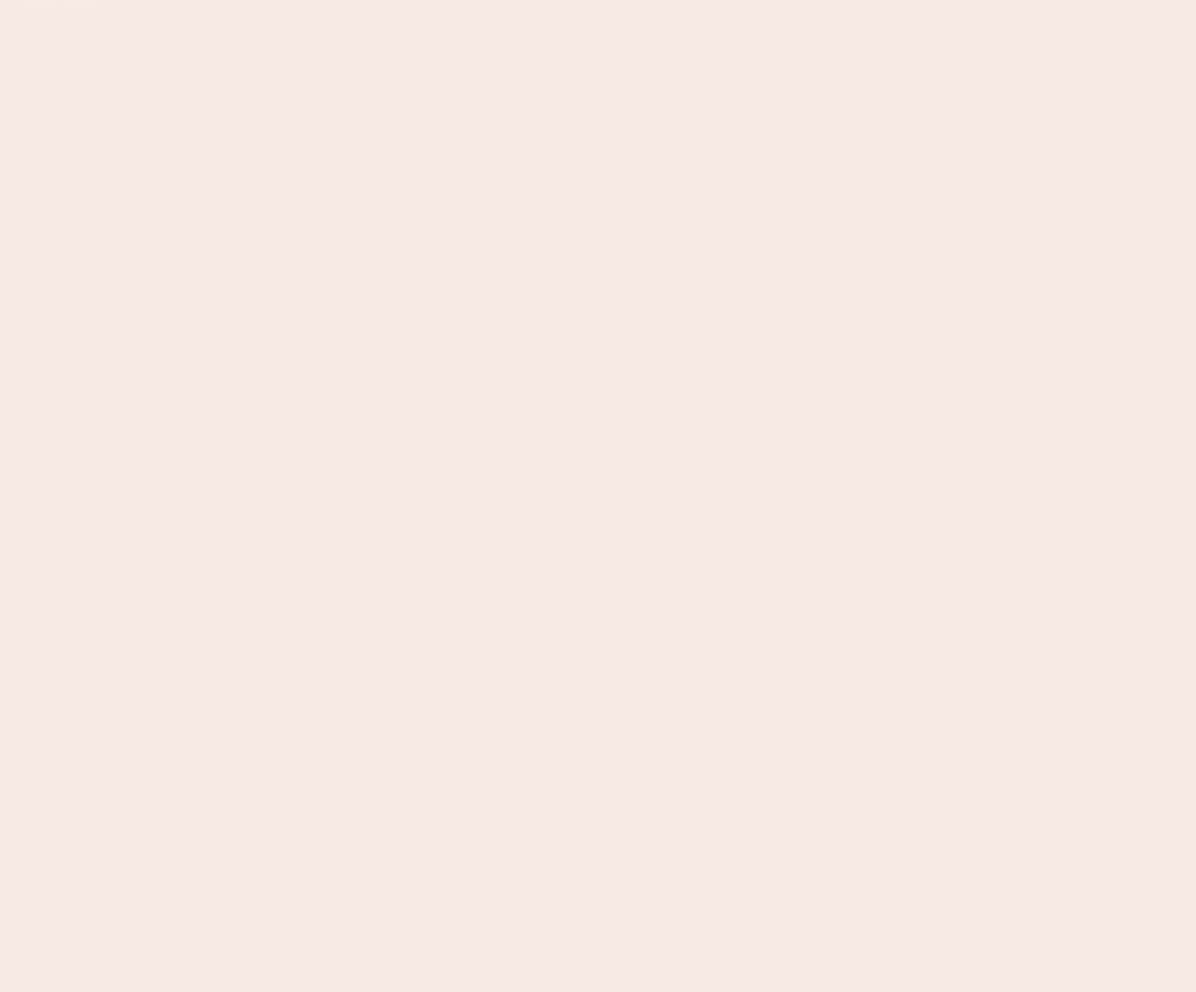 scroll, scrollTop: 0, scrollLeft: 0, axis: both 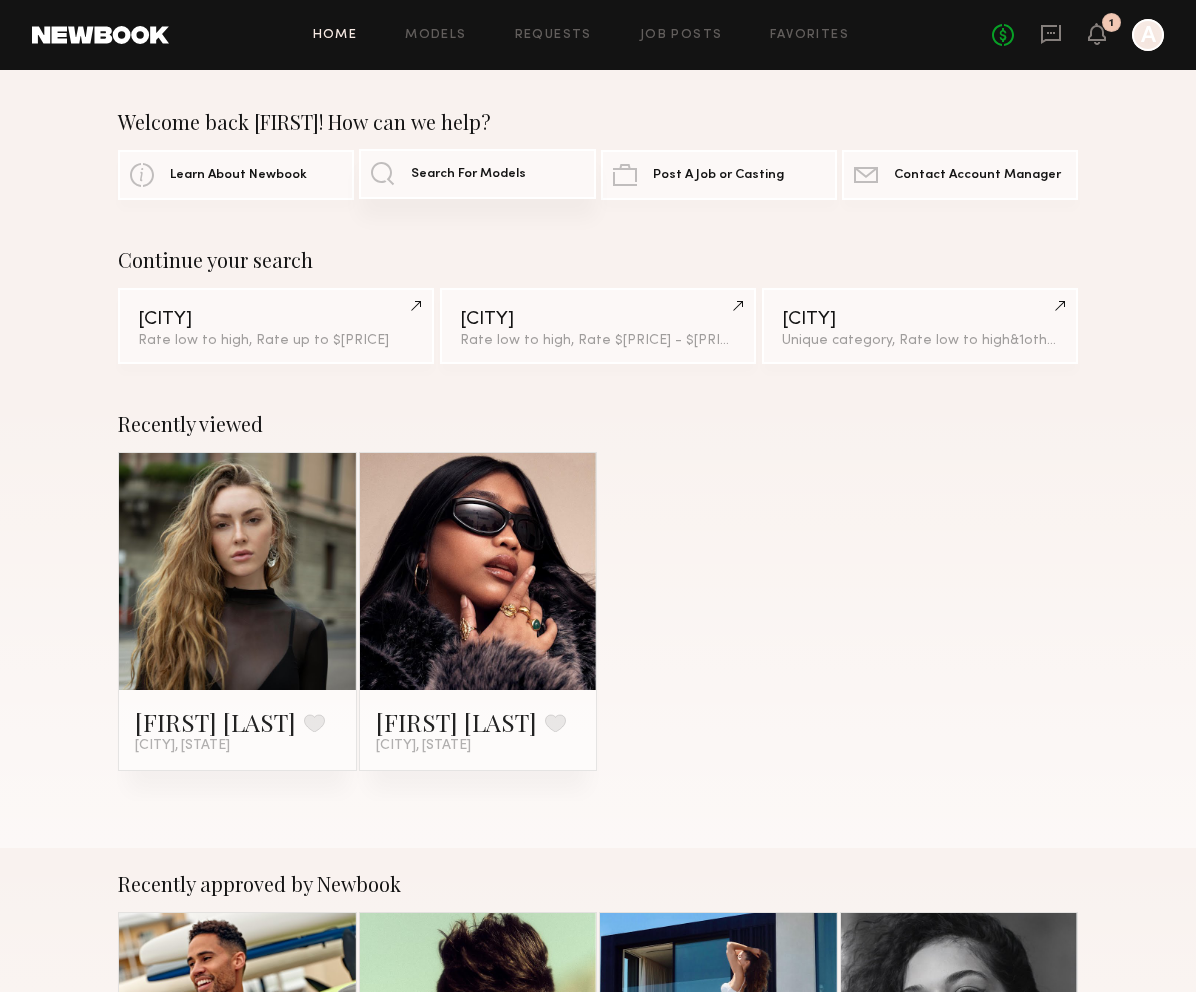click on "Search For Models" 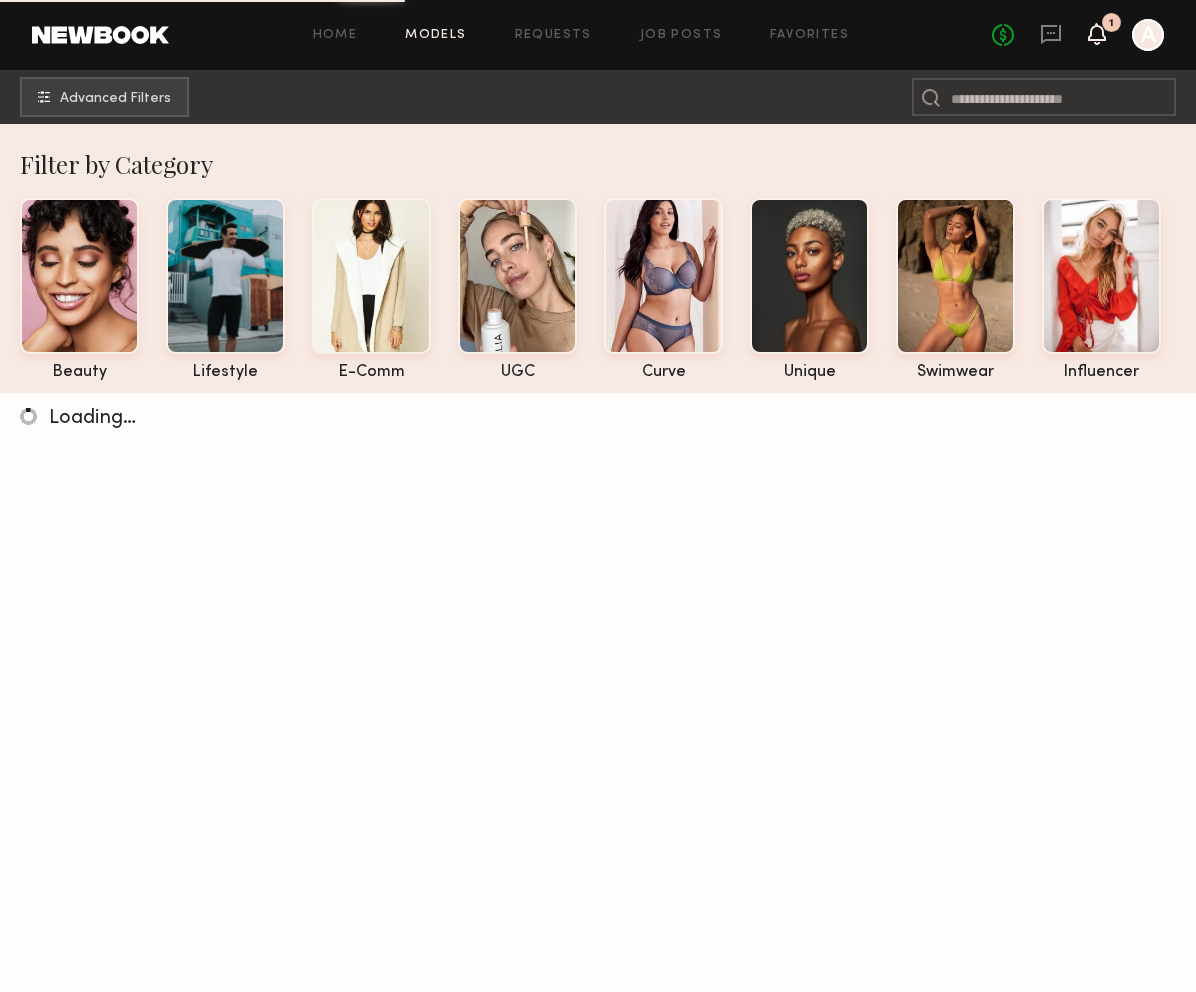 click 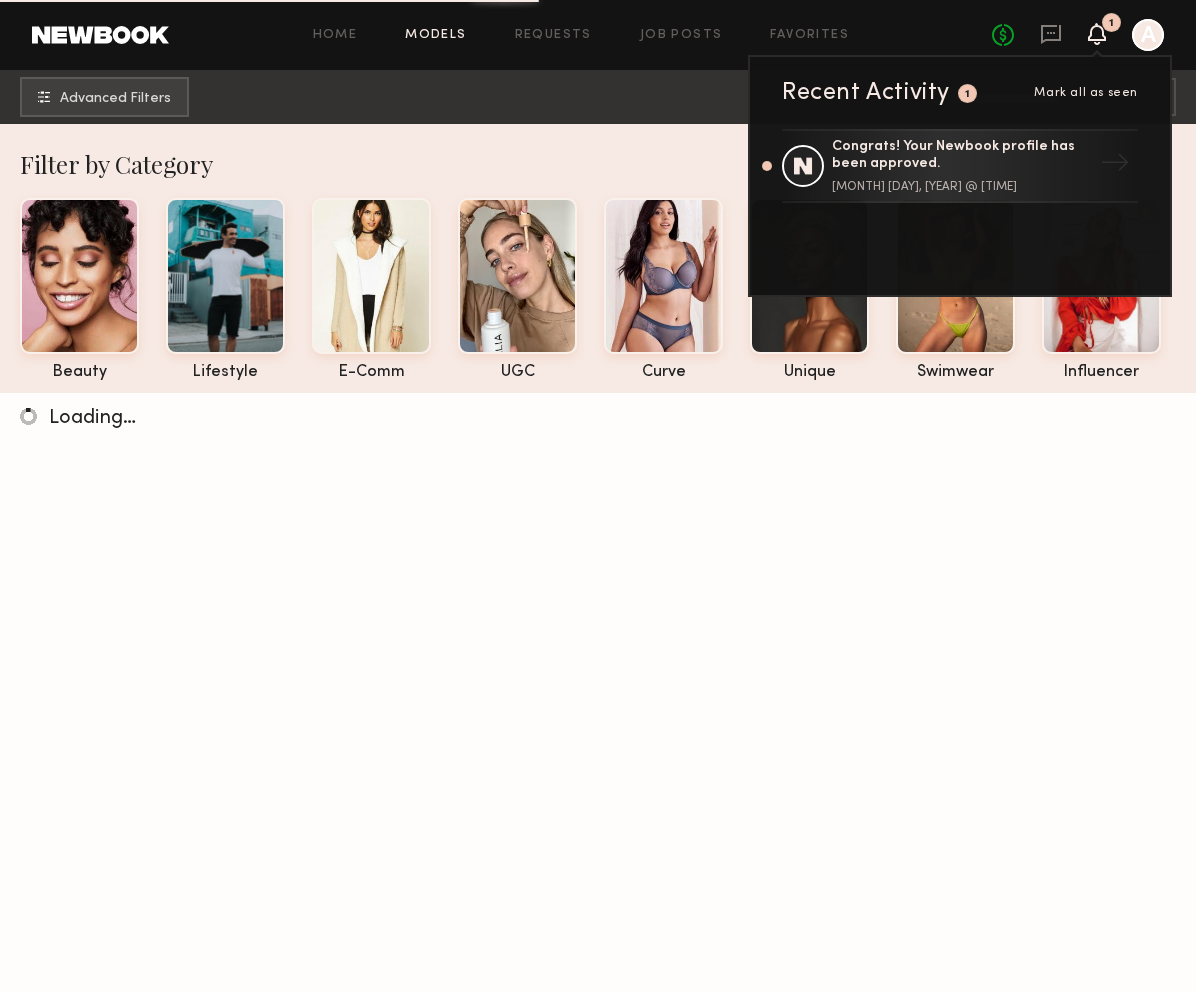 click 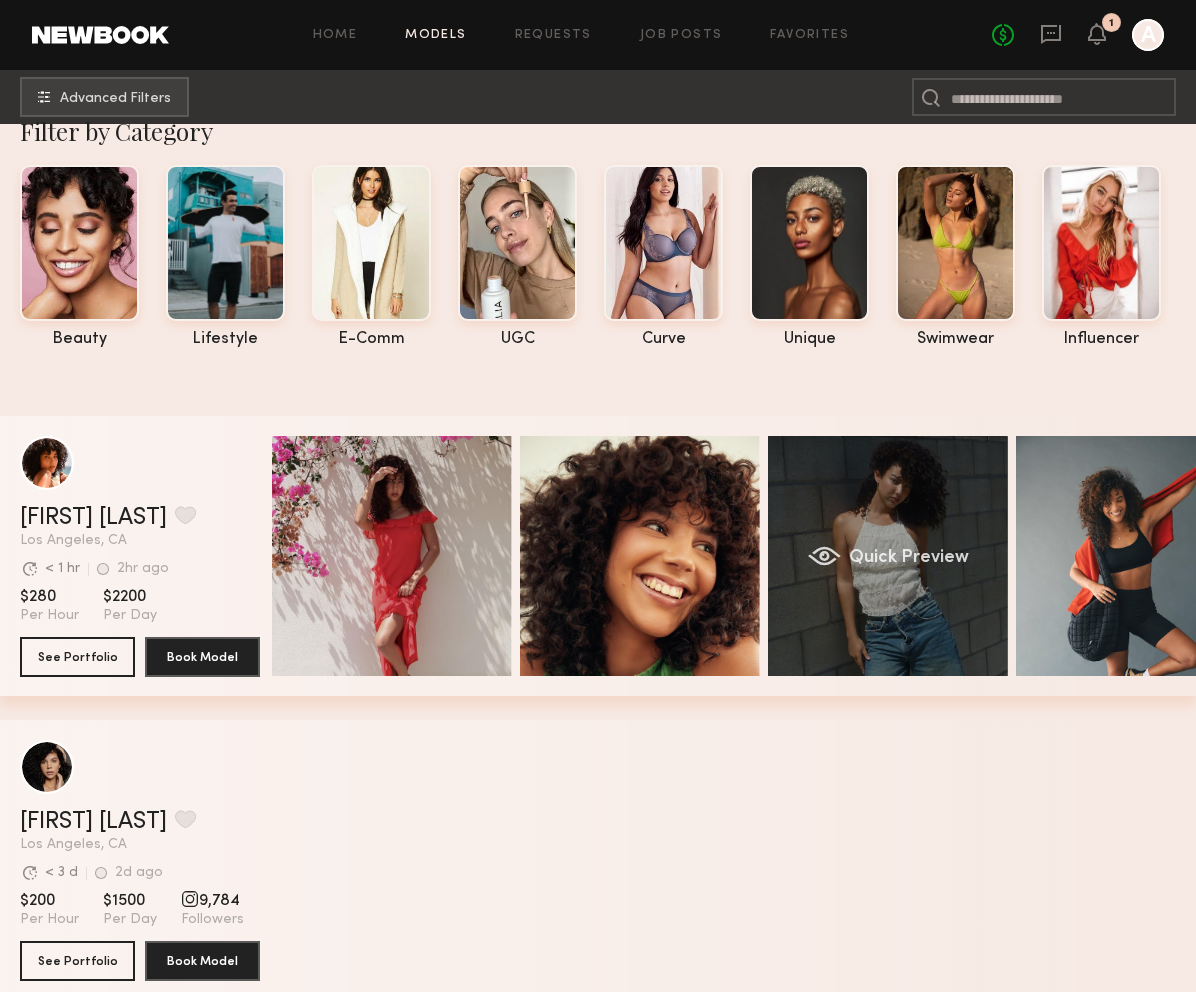 scroll, scrollTop: 35, scrollLeft: 0, axis: vertical 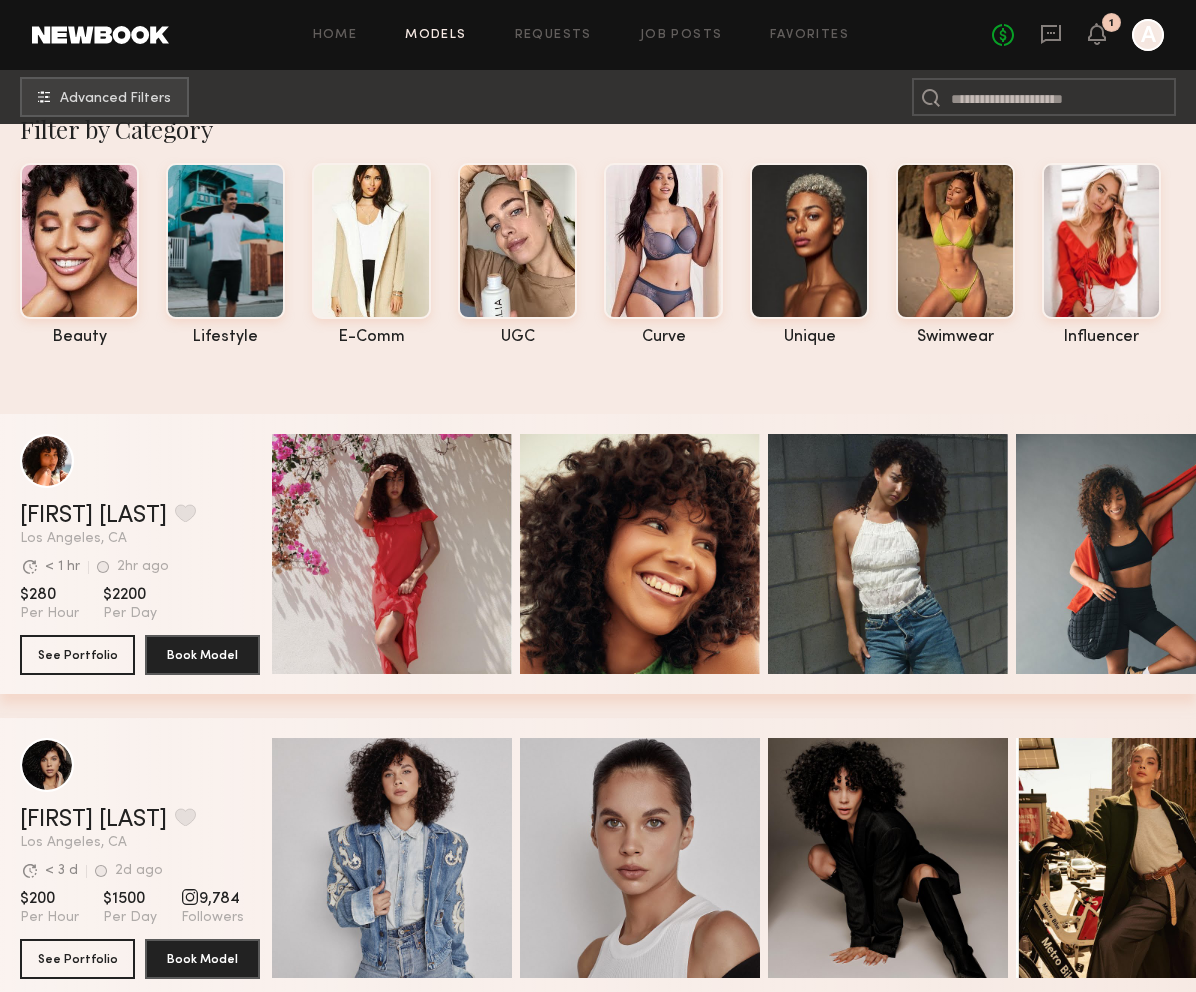 click on "Emely M. Favorite Los Angeles, CA Avg. request  response time < 1 hr 2hr ago Last Online View Portfolio Avg. request  response time < 1 hr 2hr ago Last Online $280 Per Hour $2200 Per Day See Portfolio Book Model" 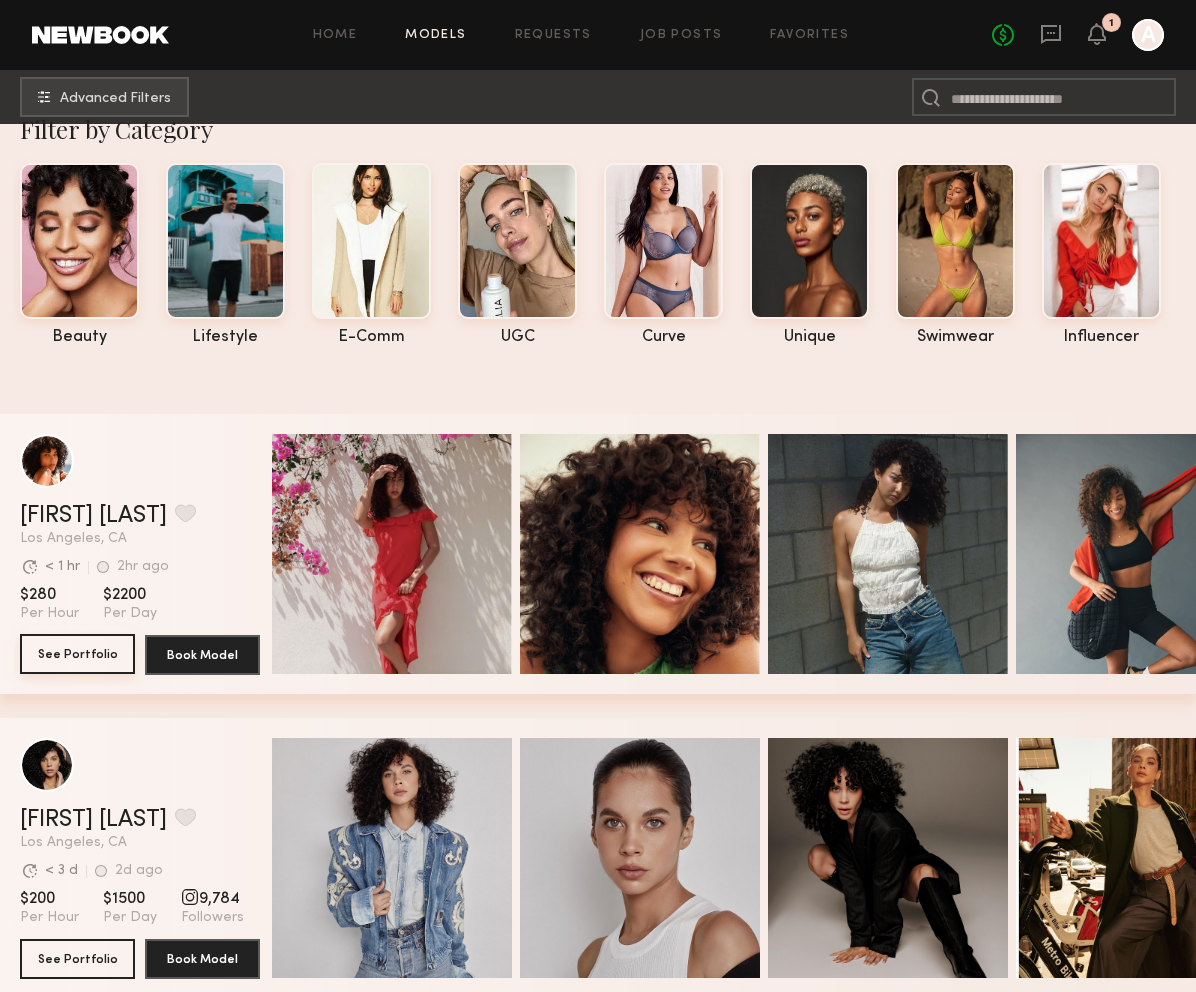 click on "See Portfolio" 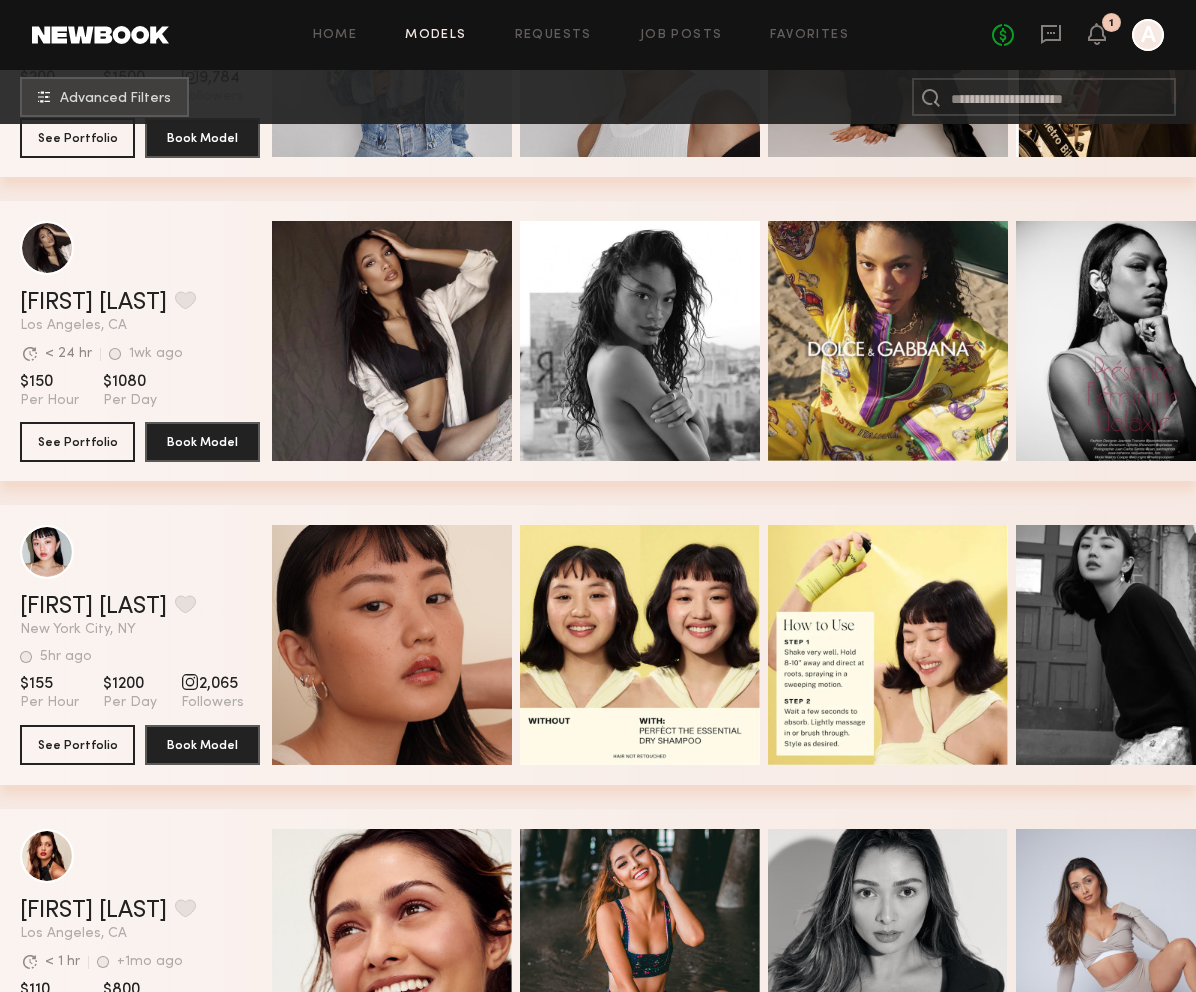 scroll, scrollTop: 987, scrollLeft: 0, axis: vertical 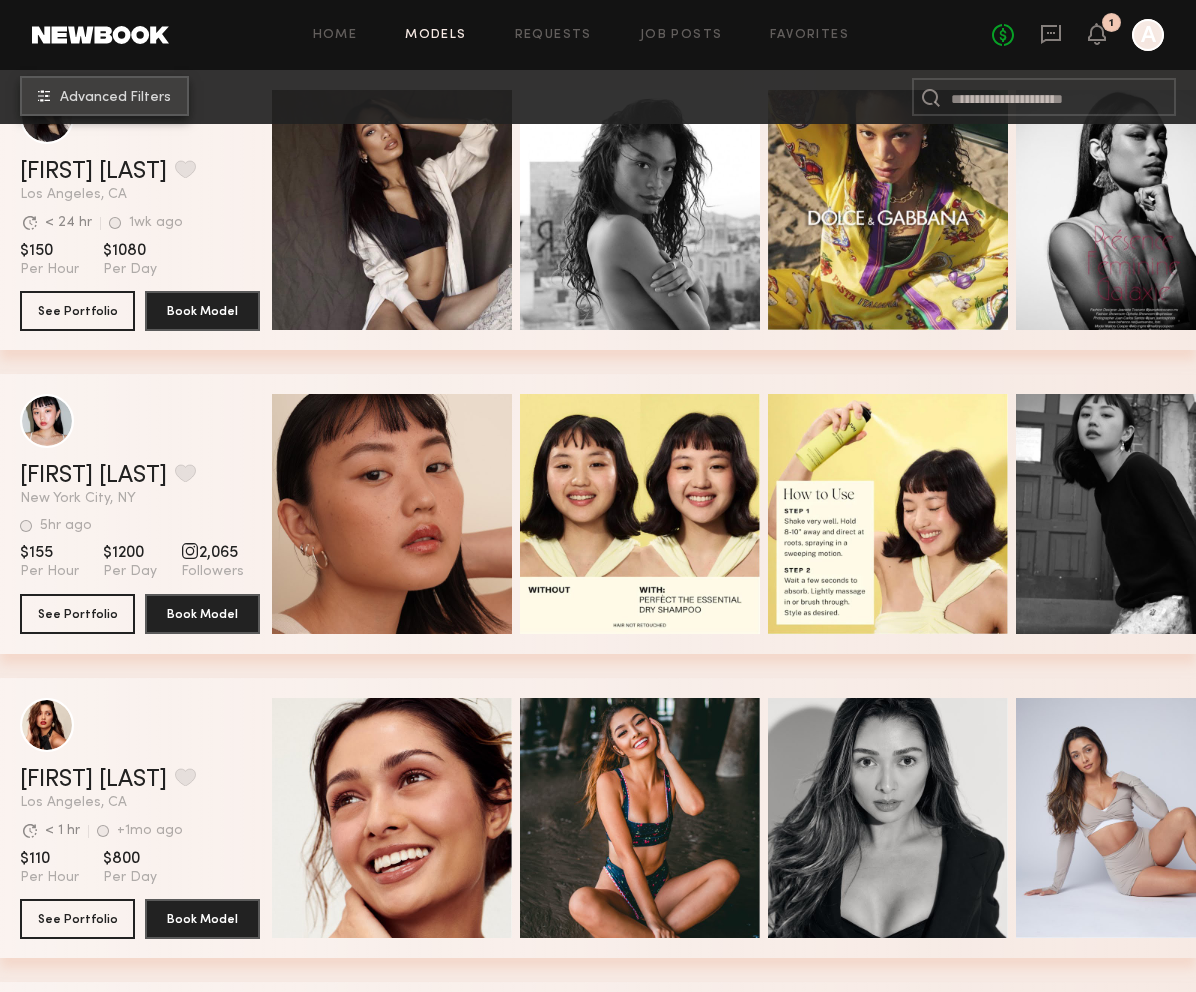 click on "Advanced Filters" 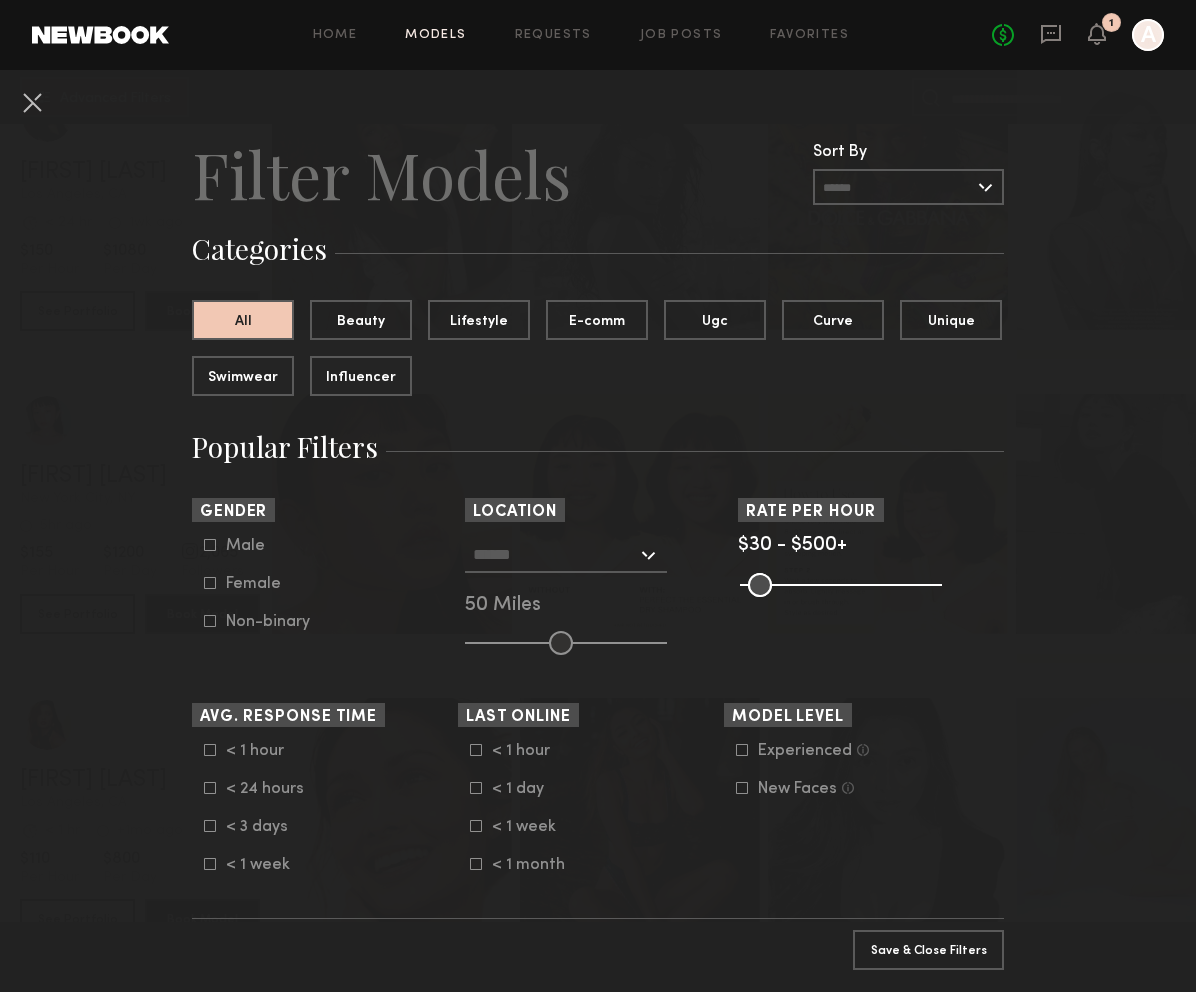 click 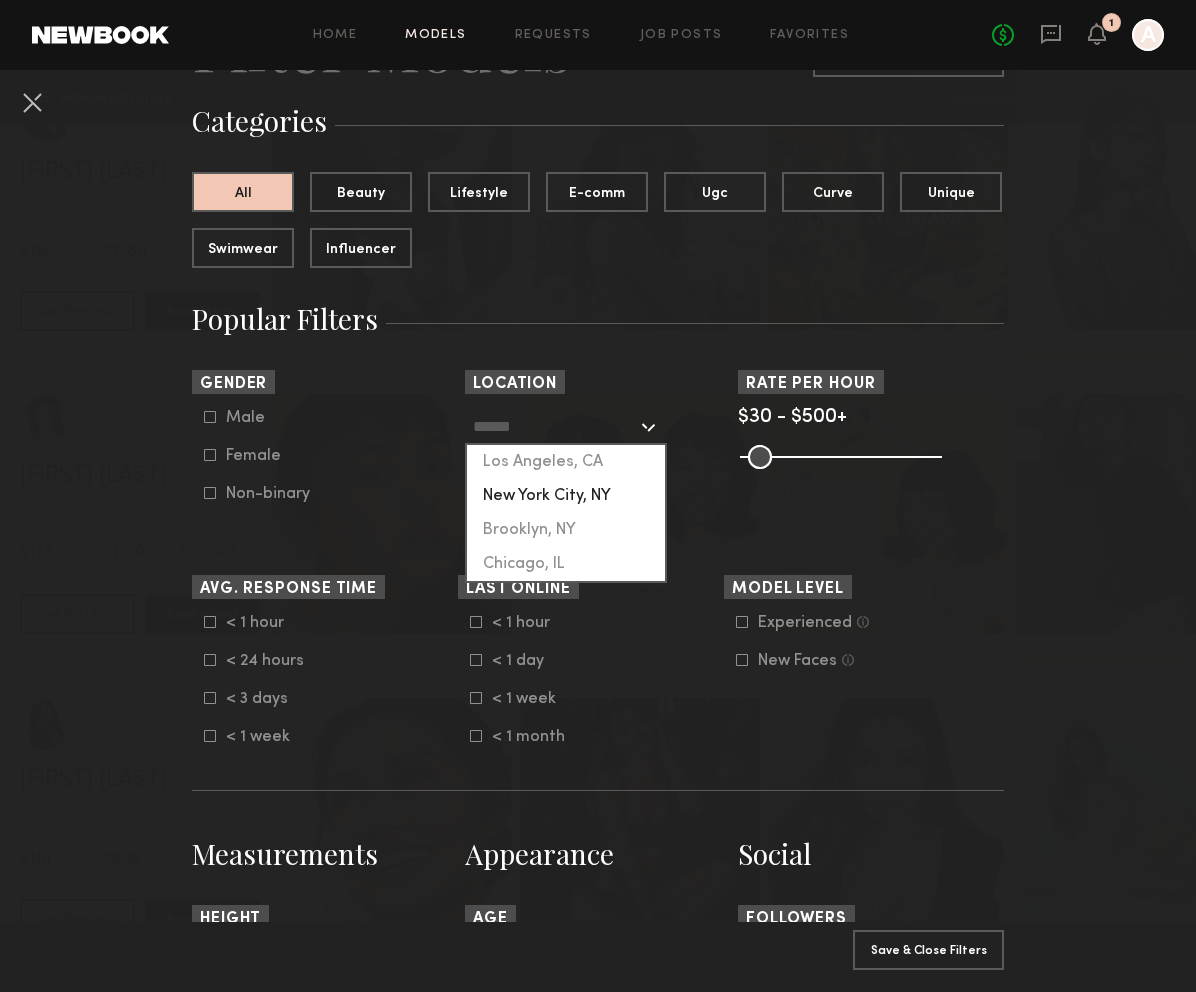 scroll, scrollTop: 151, scrollLeft: 0, axis: vertical 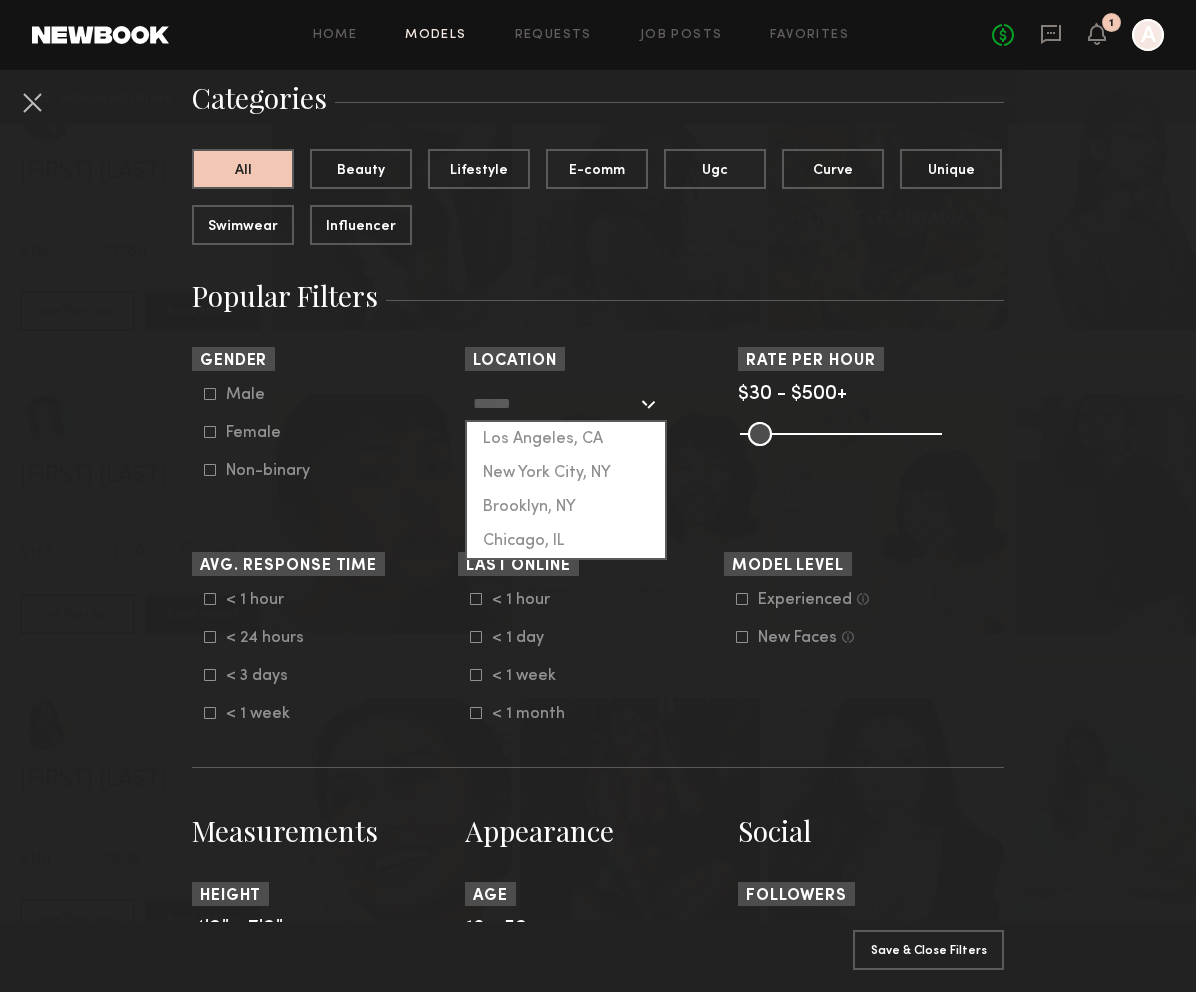 click 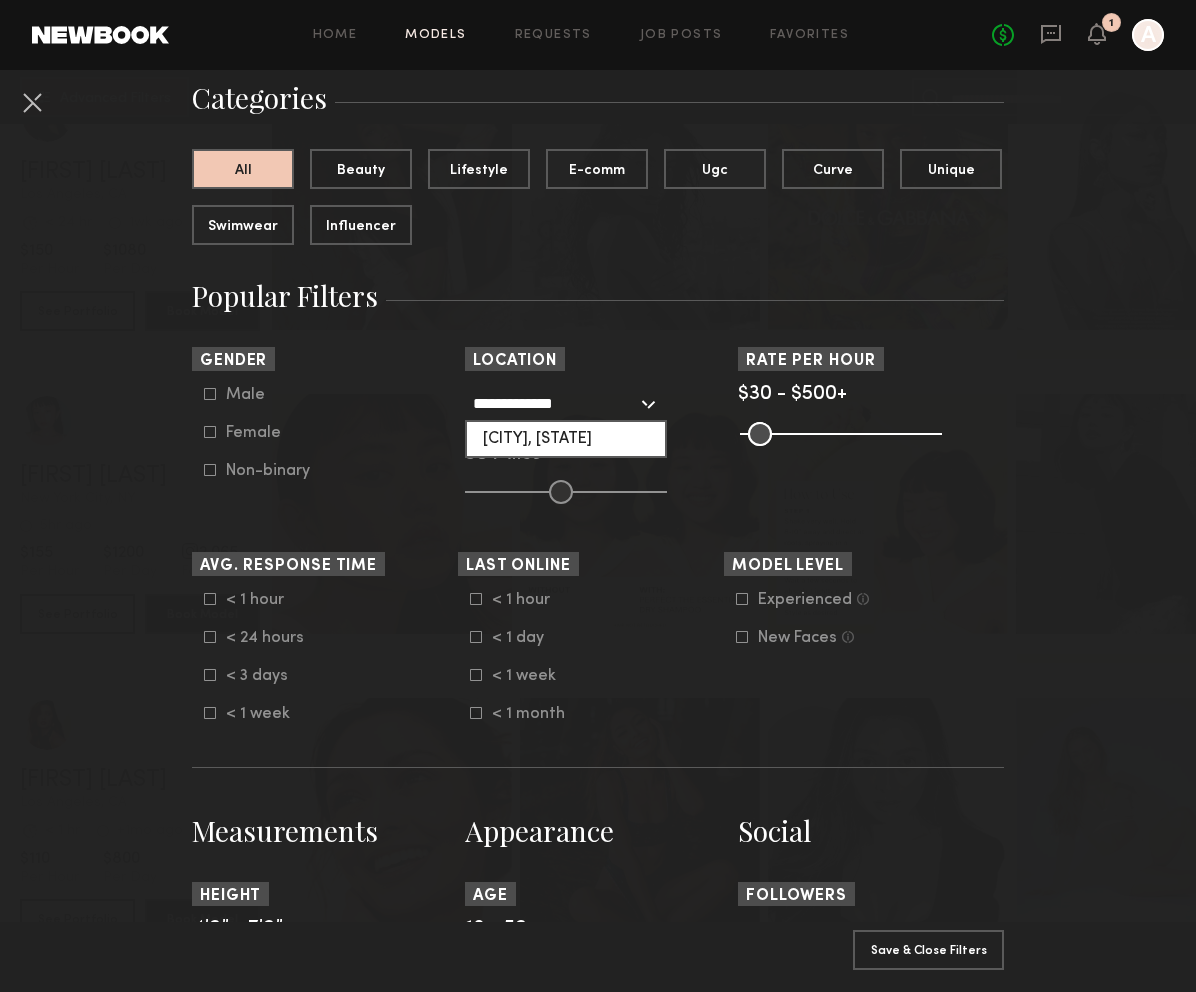 click on "San Francisco, CA" 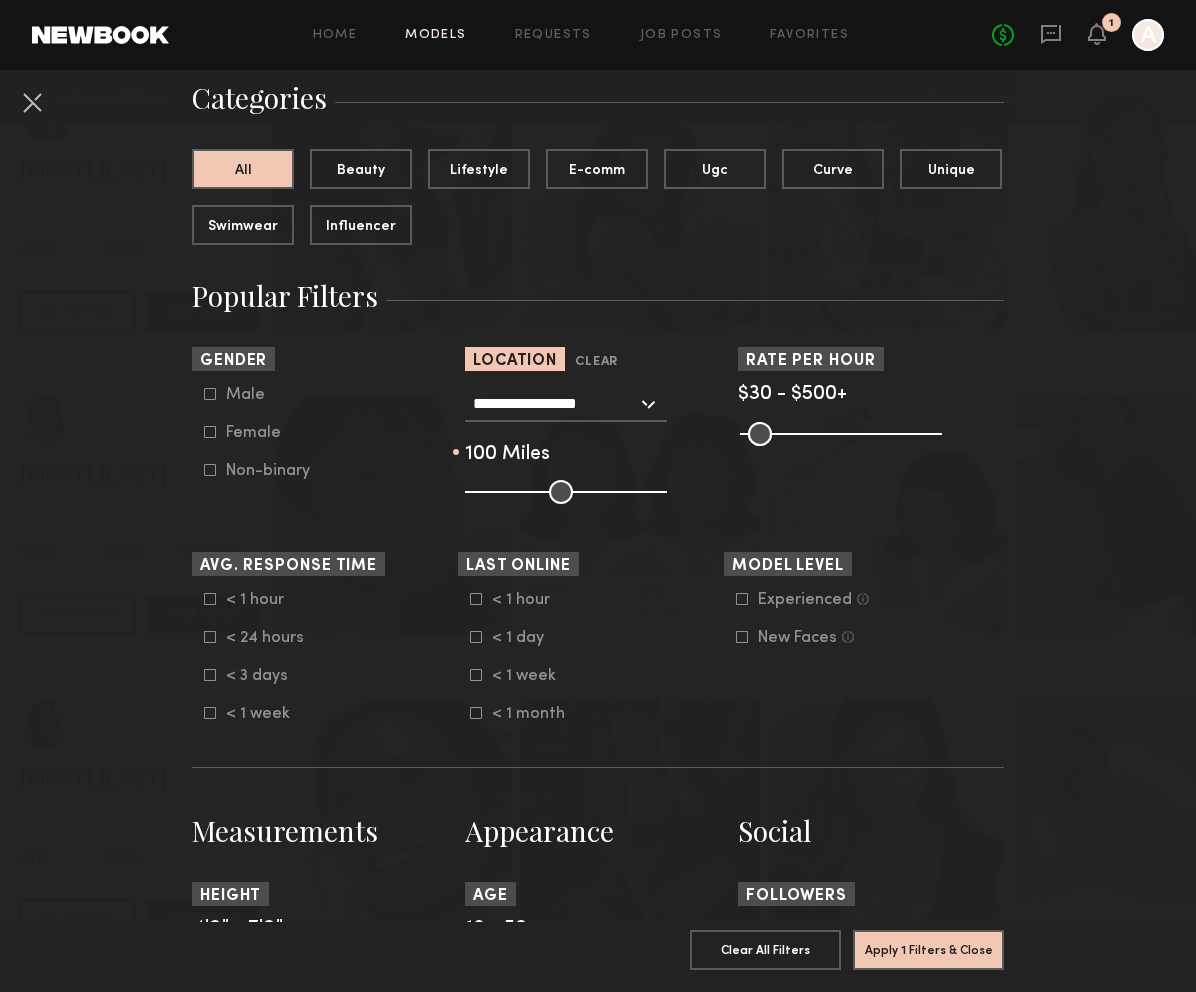 drag, startPoint x: 556, startPoint y: 490, endPoint x: 682, endPoint y: 488, distance: 126.01587 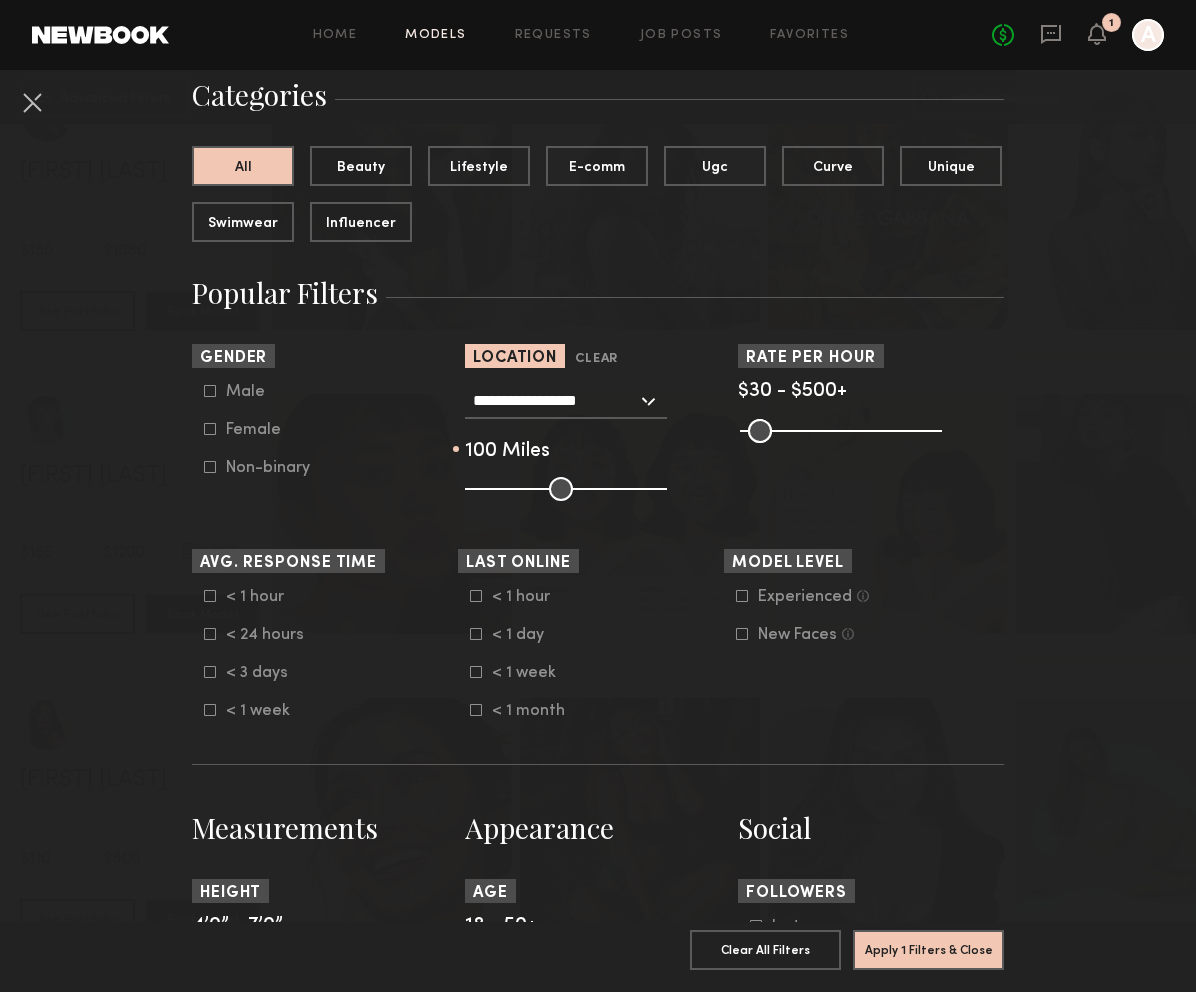 scroll, scrollTop: 155, scrollLeft: 0, axis: vertical 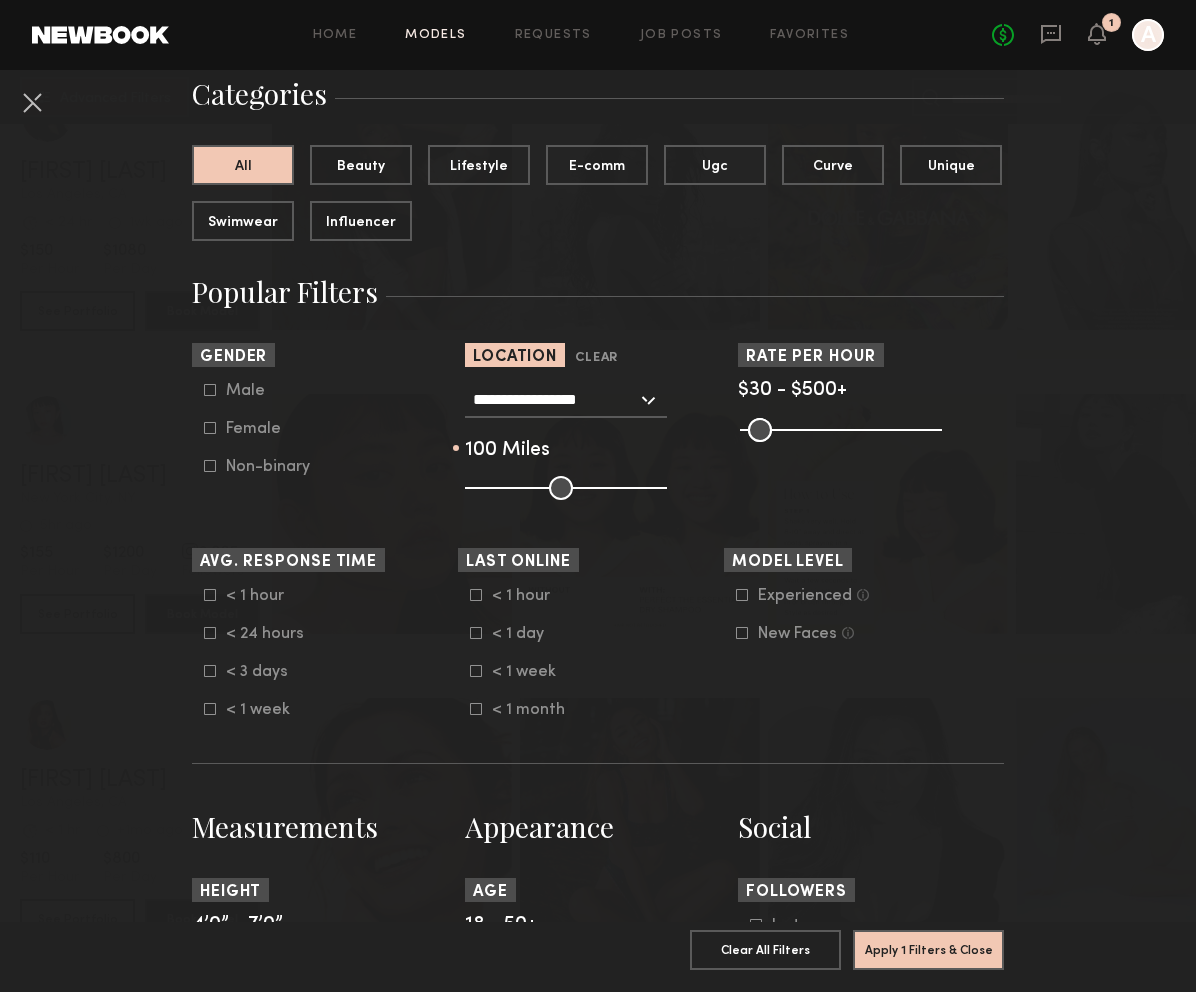 click 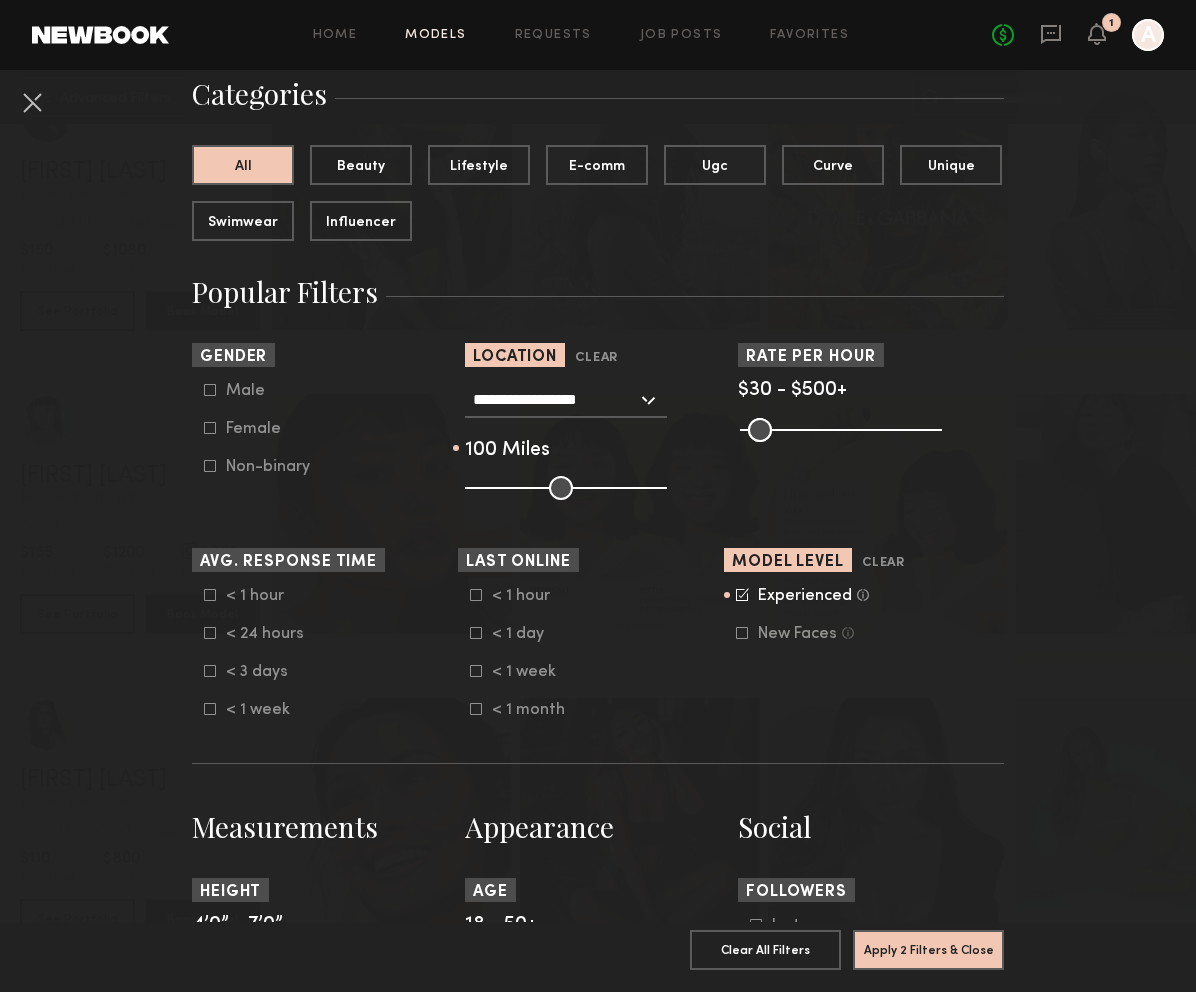 click 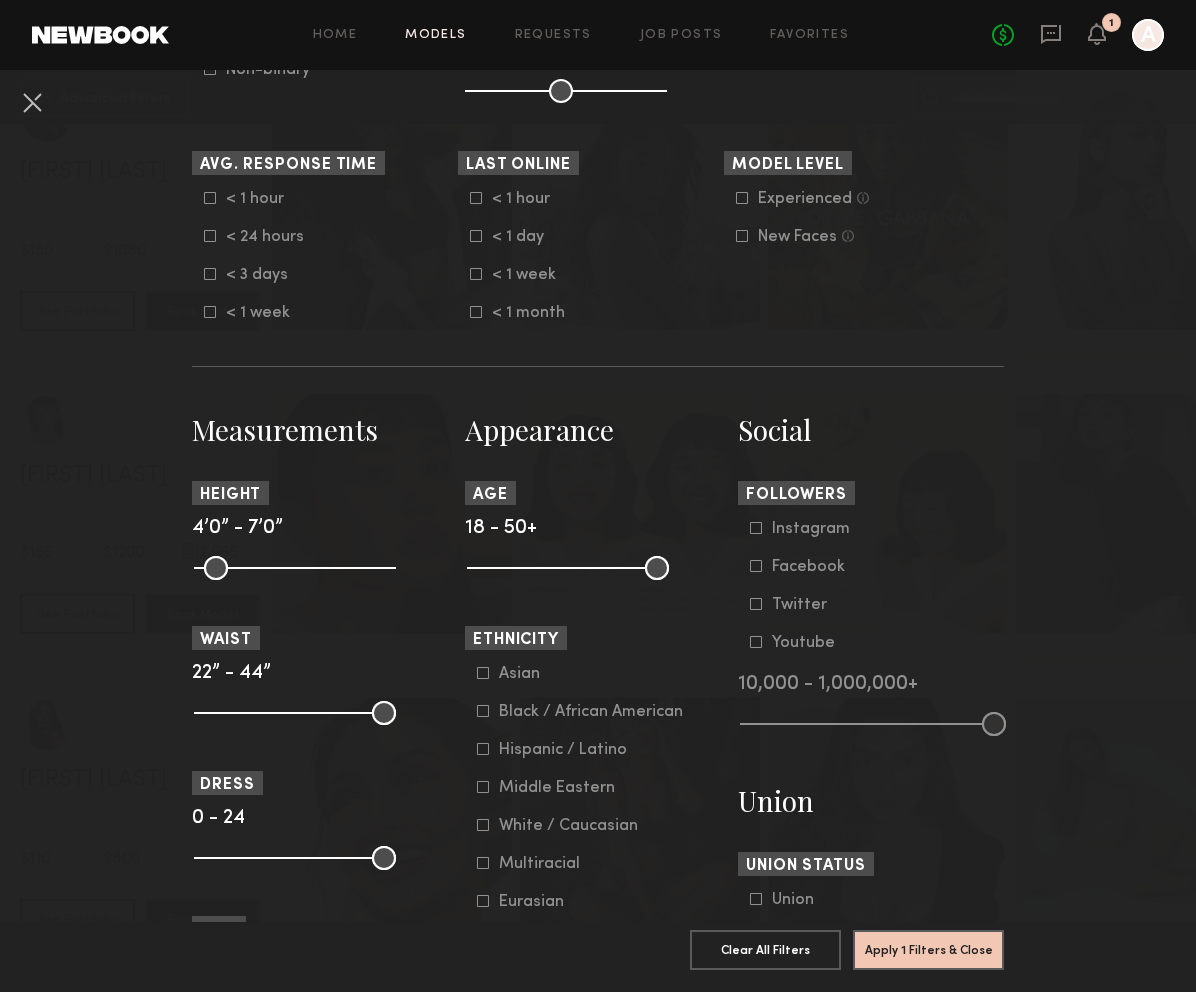 scroll, scrollTop: 550, scrollLeft: 0, axis: vertical 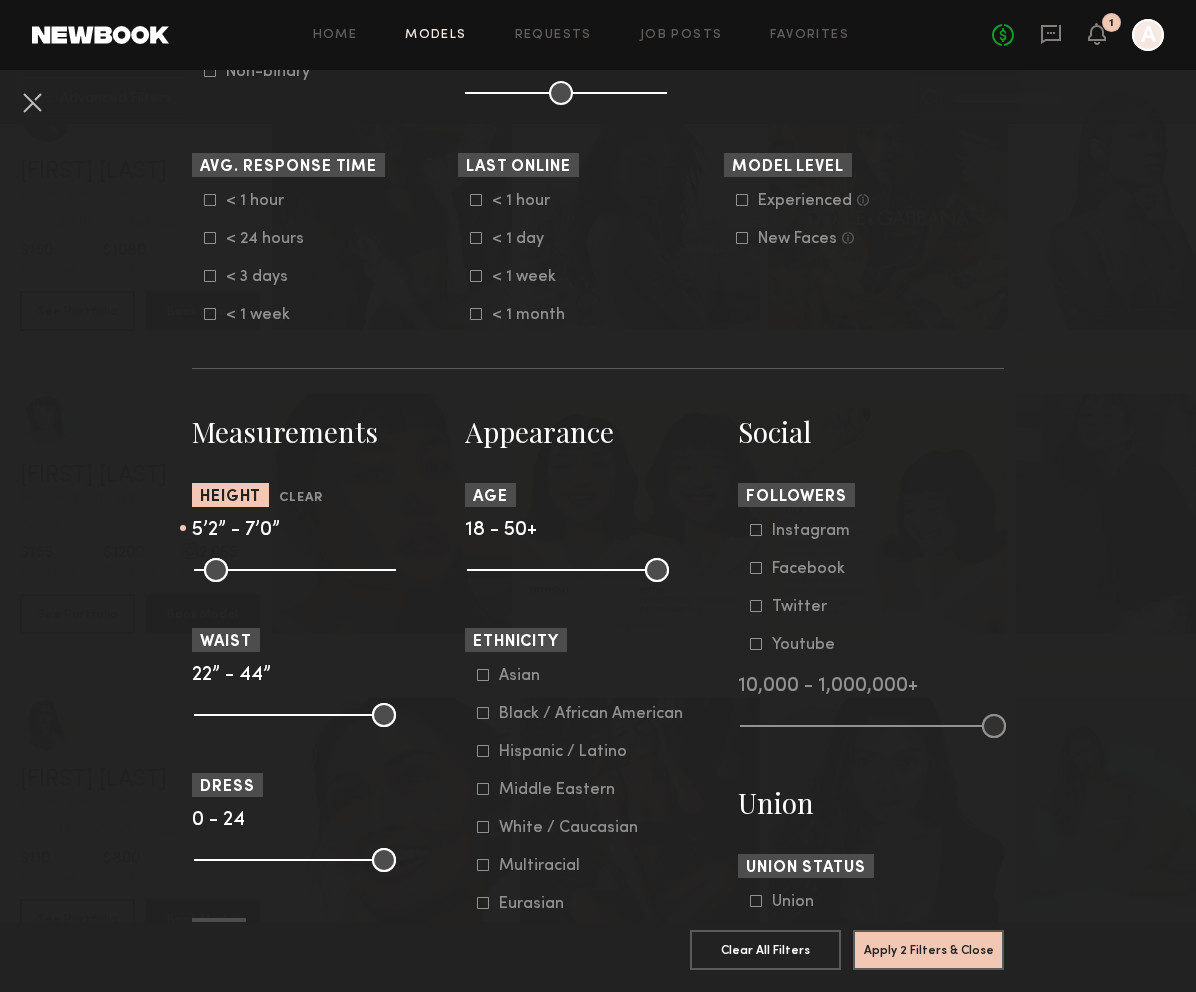 drag, startPoint x: 210, startPoint y: 570, endPoint x: 273, endPoint y: 572, distance: 63.03174 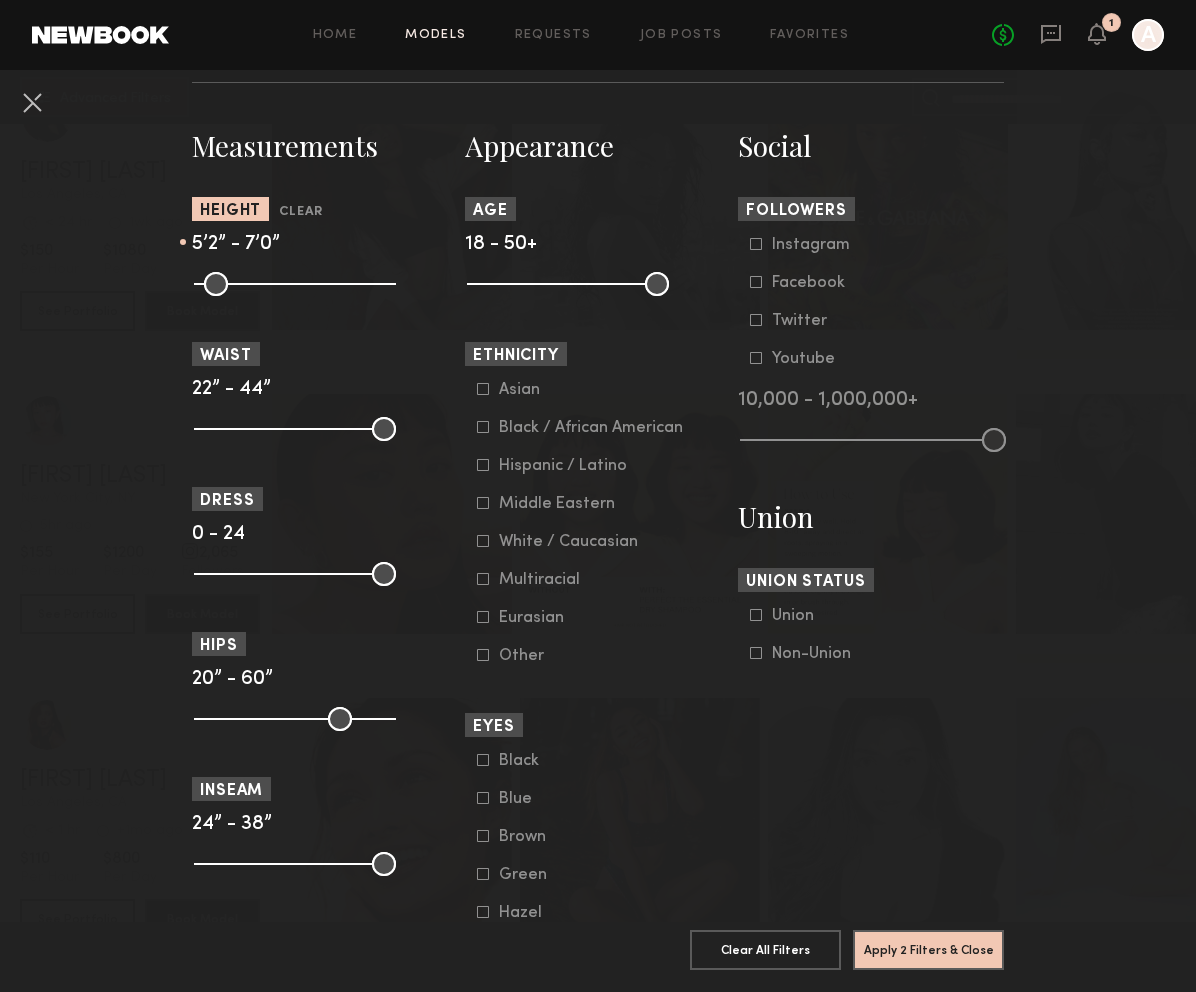 scroll, scrollTop: 882, scrollLeft: 0, axis: vertical 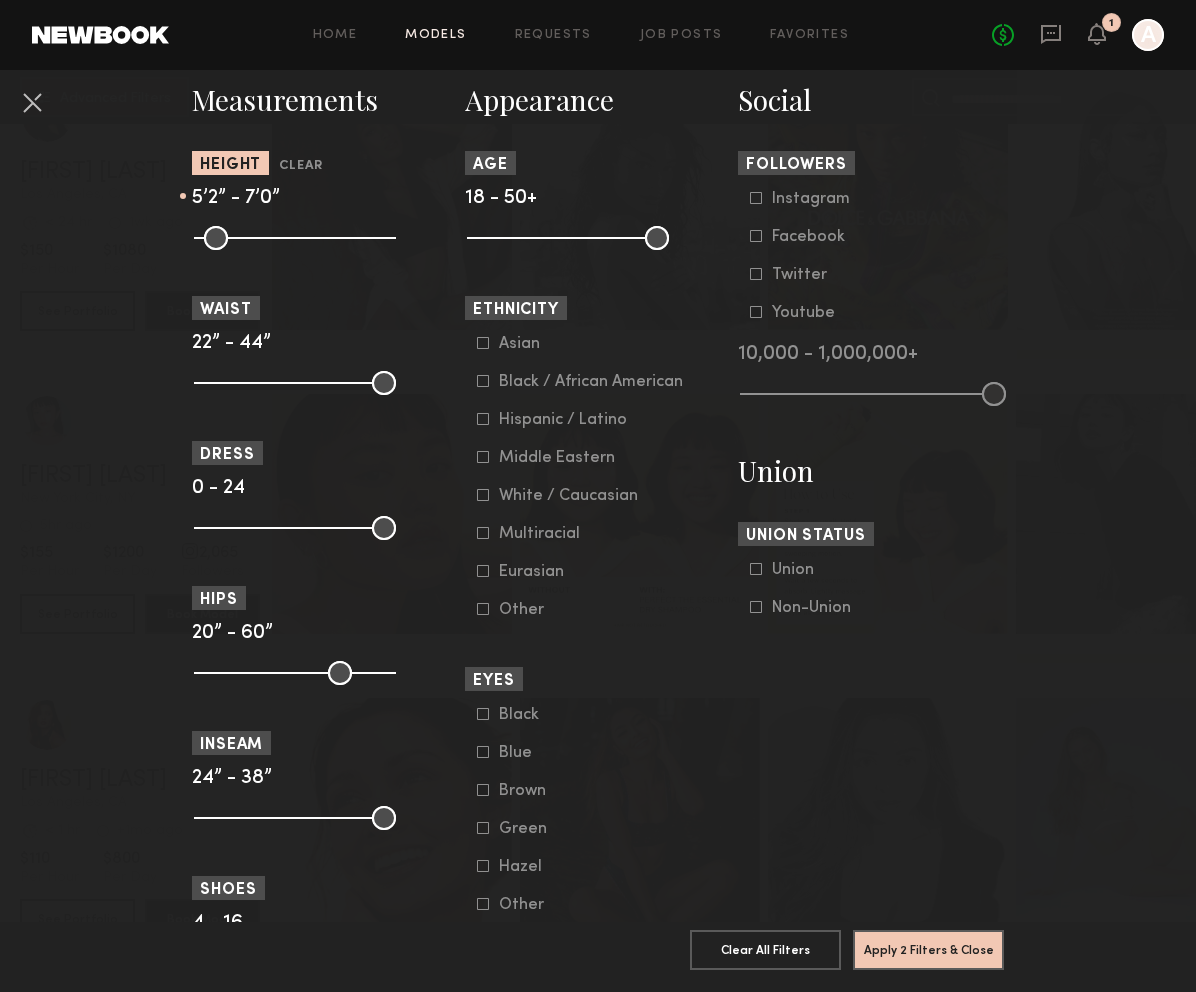 click 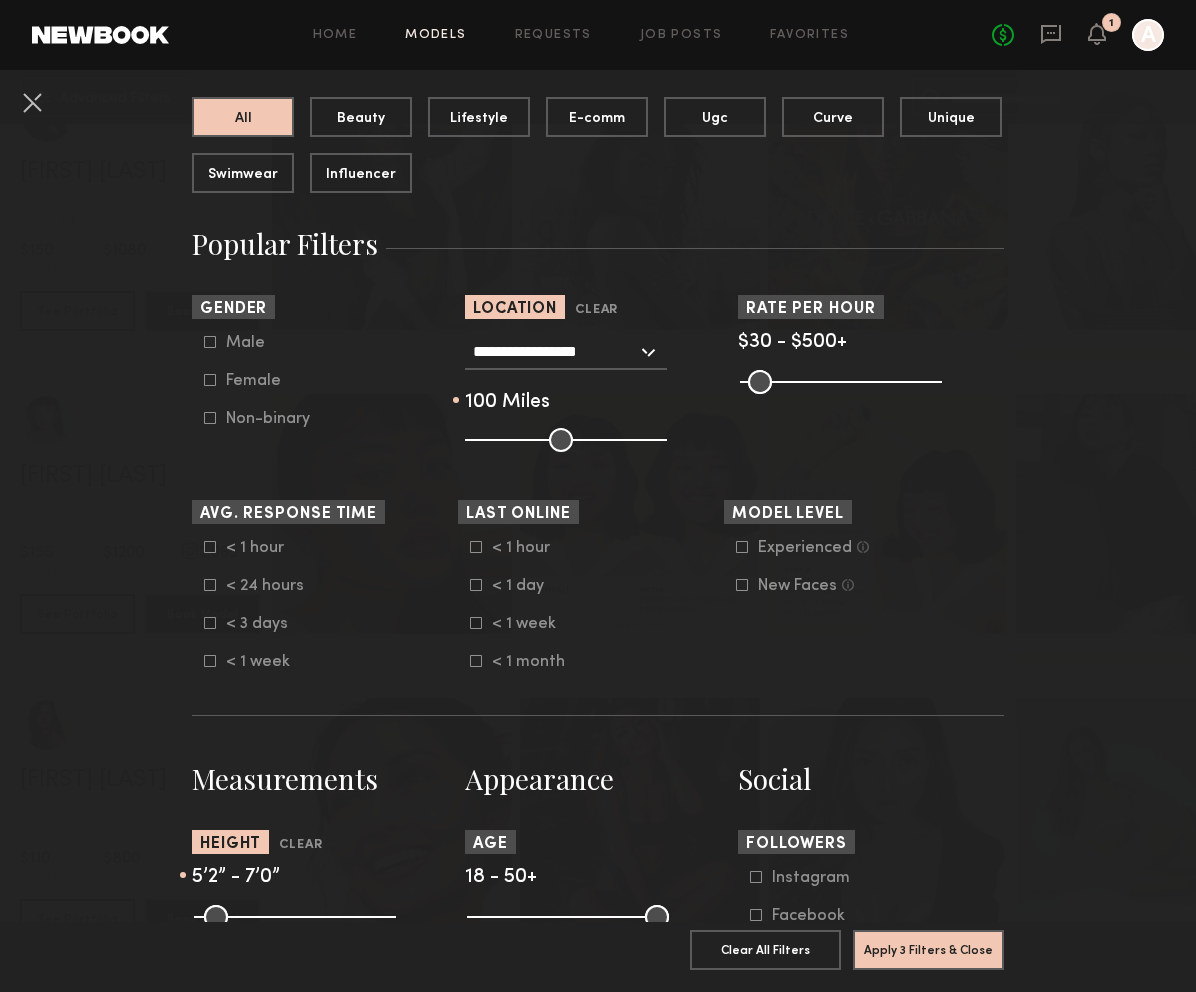 scroll, scrollTop: 0, scrollLeft: 0, axis: both 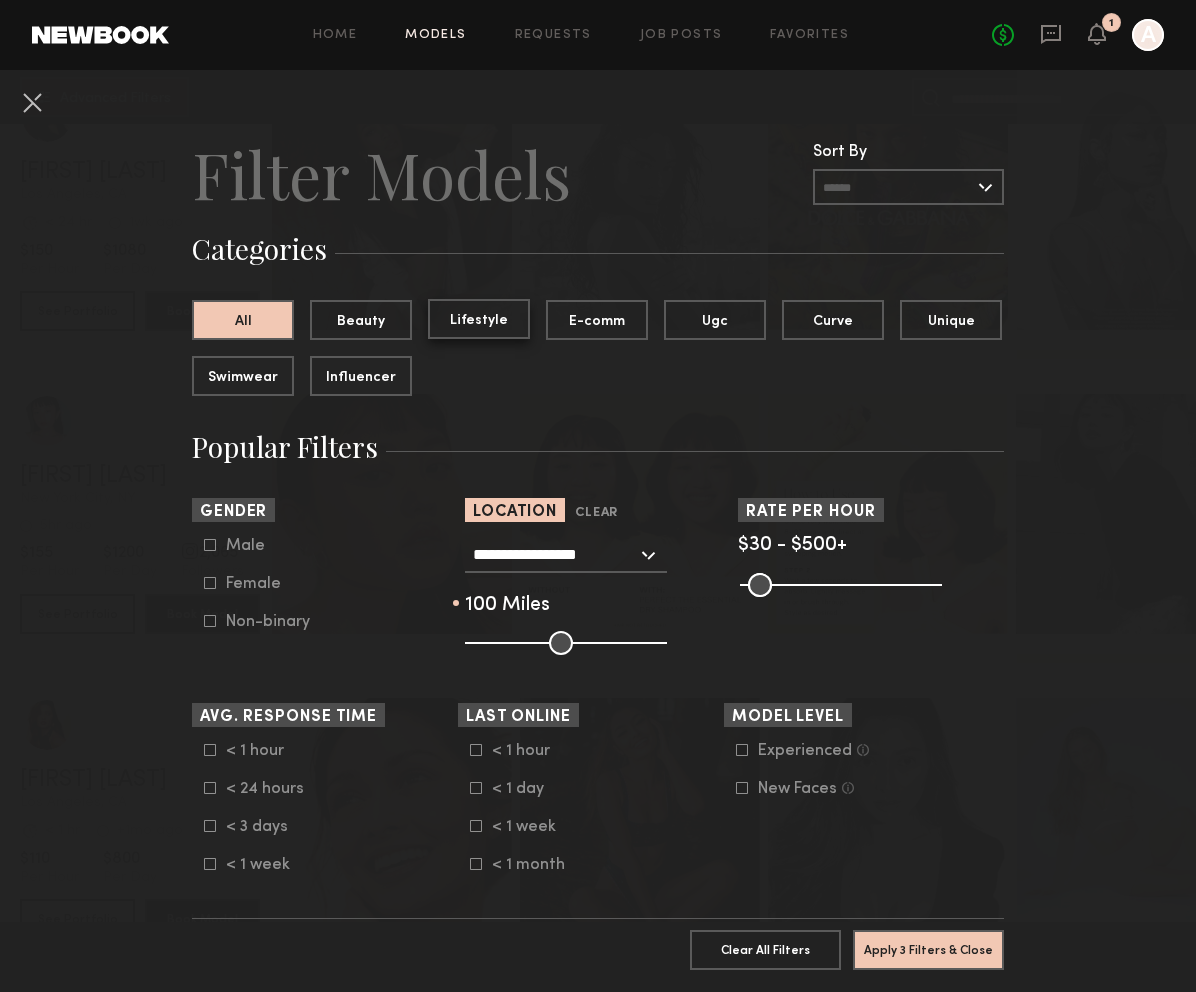 click on "Lifestyle" 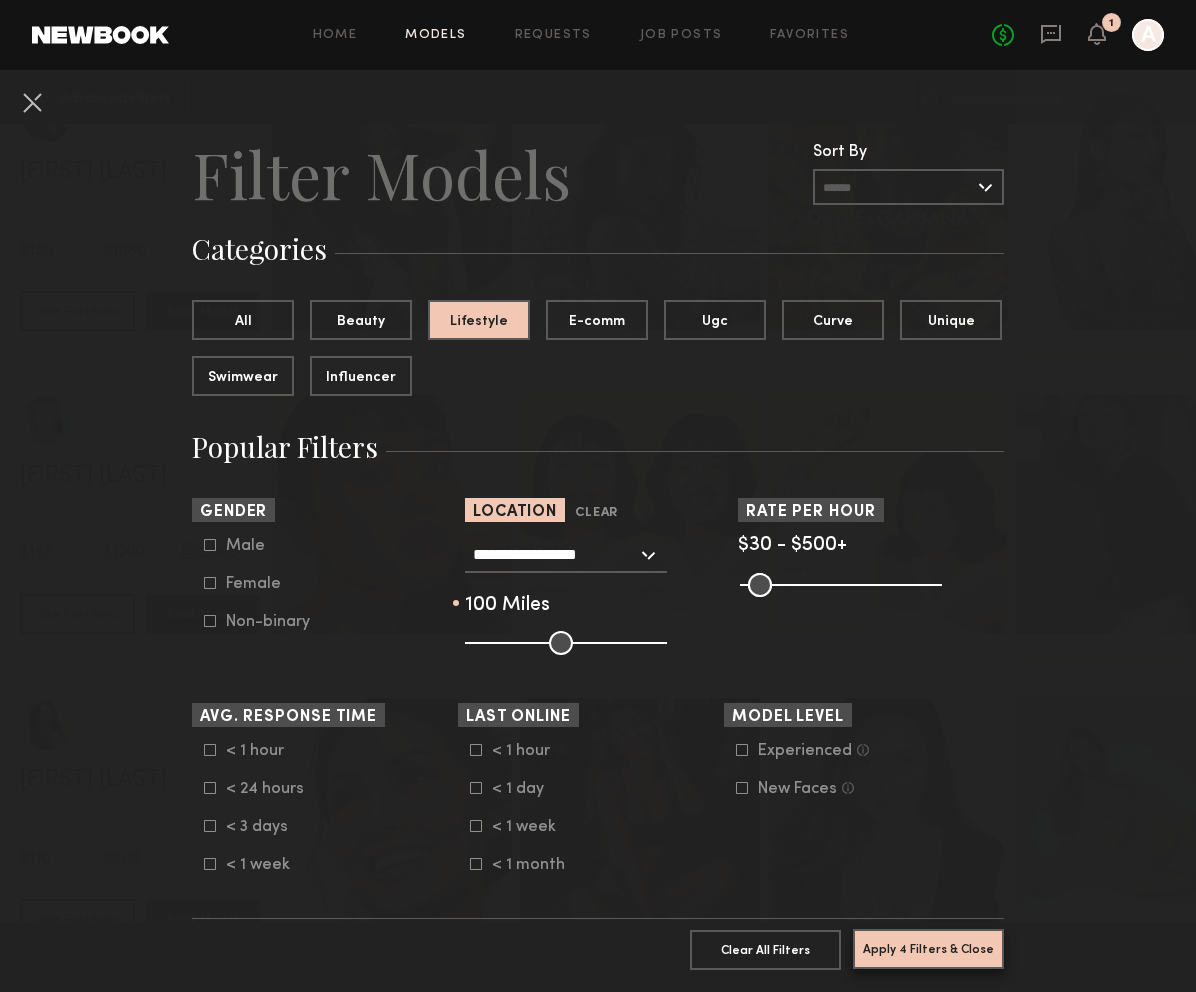 click on "Apply 4 Filters & Close" 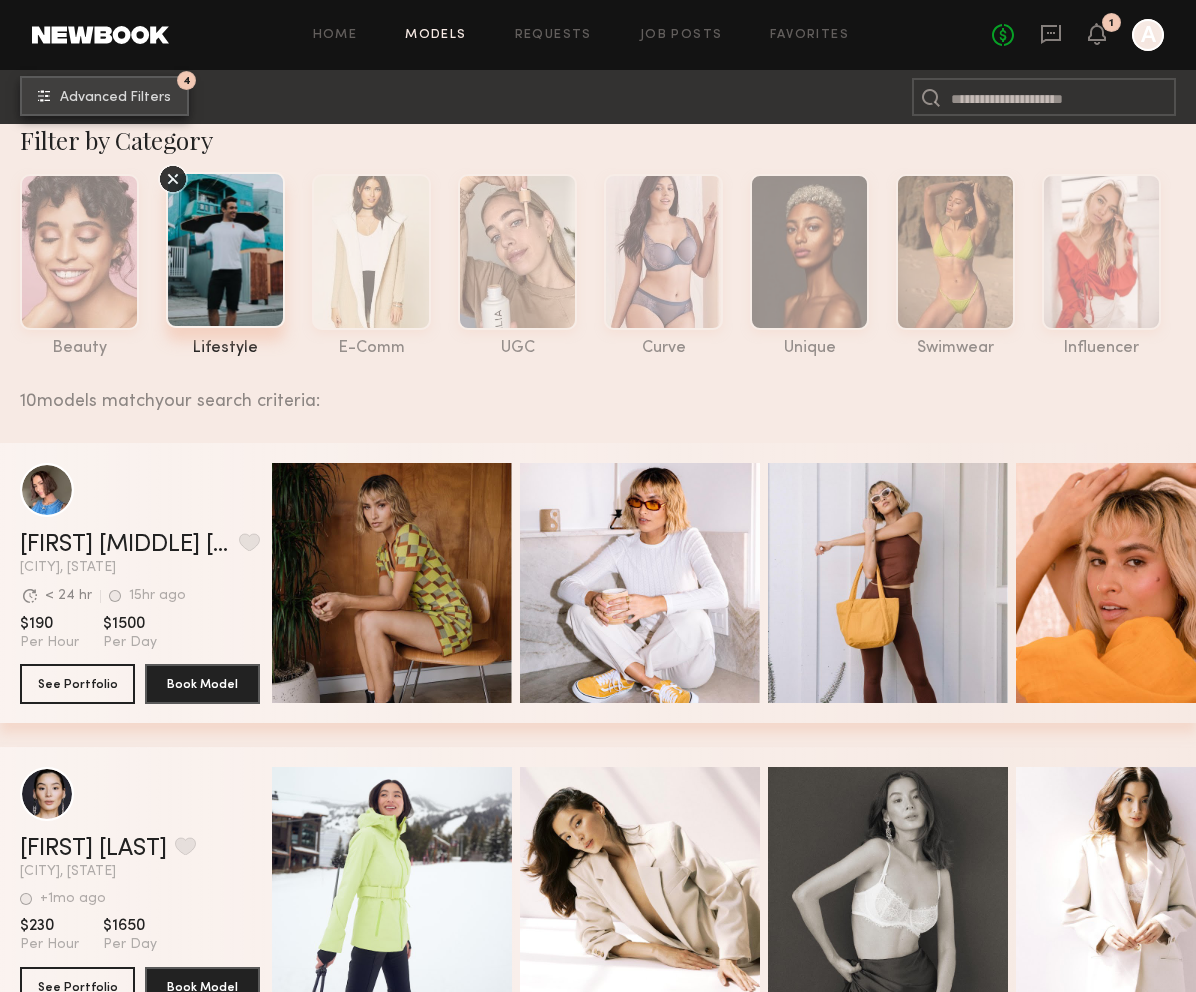 scroll, scrollTop: 0, scrollLeft: 0, axis: both 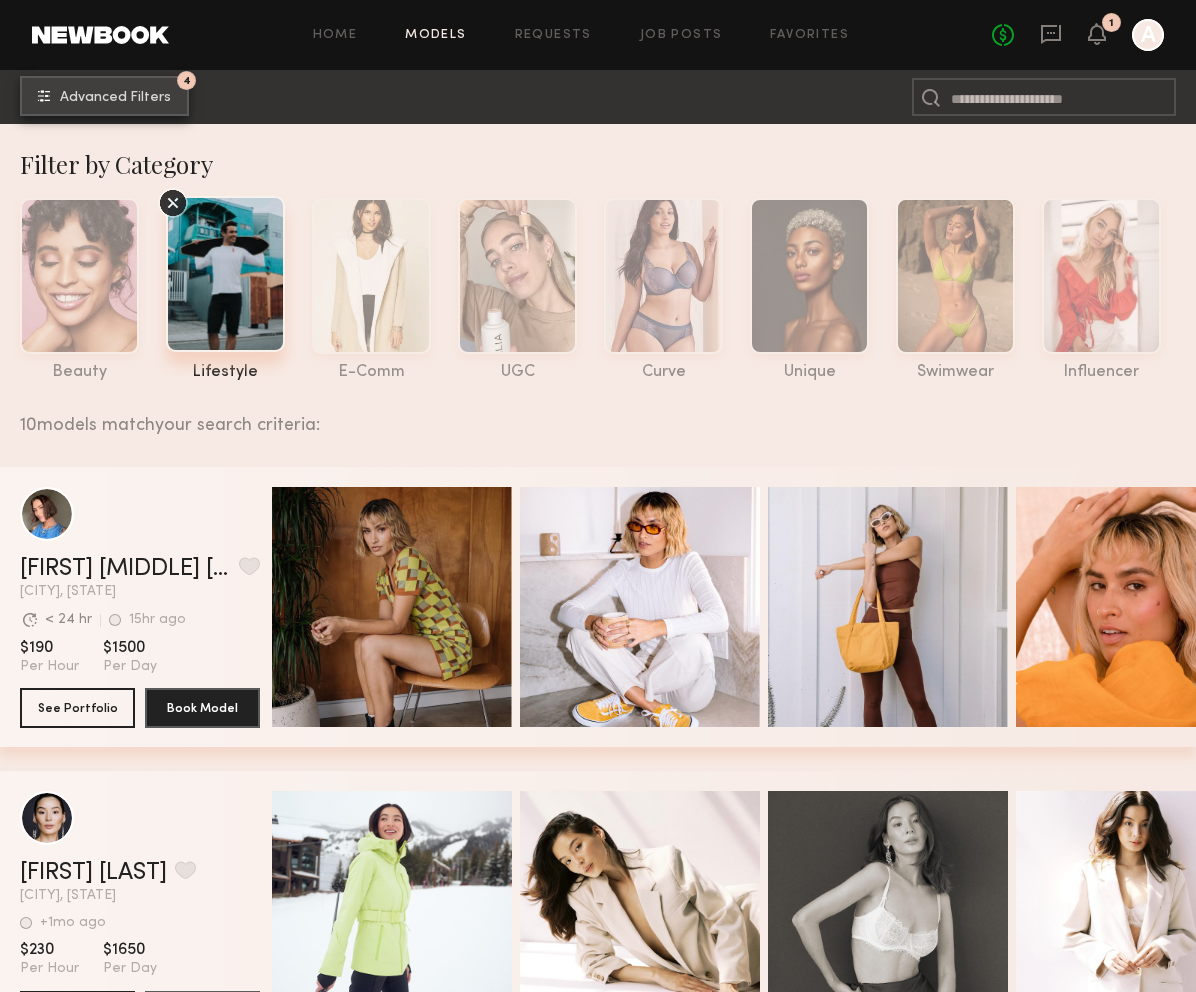 click on "Advanced Filters" 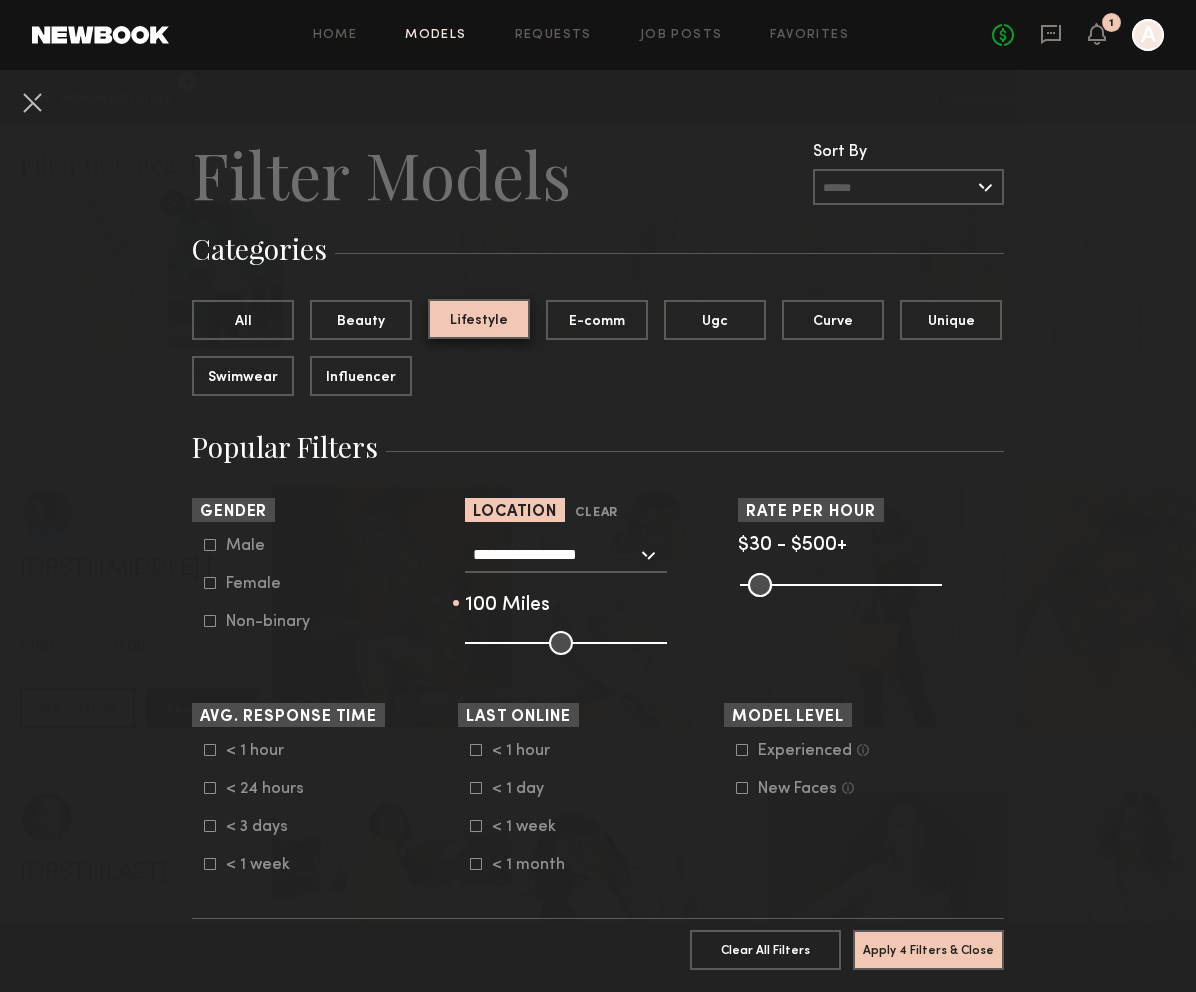 click on "Lifestyle" 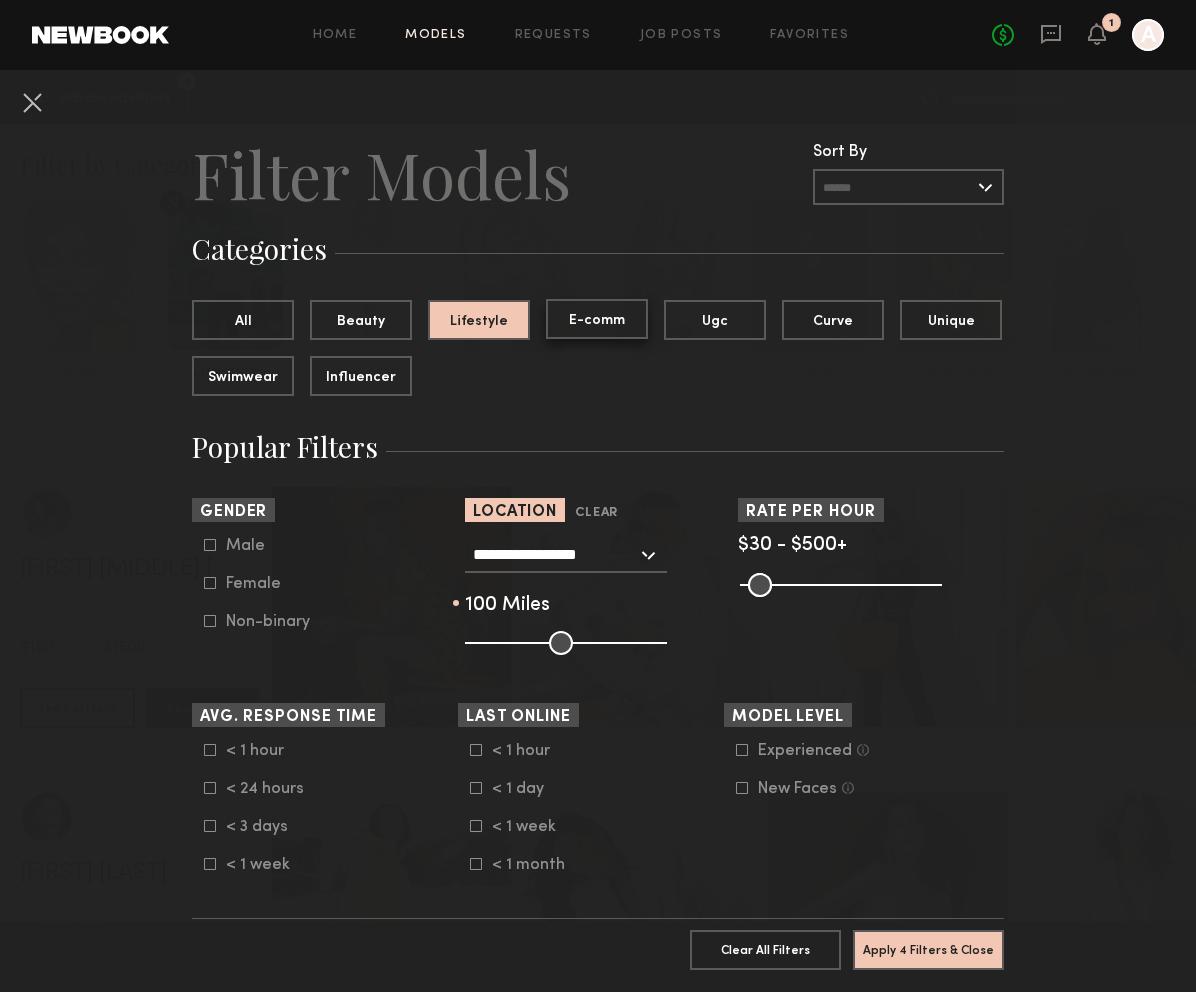 click on "E-comm" 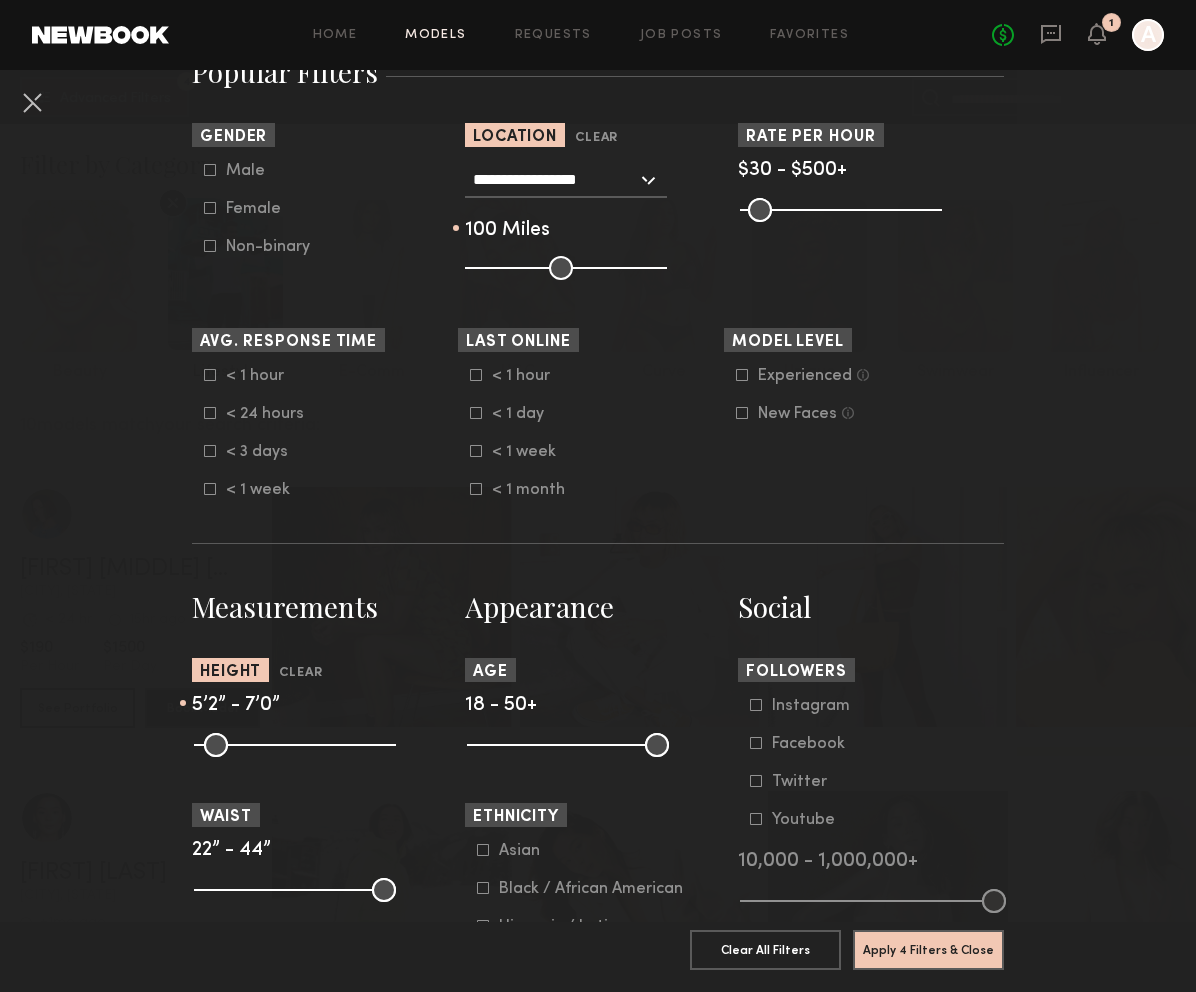 scroll, scrollTop: 397, scrollLeft: 0, axis: vertical 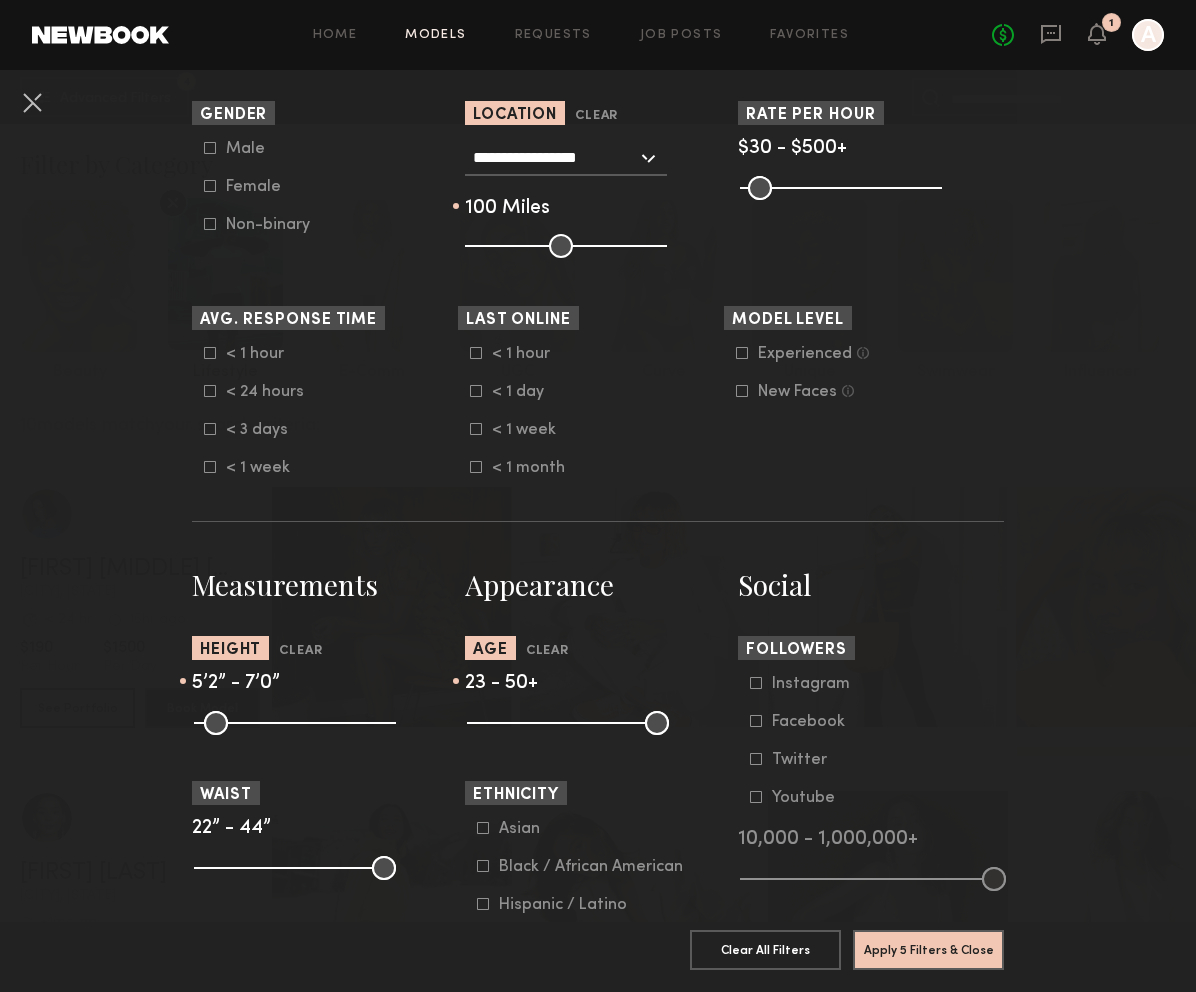 drag, startPoint x: 479, startPoint y: 722, endPoint x: 507, endPoint y: 721, distance: 28.01785 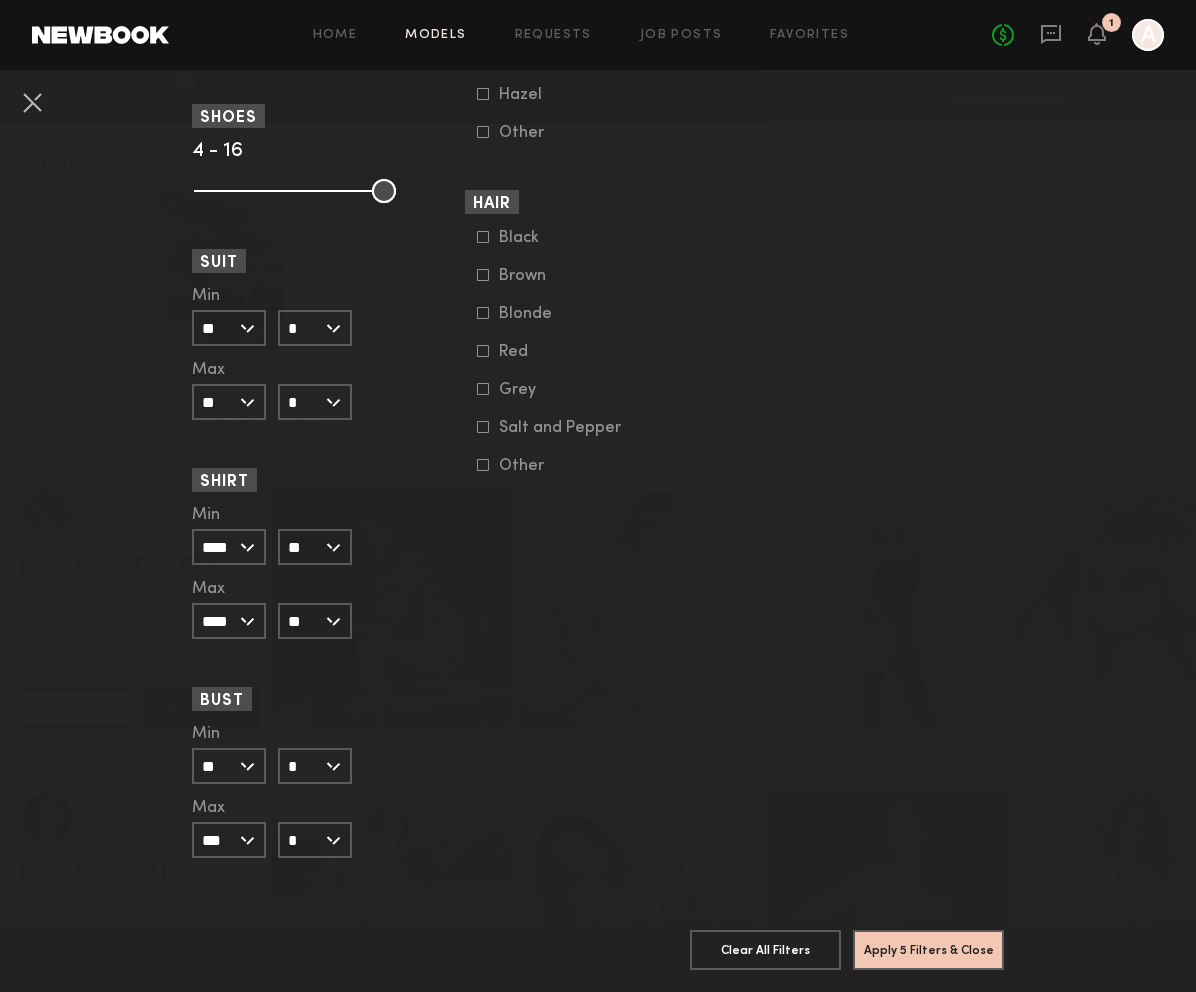 scroll, scrollTop: 0, scrollLeft: 0, axis: both 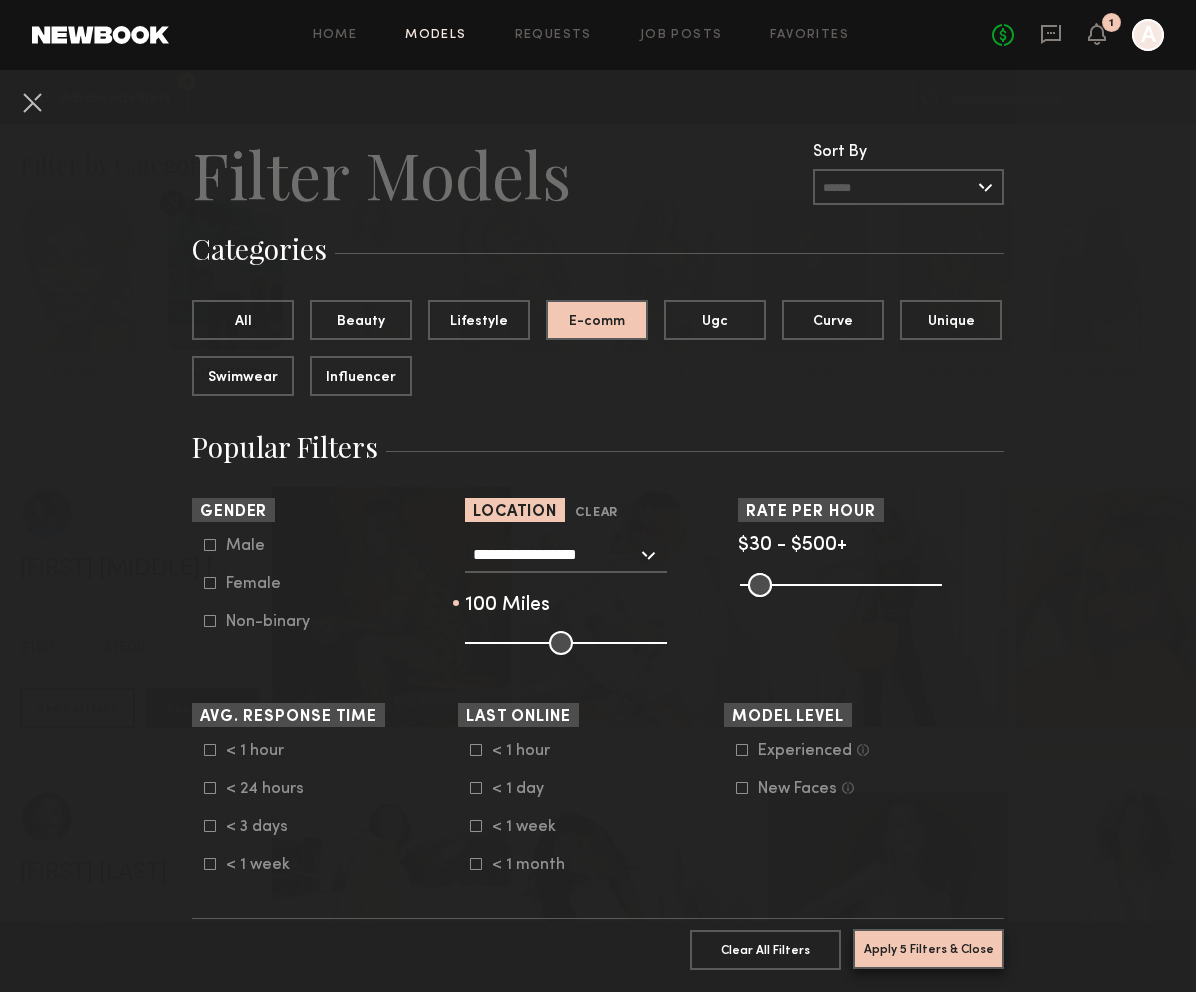 click on "Apply 5 Filters & Close" 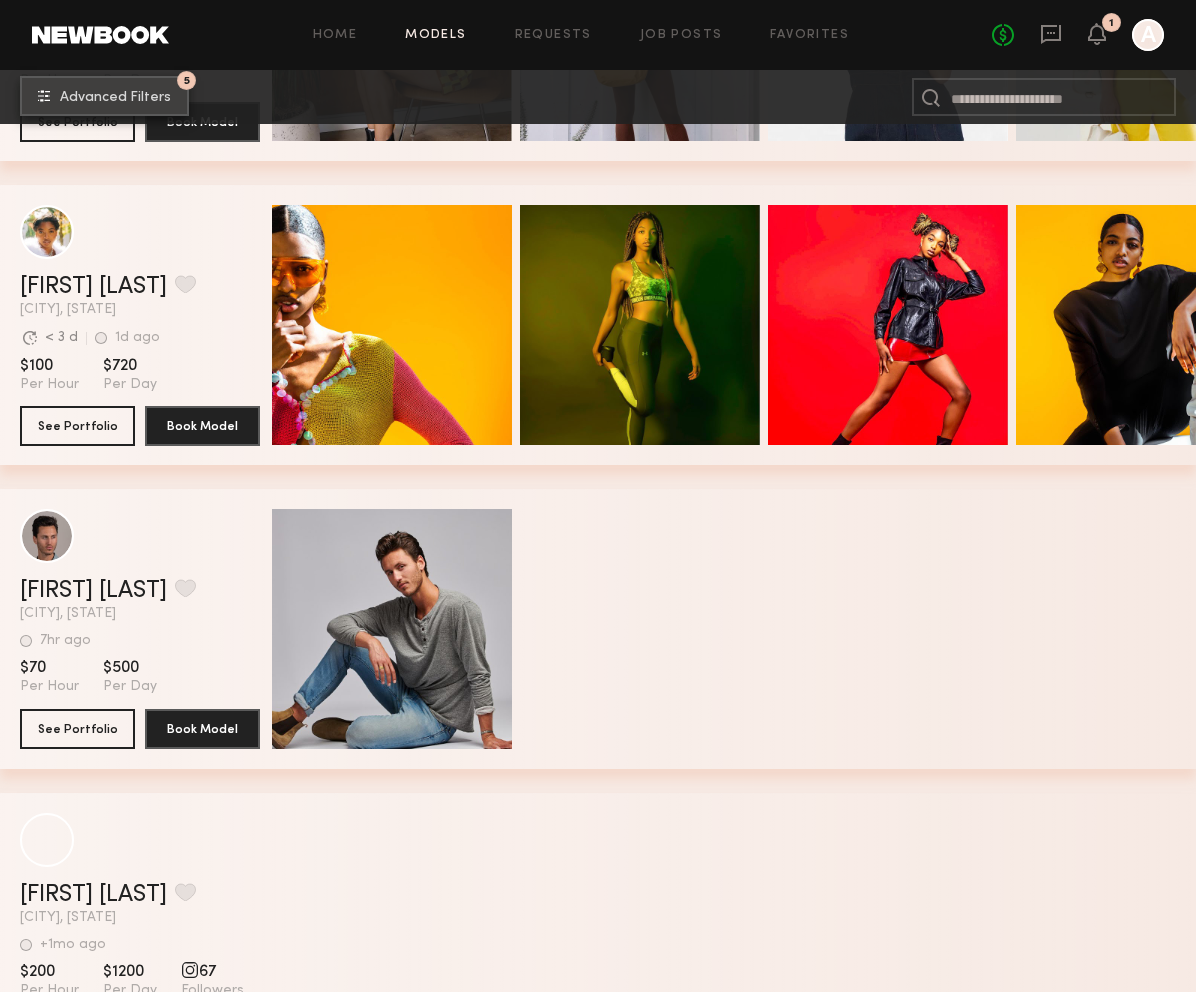 scroll, scrollTop: 911, scrollLeft: 0, axis: vertical 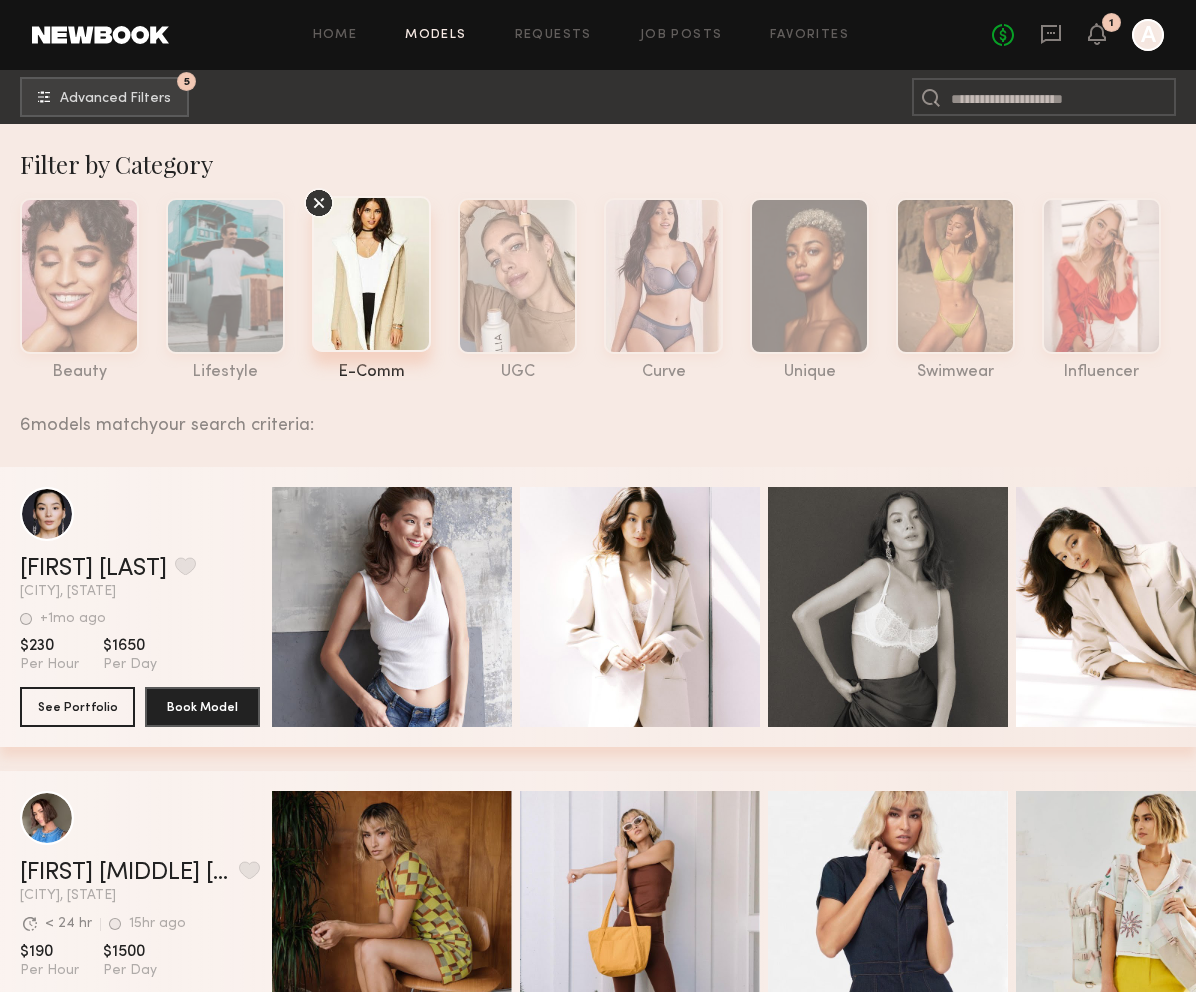 click 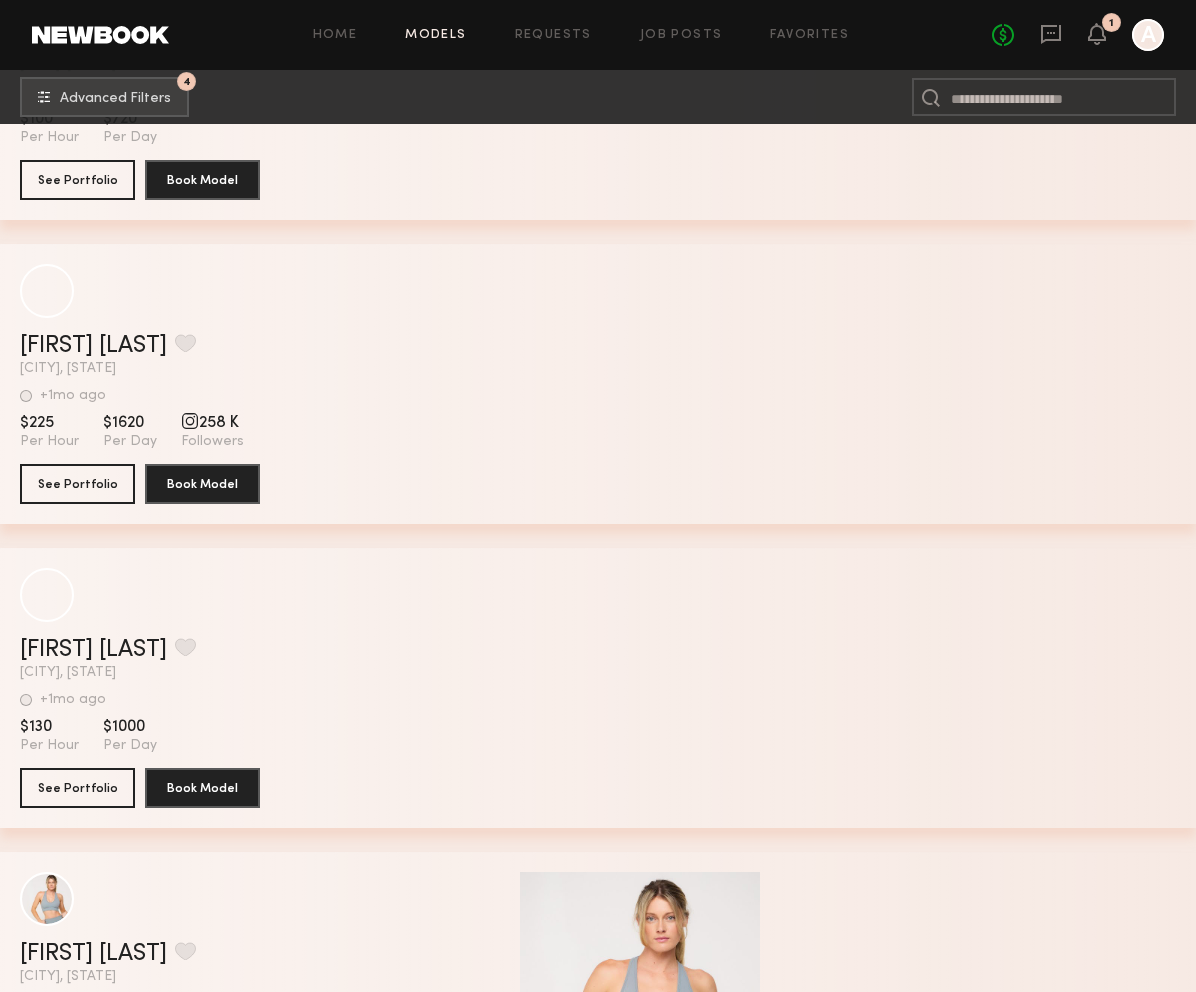 scroll, scrollTop: 5696, scrollLeft: 0, axis: vertical 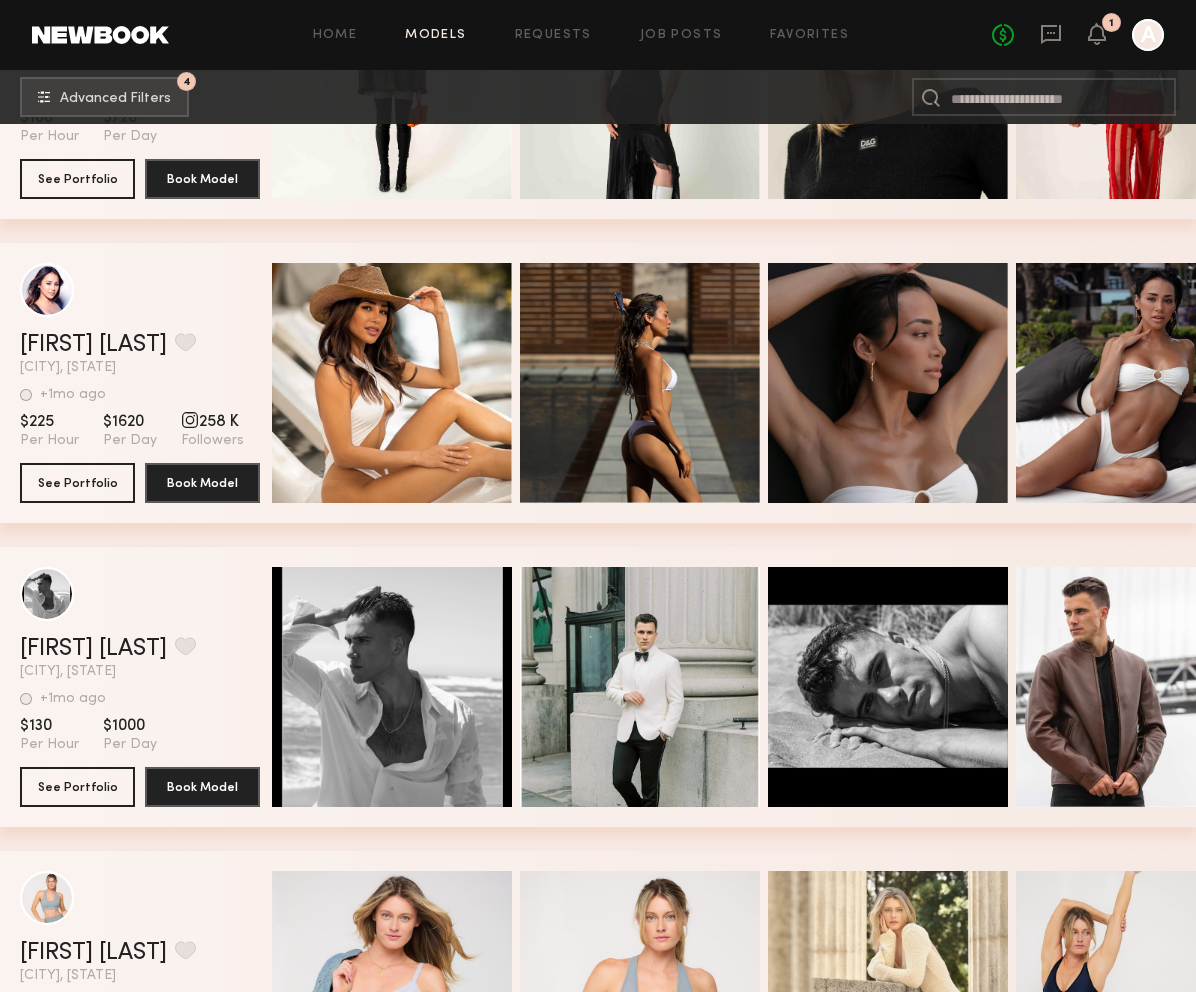 click on "Danielle L. Favorite San Francisco, CA +1mo ago Last Online View Portfolio +1mo ago Last Online $225 Per Hour $1620 Per Day 258 K Followers See Portfolio Book Model" 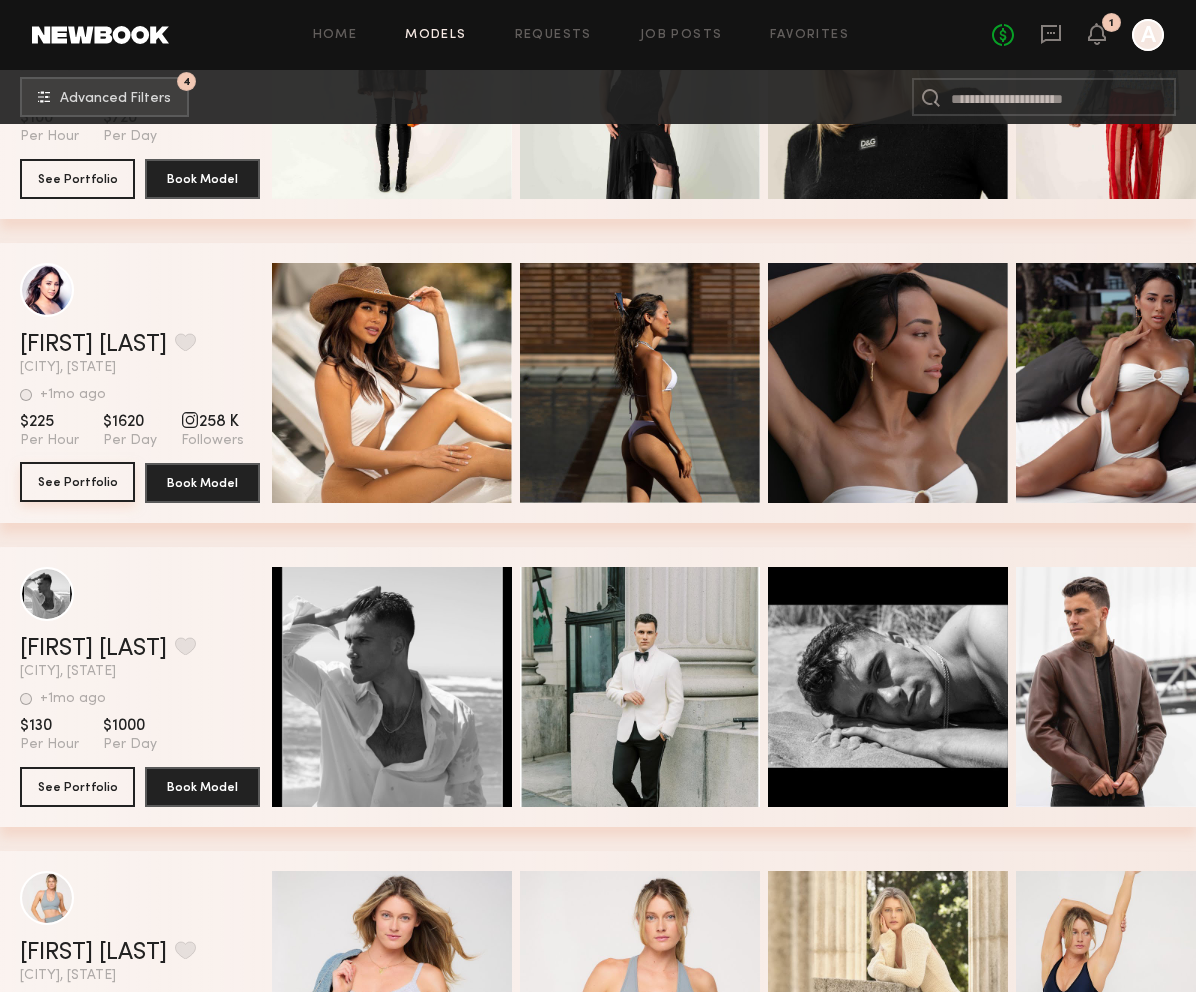 click on "See Portfolio" 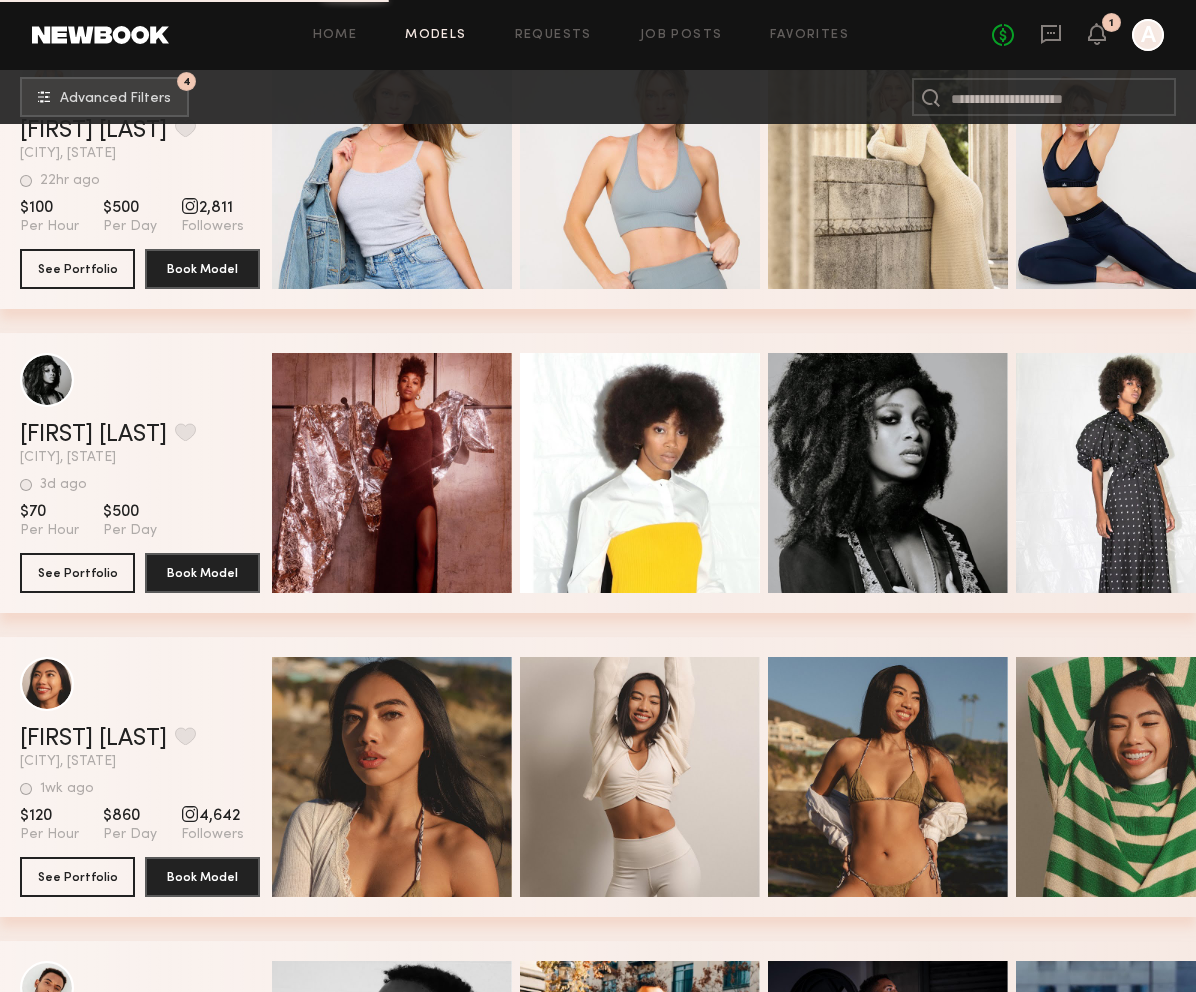 scroll, scrollTop: 6822, scrollLeft: 0, axis: vertical 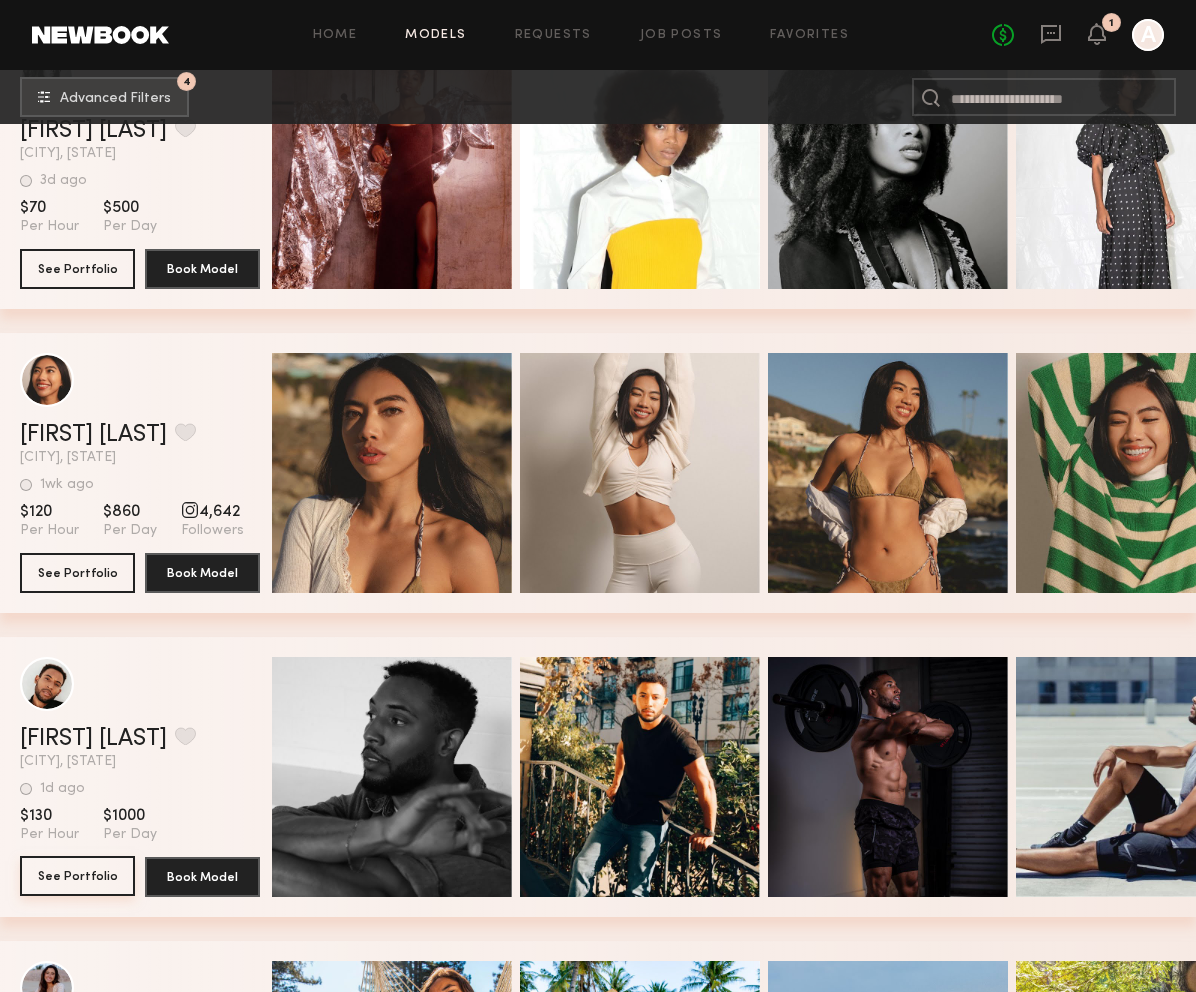 click on "See Portfolio" 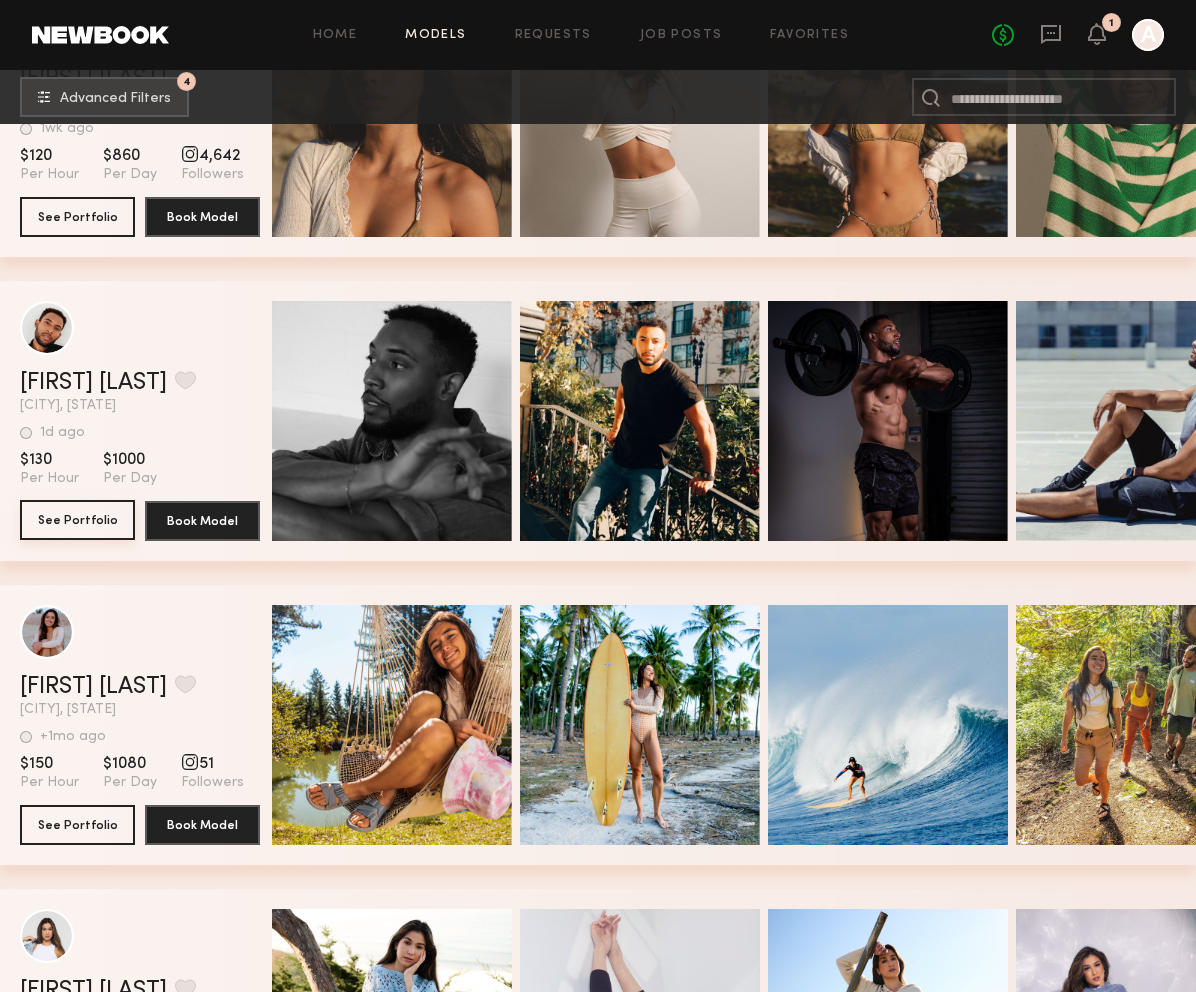 scroll, scrollTop: 7448, scrollLeft: 0, axis: vertical 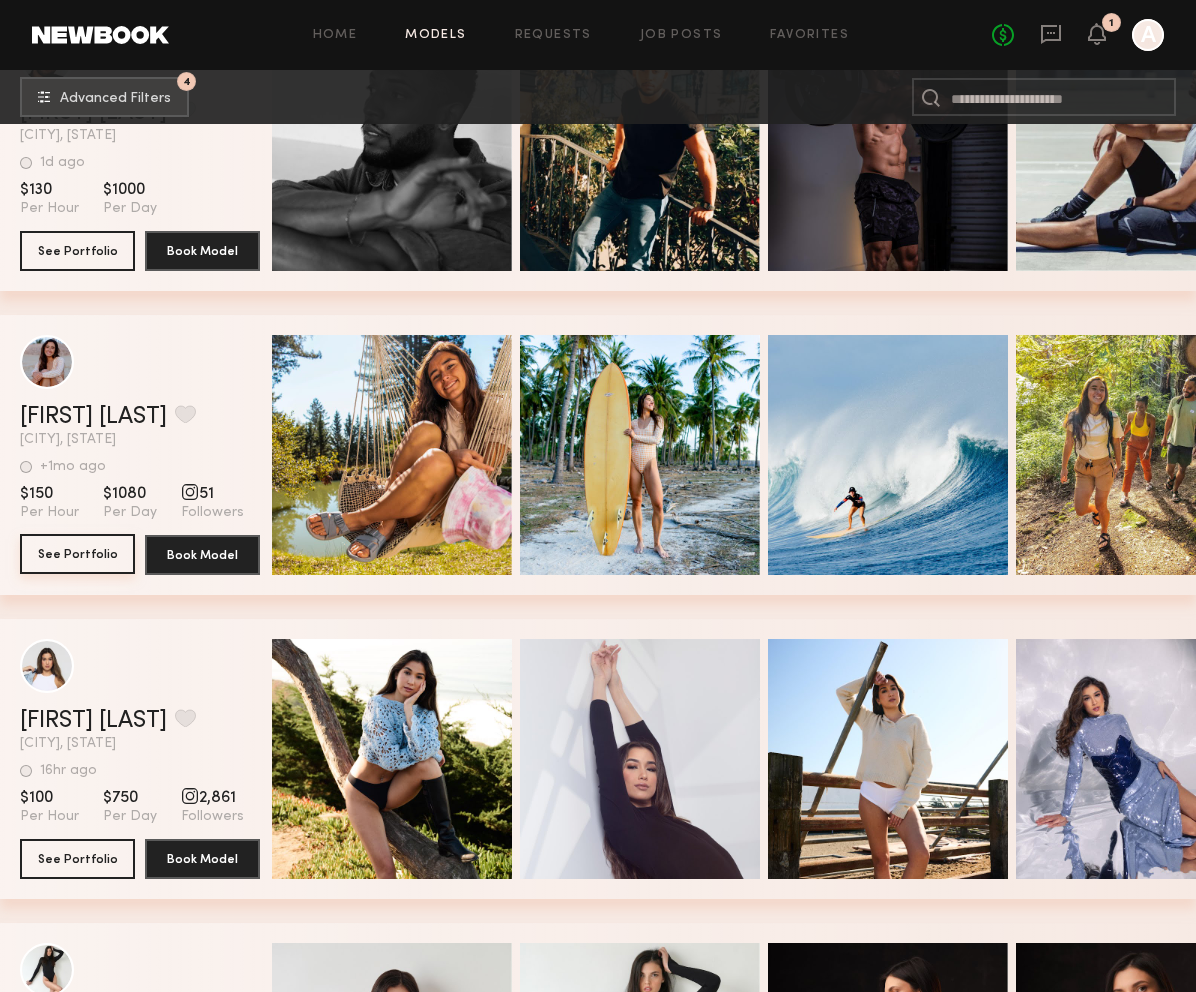 click on "See Portfolio" 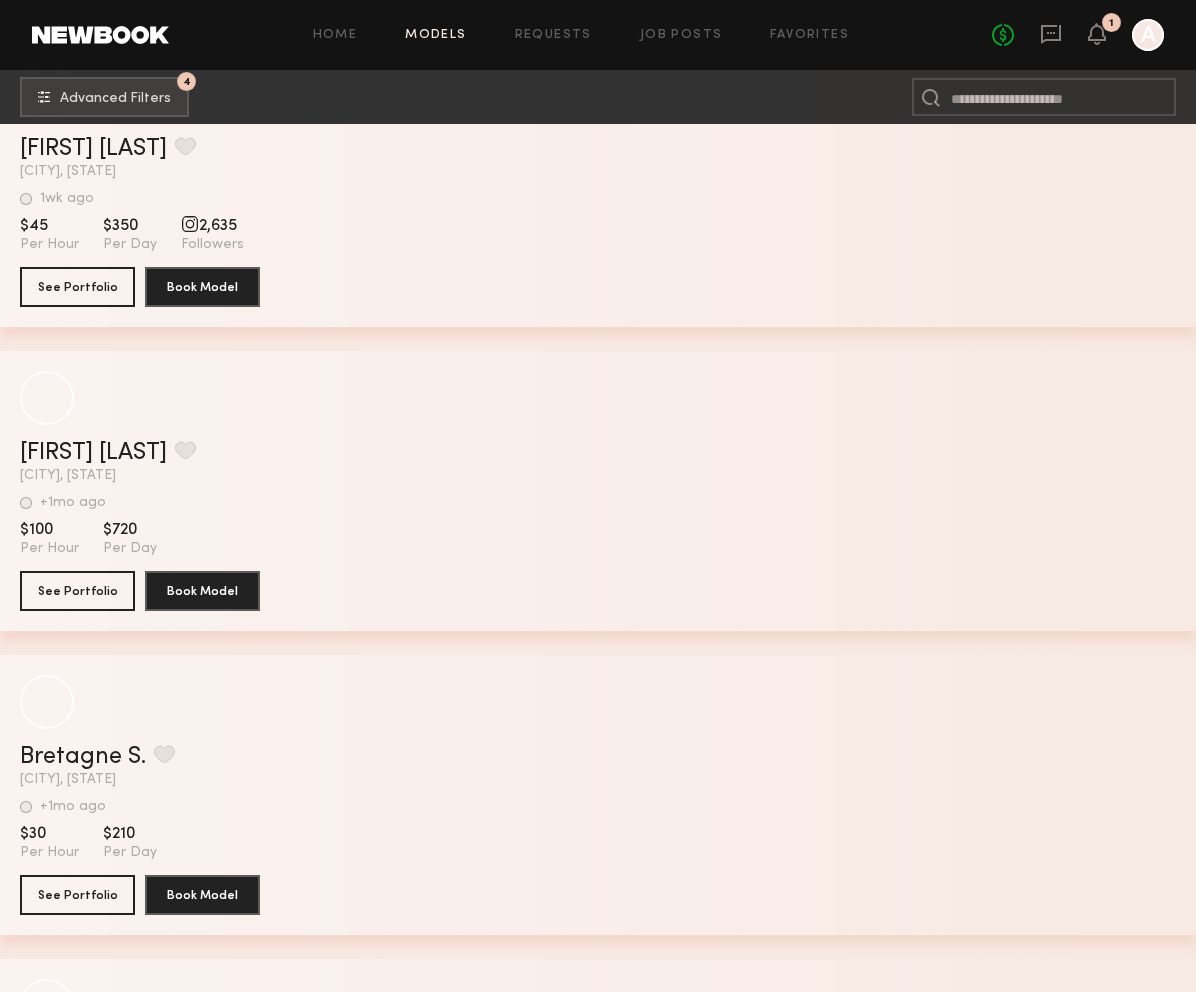 scroll, scrollTop: 12581, scrollLeft: 0, axis: vertical 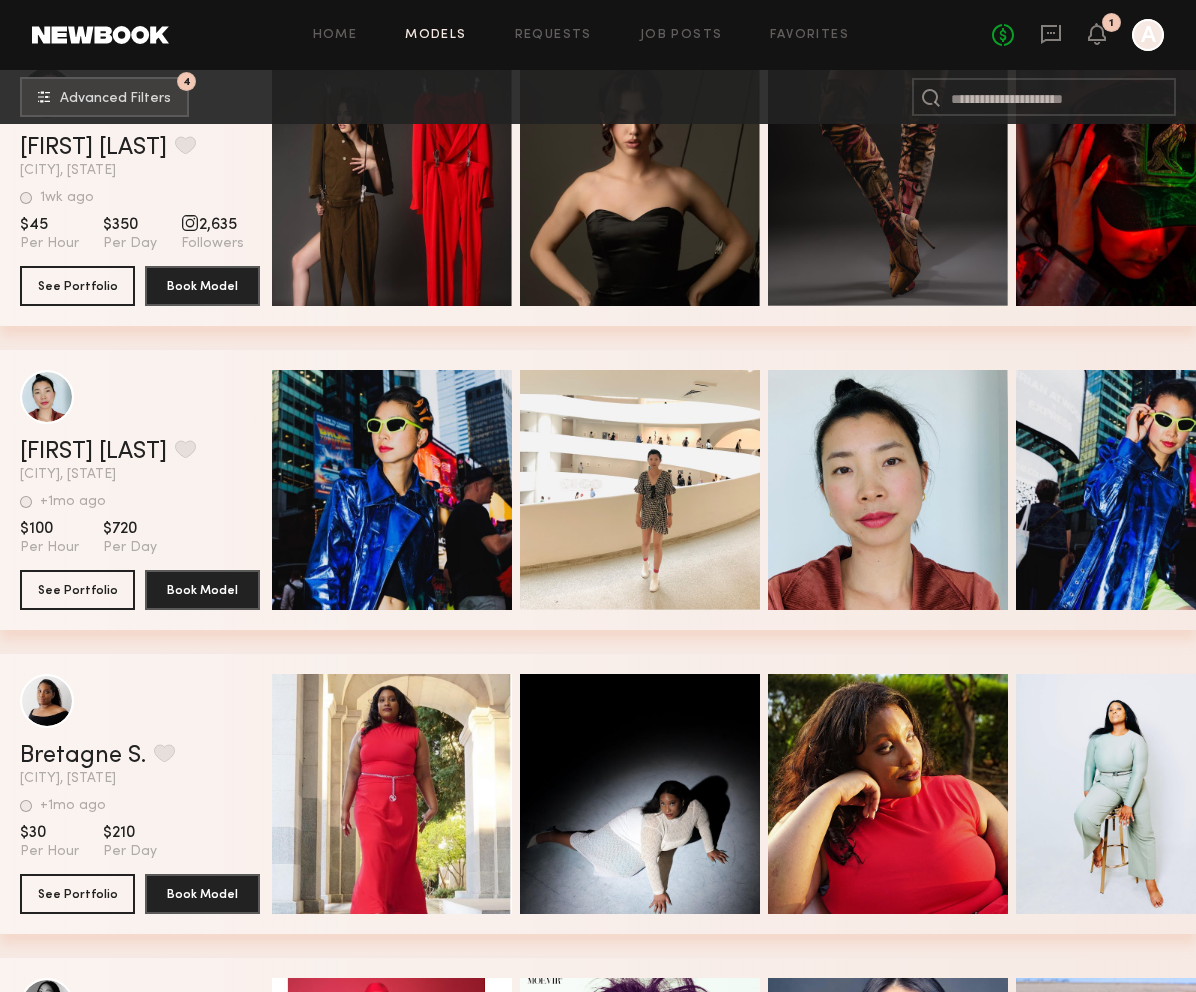 click on "Jenny L. Favorite" 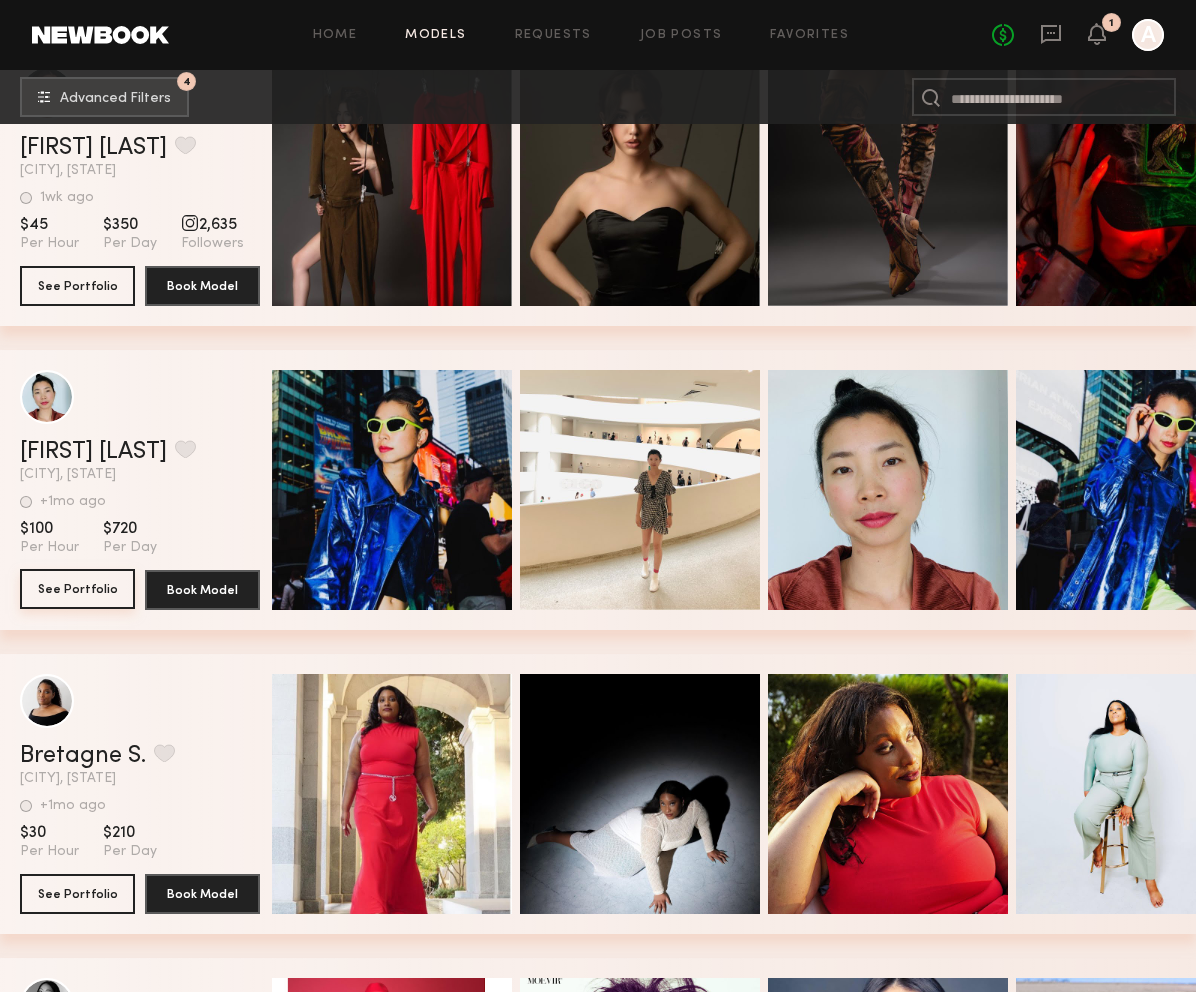 click on "See Portfolio" 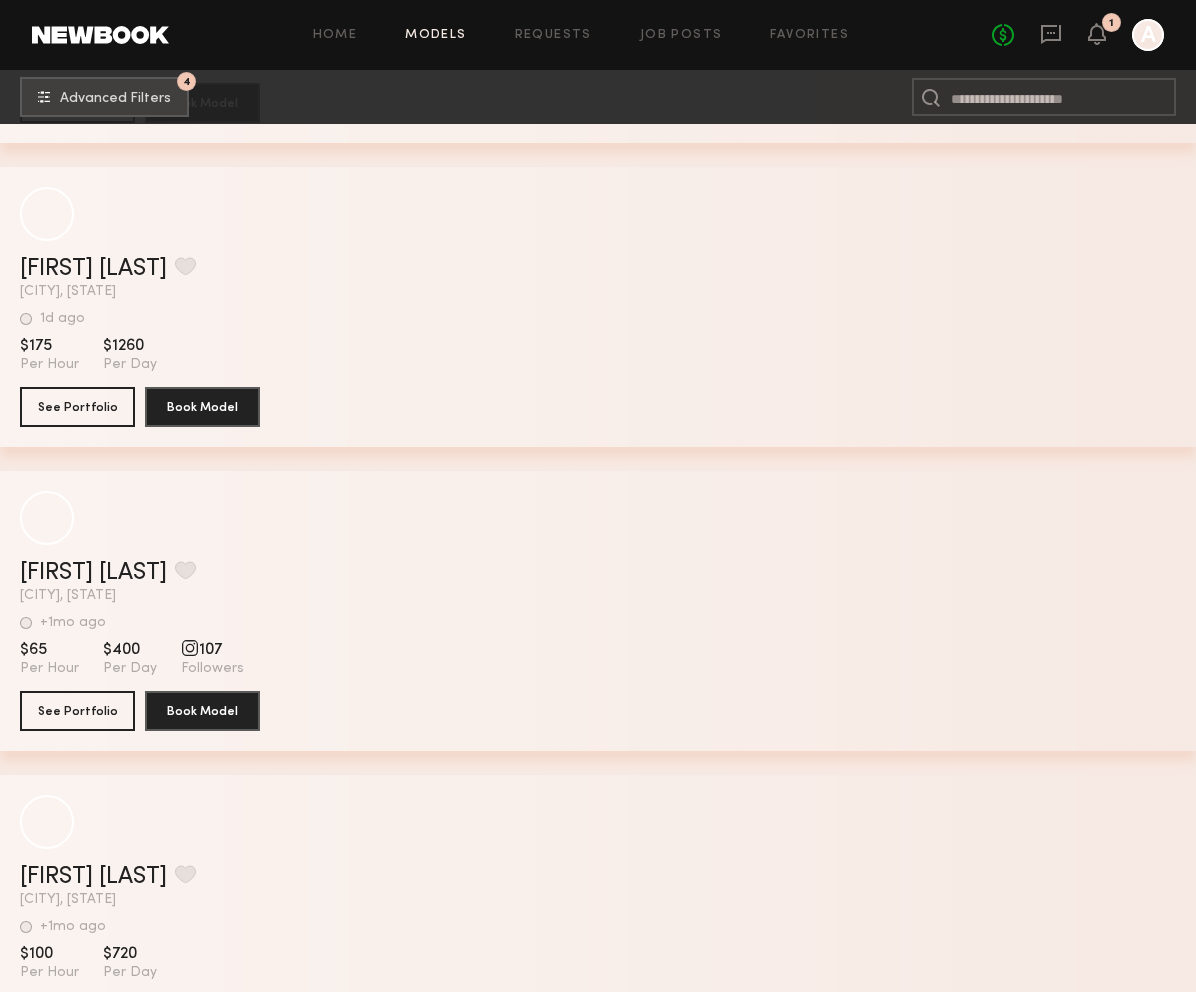 scroll, scrollTop: 16562, scrollLeft: 0, axis: vertical 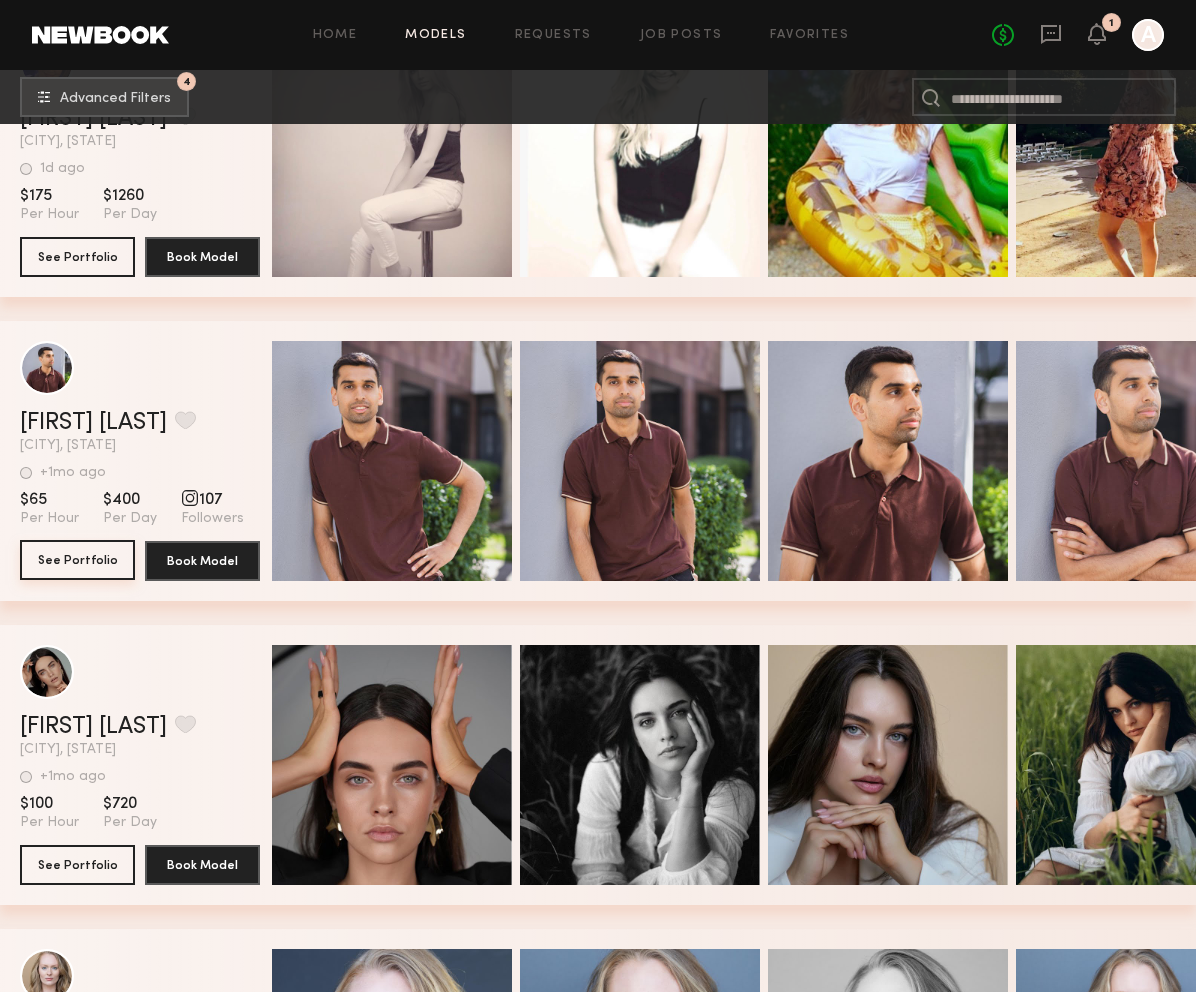 click on "See Portfolio" 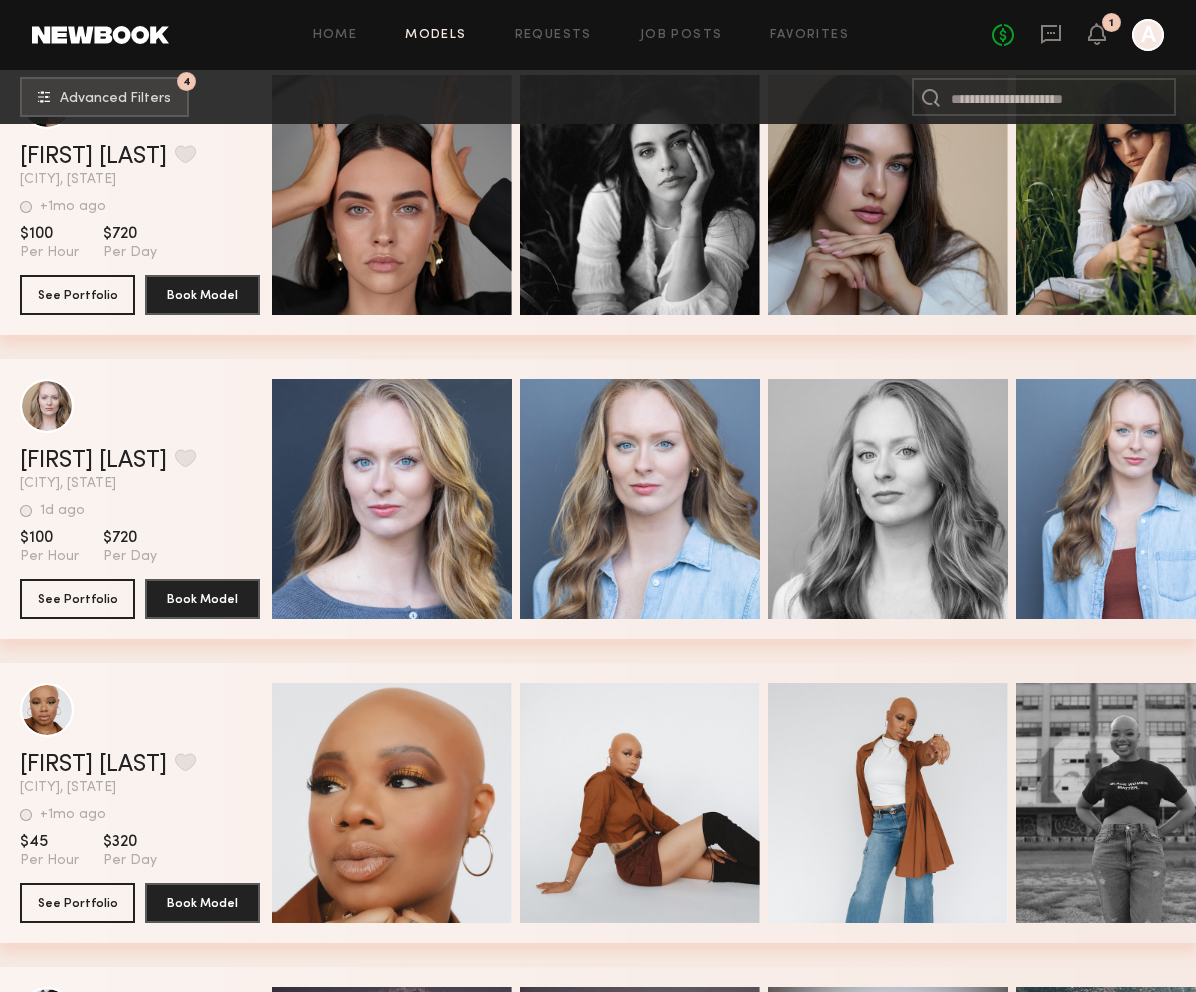 scroll, scrollTop: 17141, scrollLeft: 0, axis: vertical 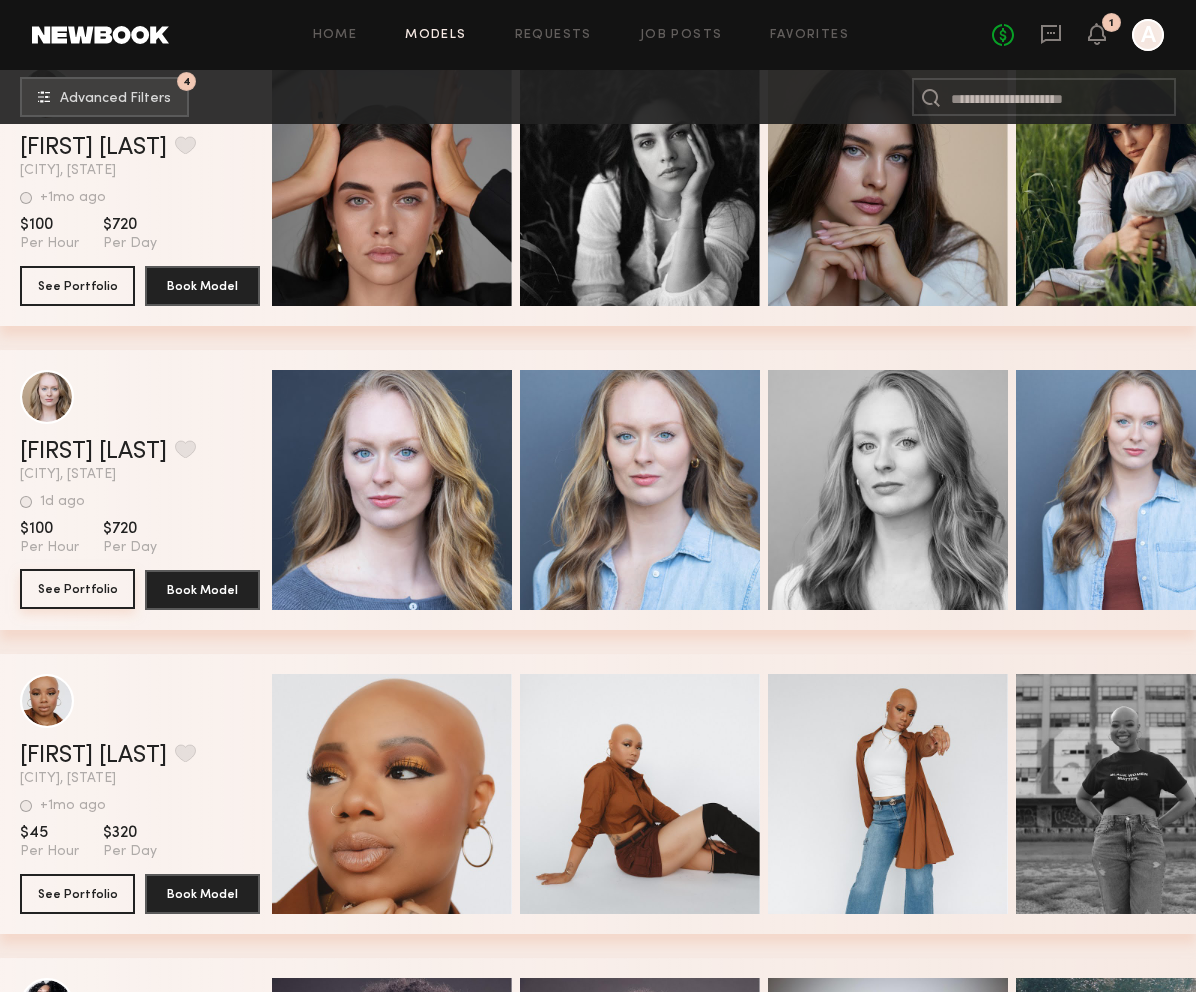 click on "See Portfolio" 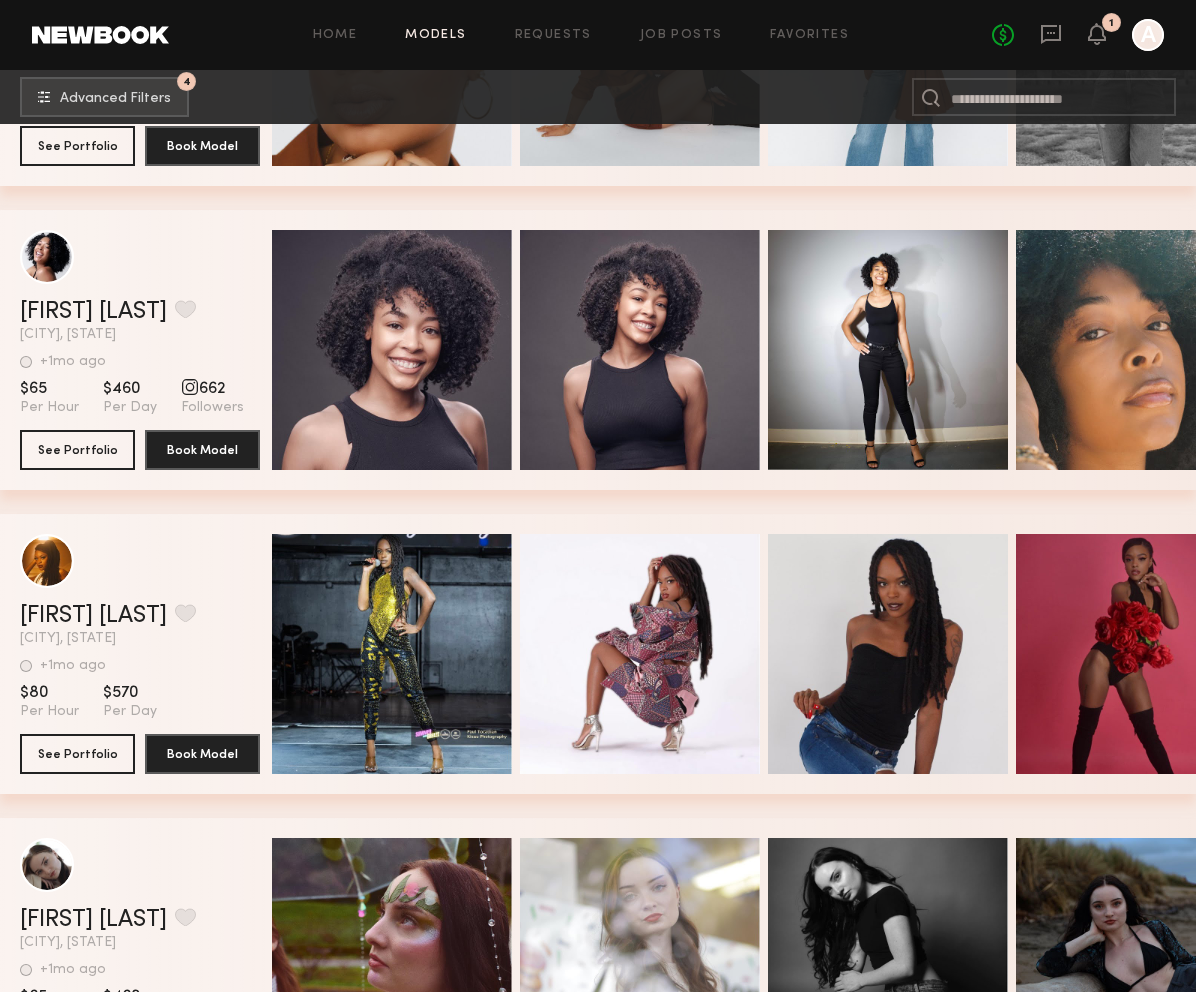 scroll, scrollTop: 17890, scrollLeft: 0, axis: vertical 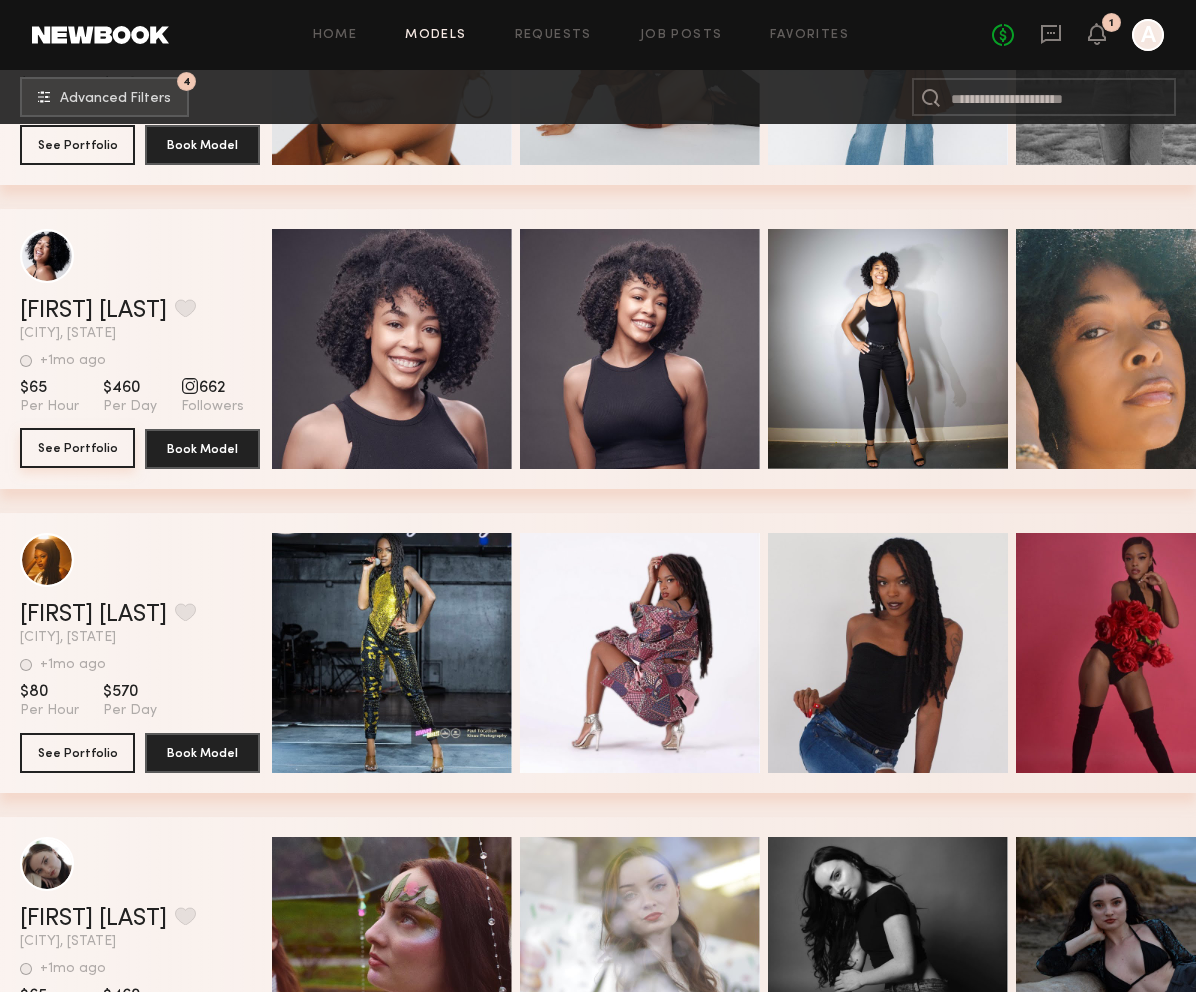 click on "See Portfolio" 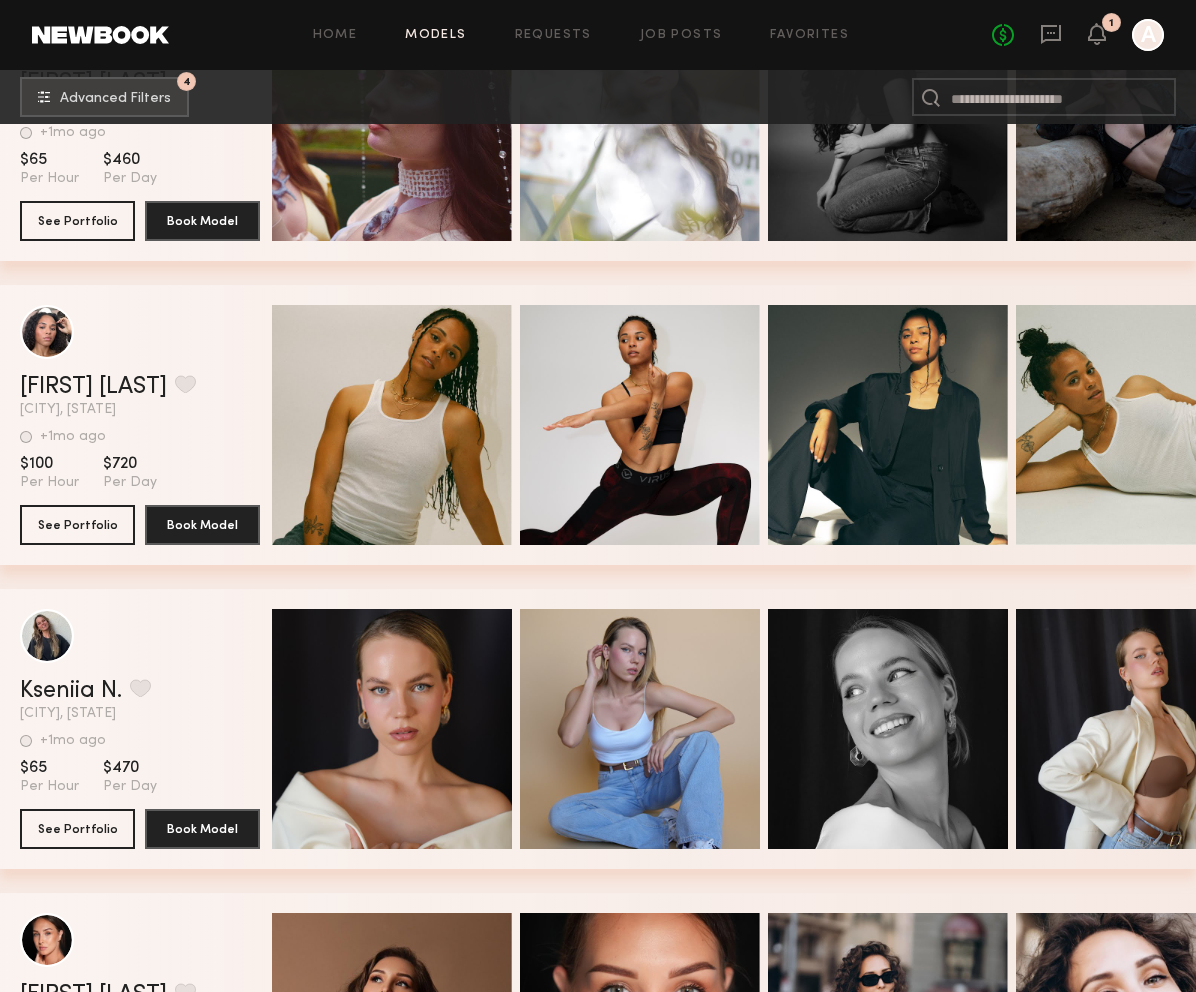 scroll, scrollTop: 18738, scrollLeft: 0, axis: vertical 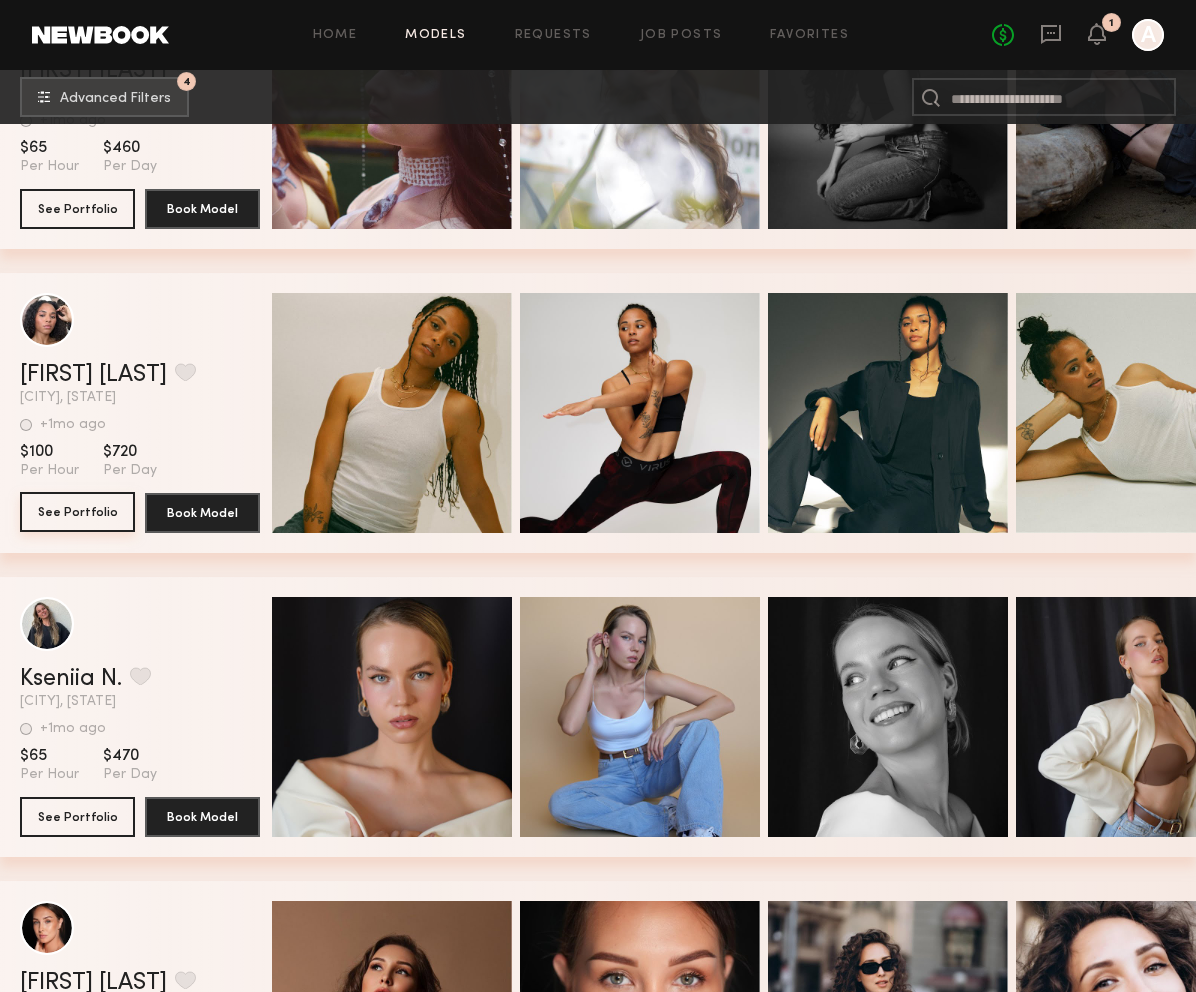 click on "See Portfolio" 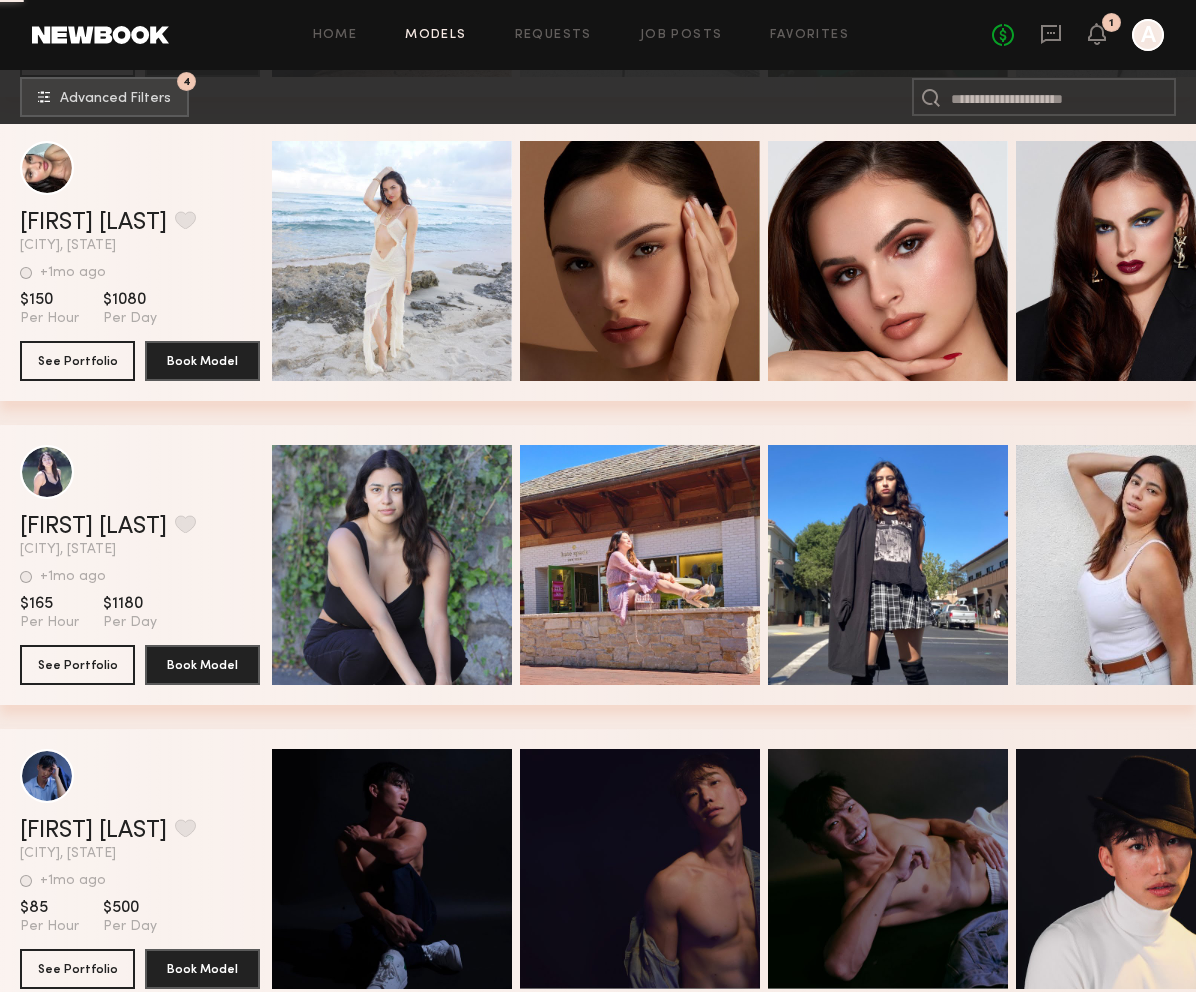 scroll, scrollTop: 20412, scrollLeft: 0, axis: vertical 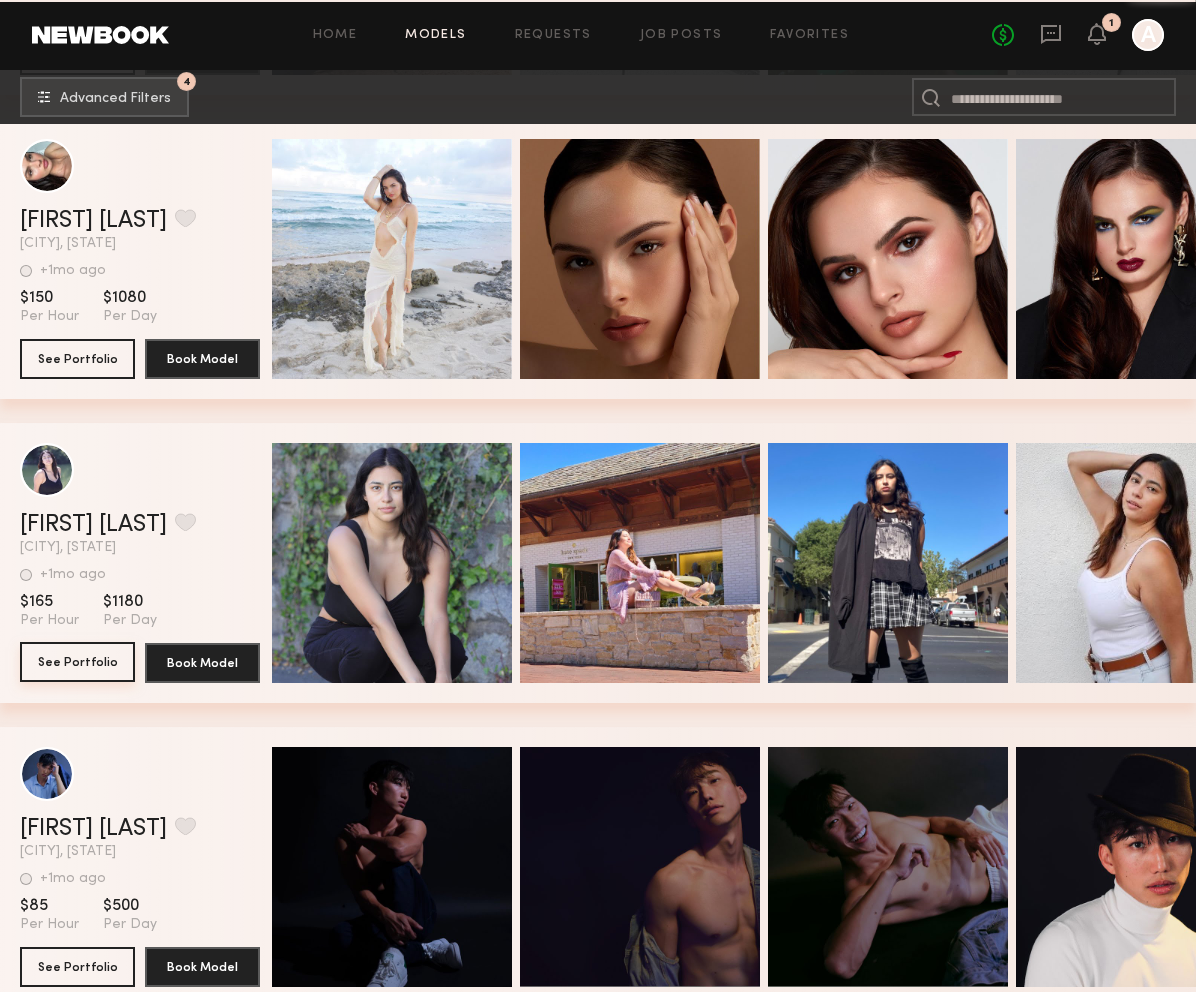 click on "See Portfolio" 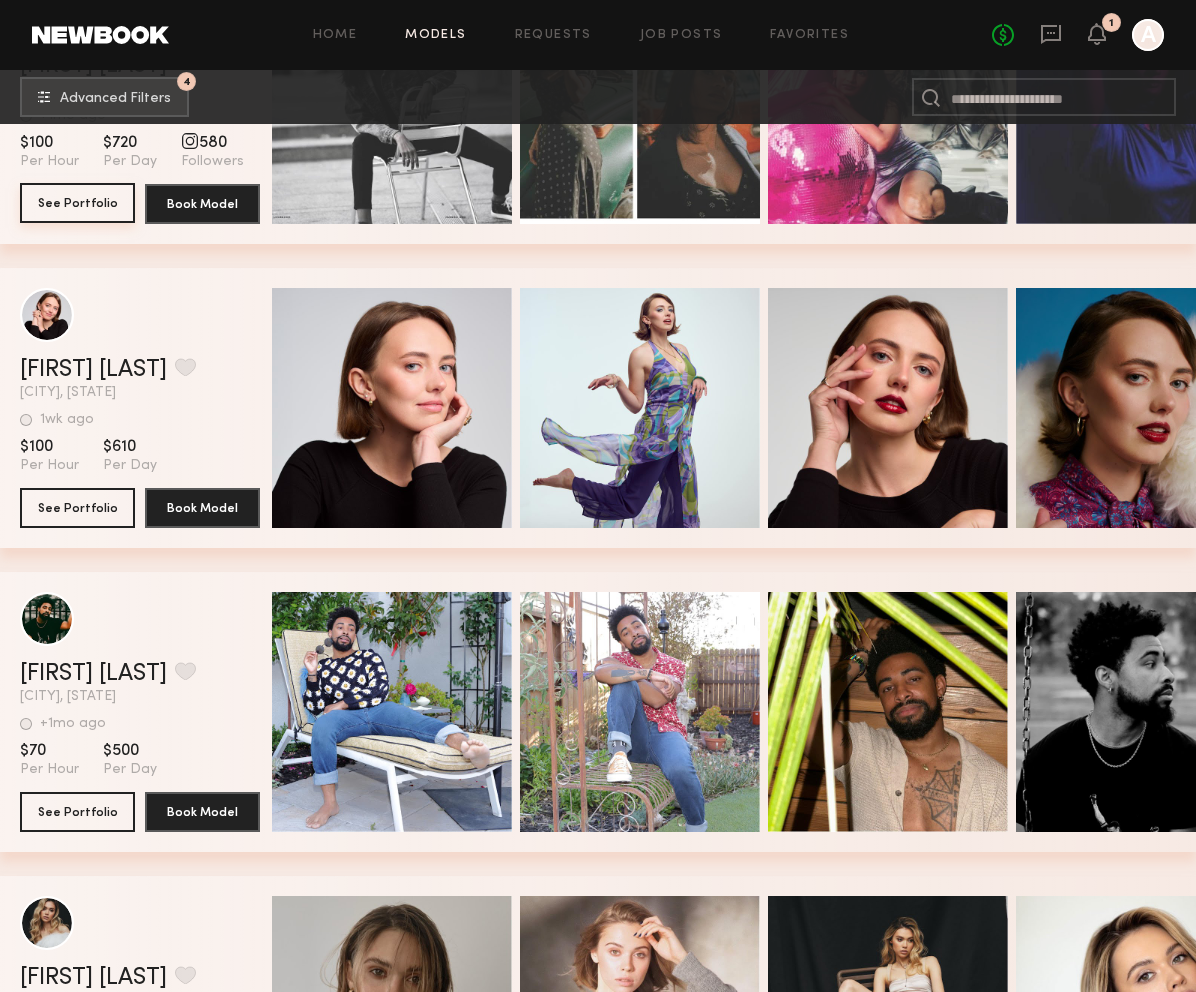 scroll, scrollTop: 21503, scrollLeft: 0, axis: vertical 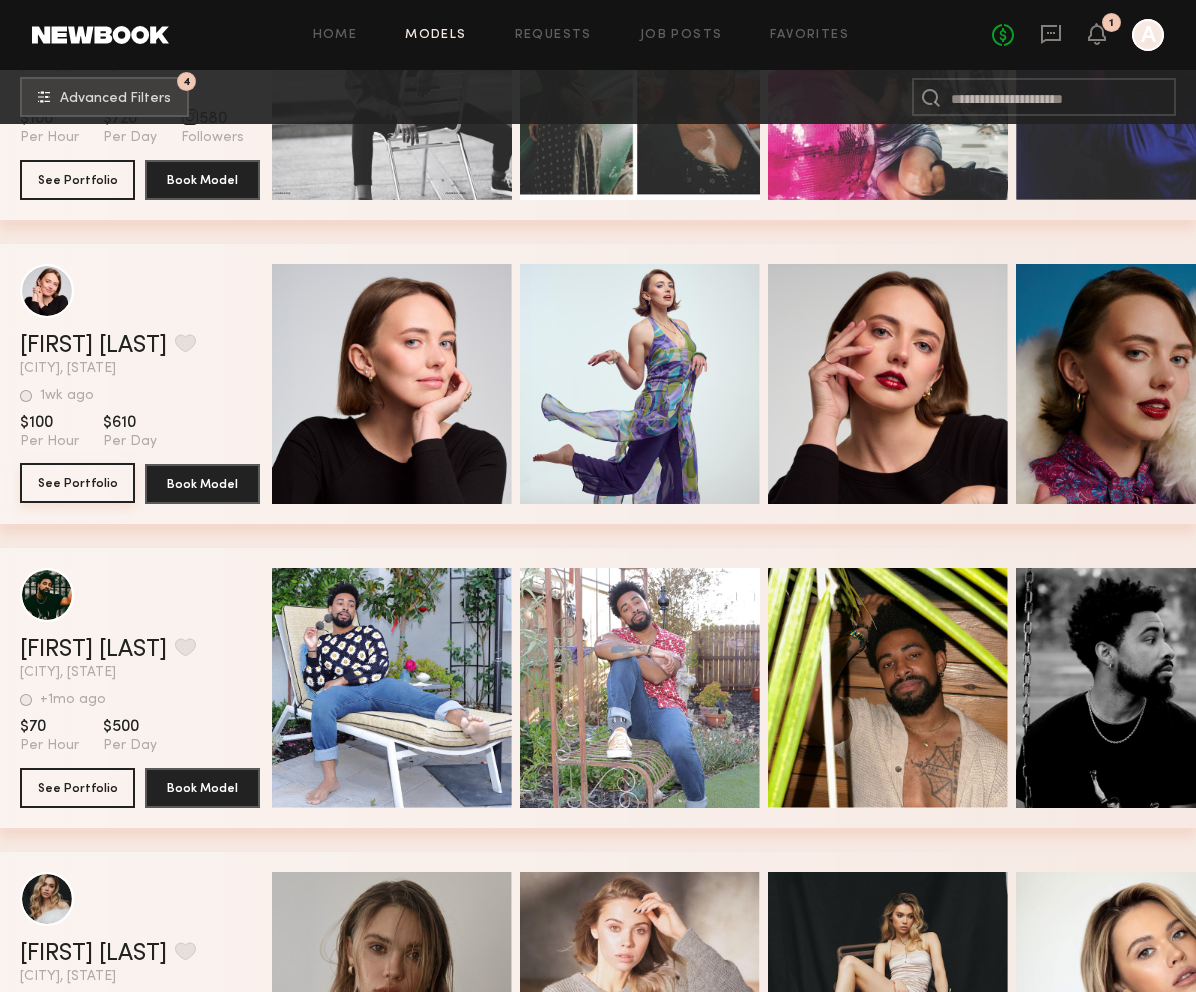 click on "See Portfolio" 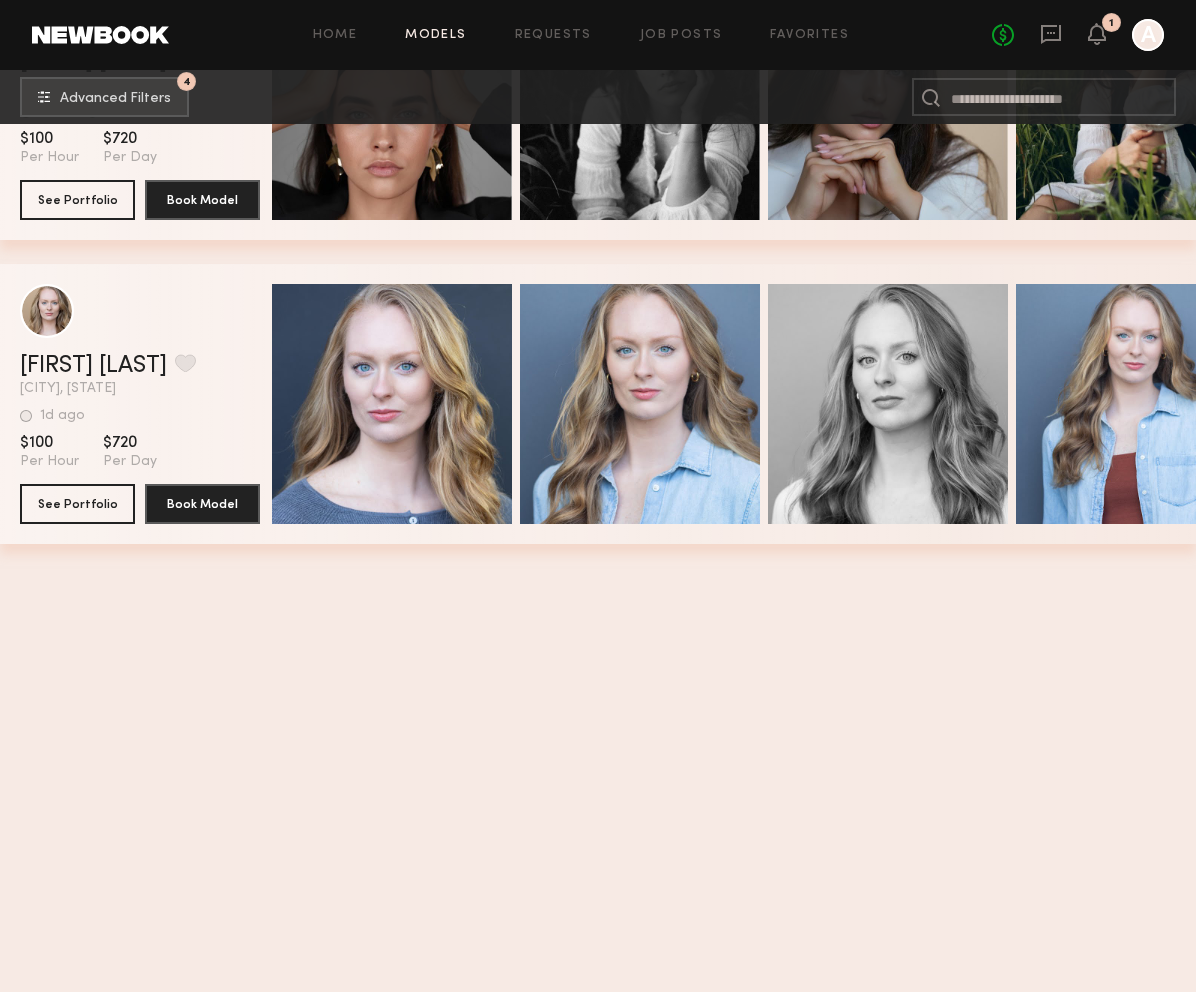 scroll, scrollTop: 14961, scrollLeft: 0, axis: vertical 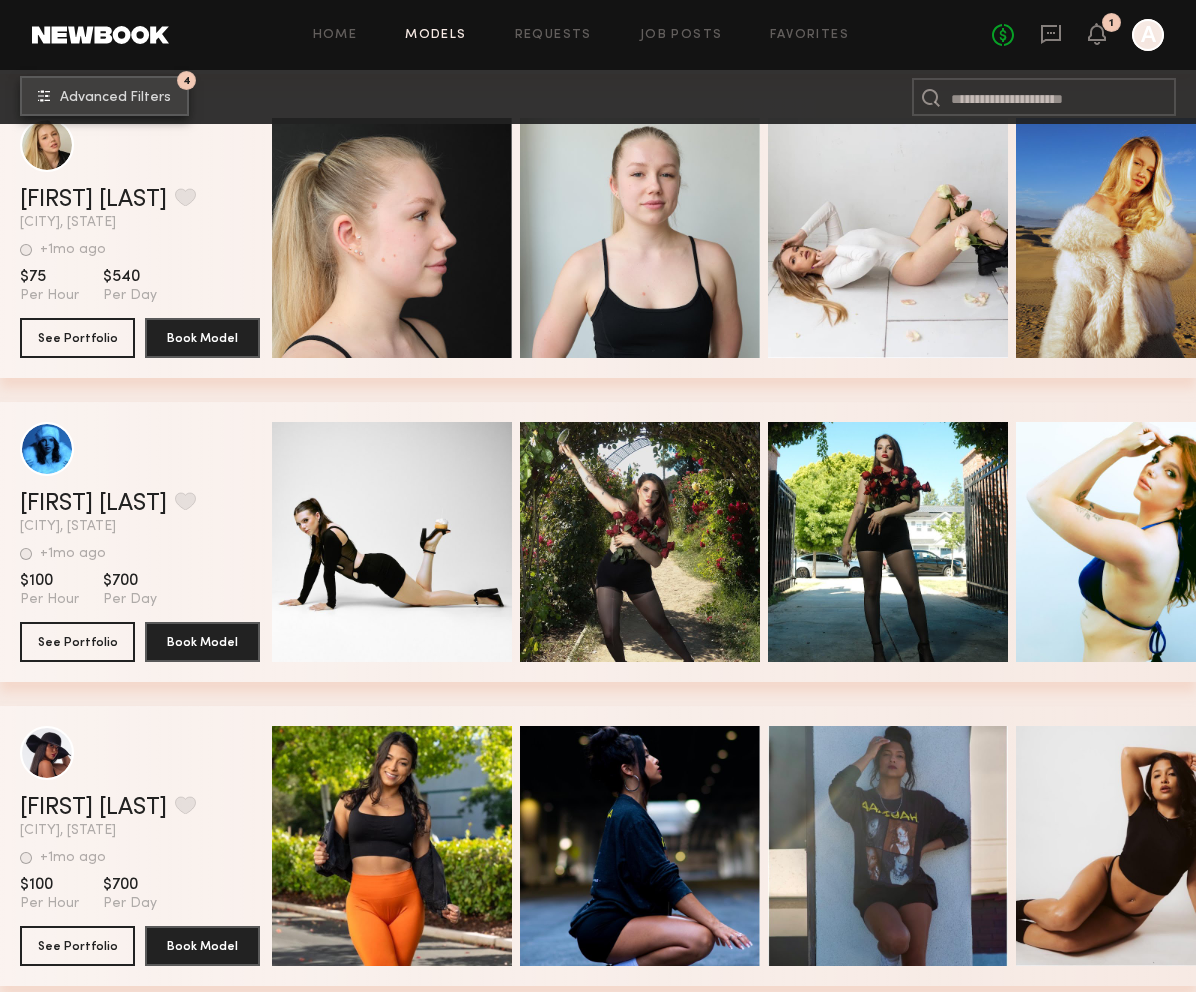 click on "Advanced Filters" 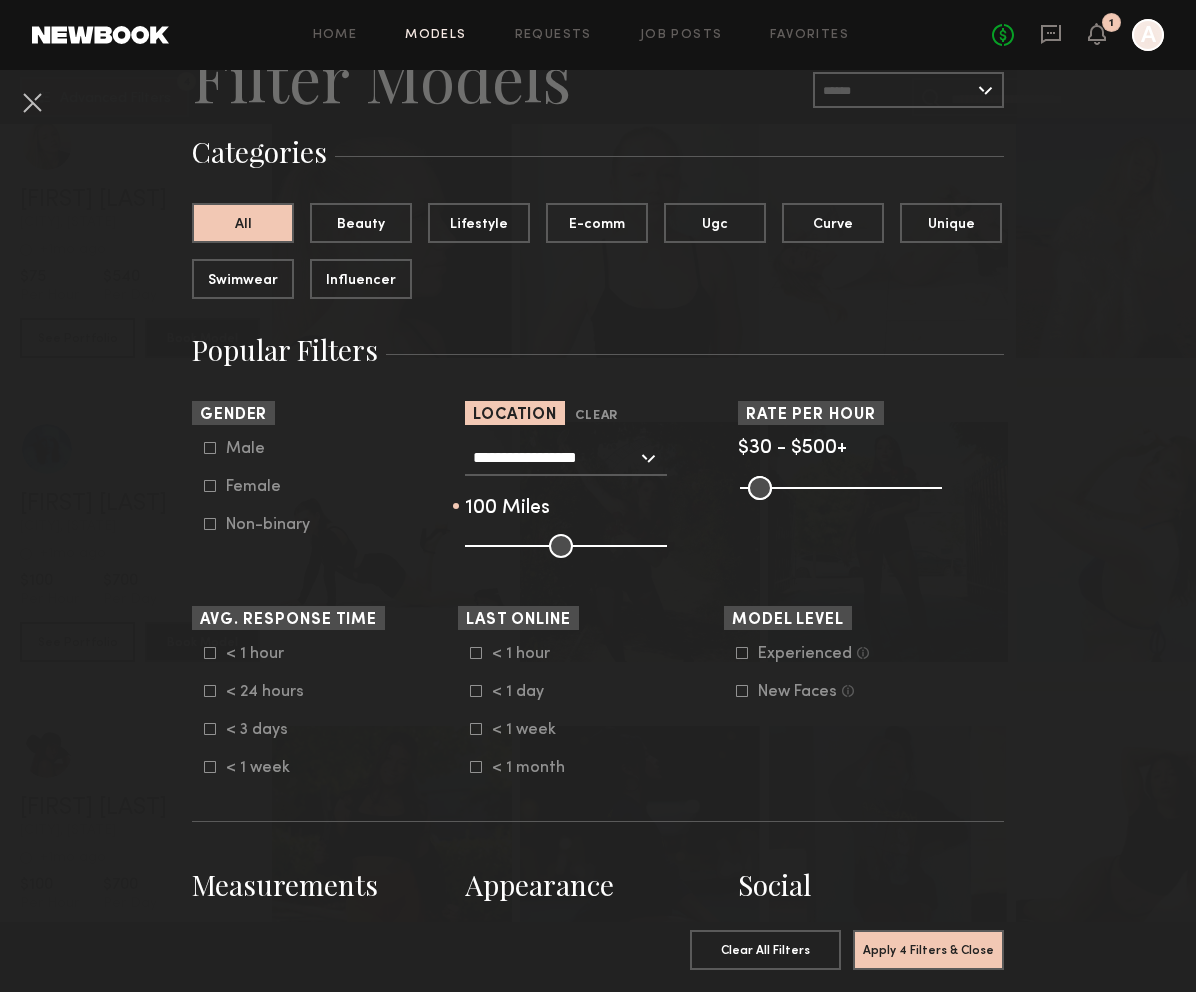 scroll, scrollTop: 101, scrollLeft: 0, axis: vertical 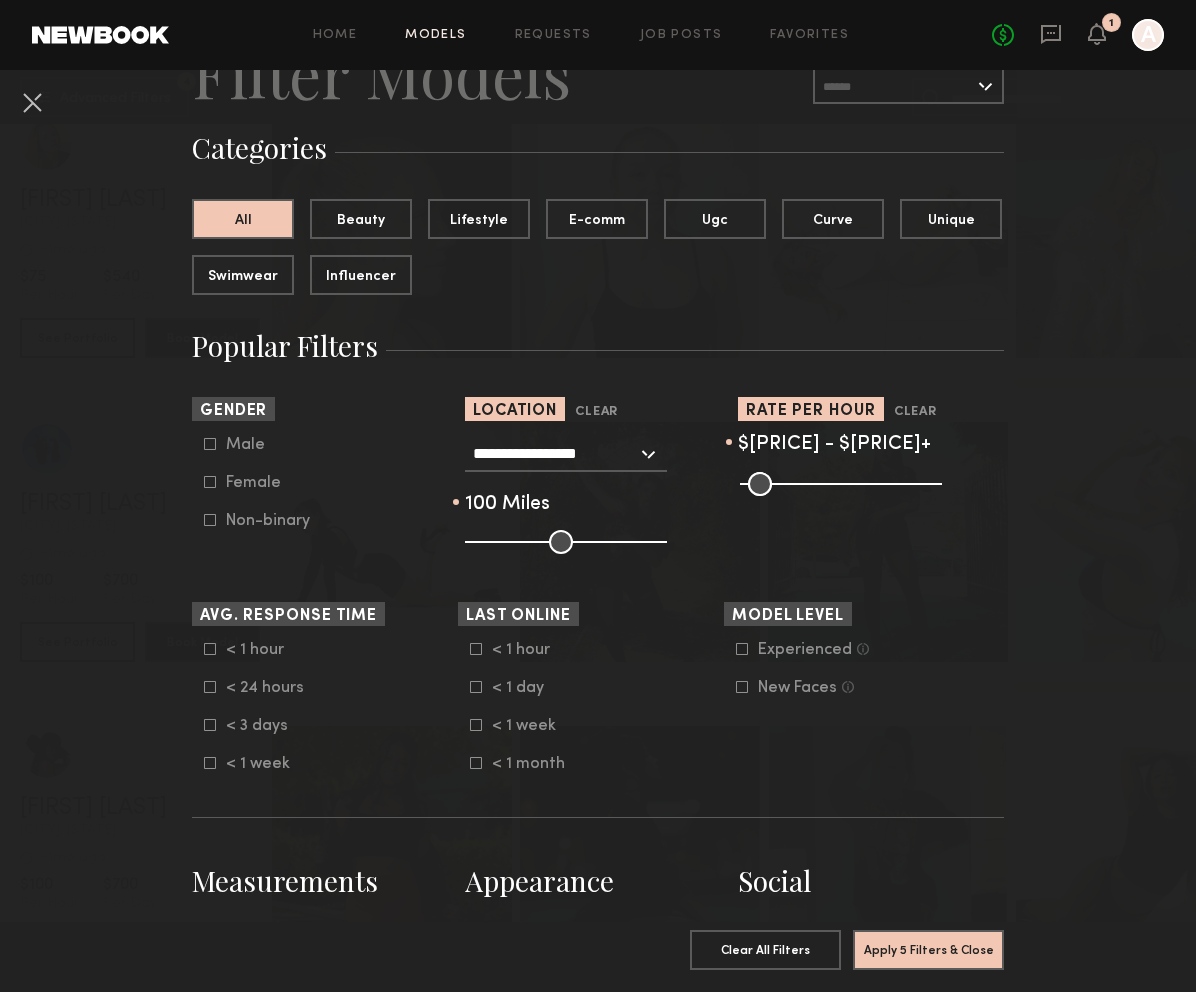 drag, startPoint x: 754, startPoint y: 487, endPoint x: 782, endPoint y: 488, distance: 28.01785 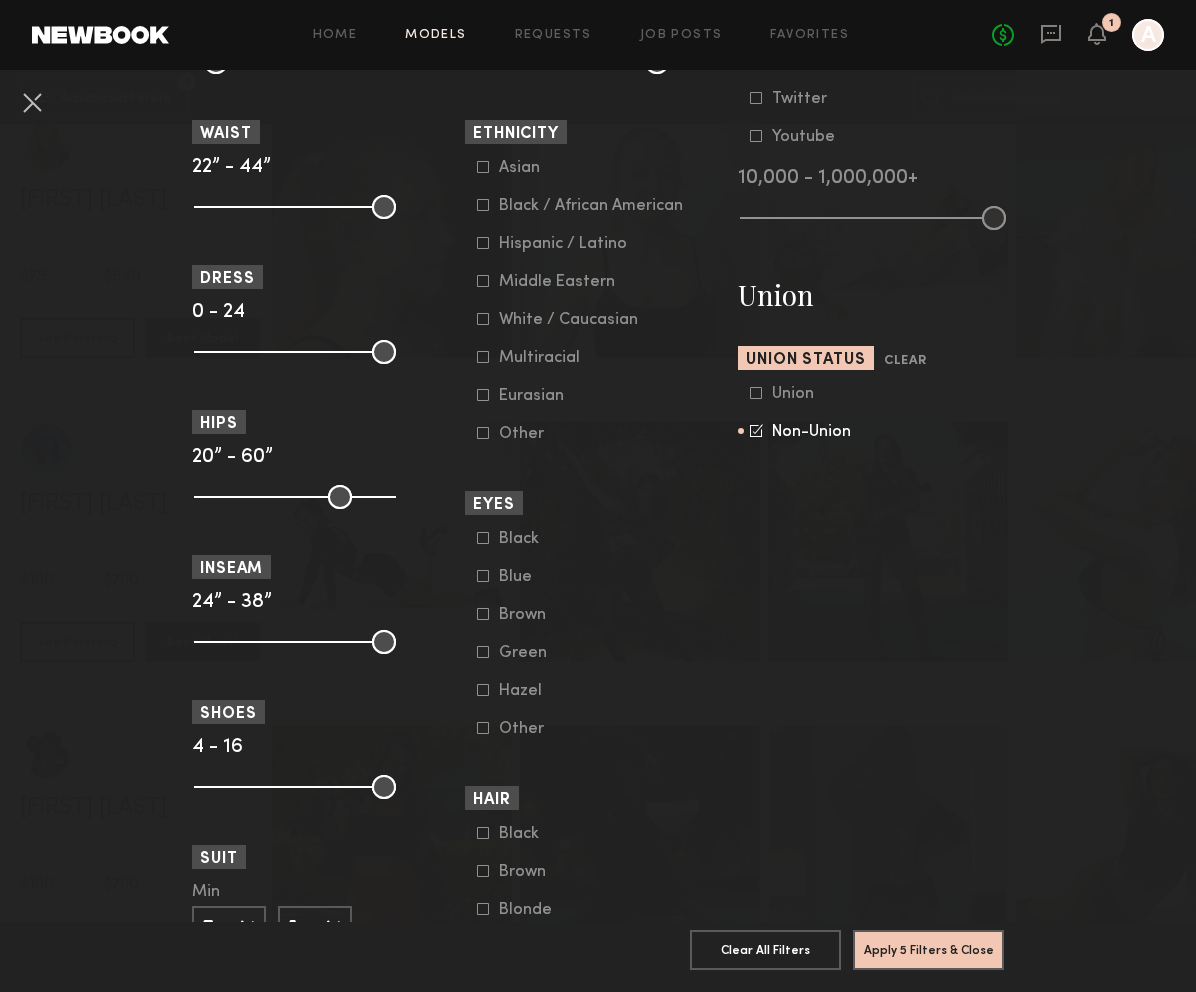 scroll, scrollTop: 1063, scrollLeft: 0, axis: vertical 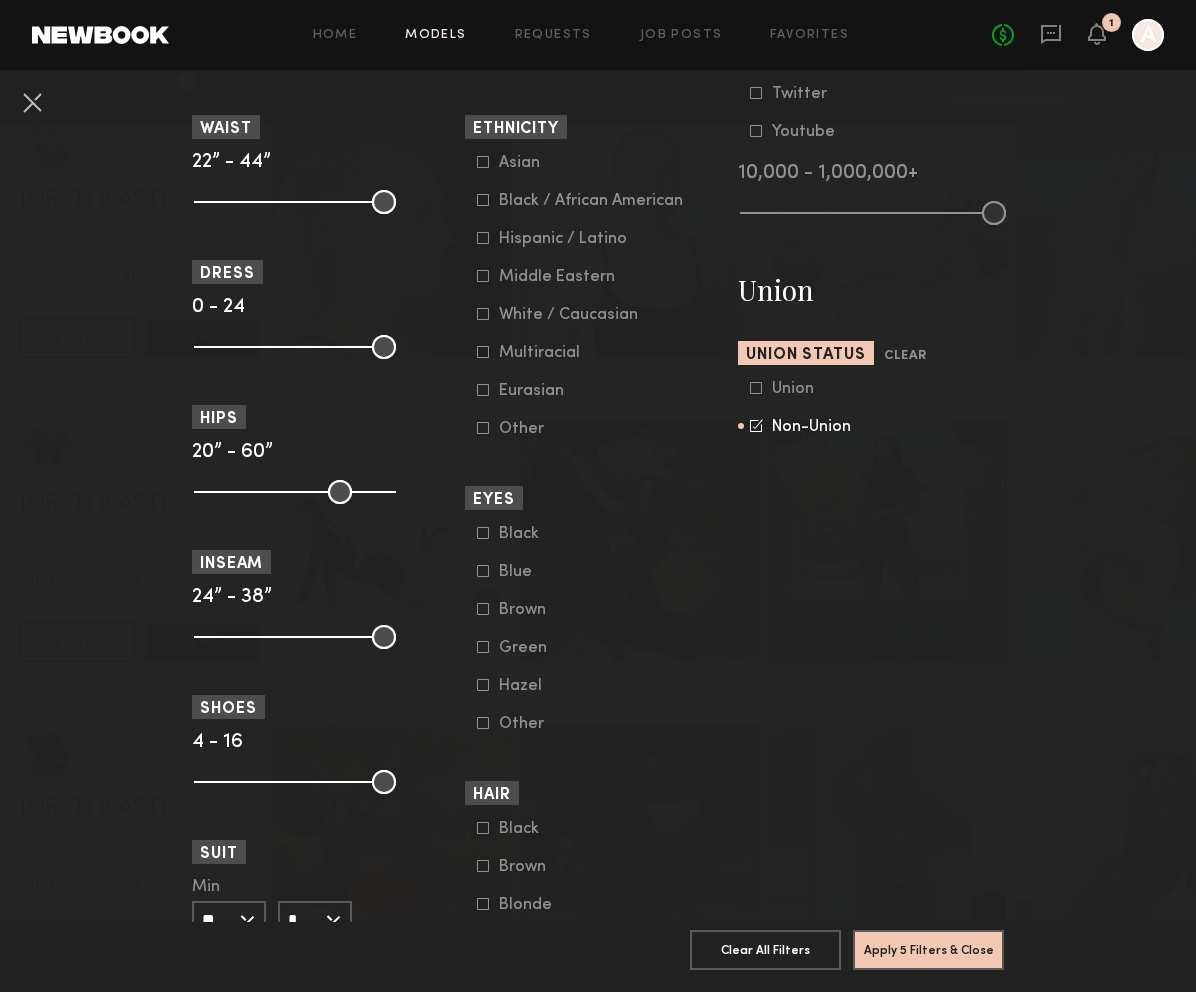 click 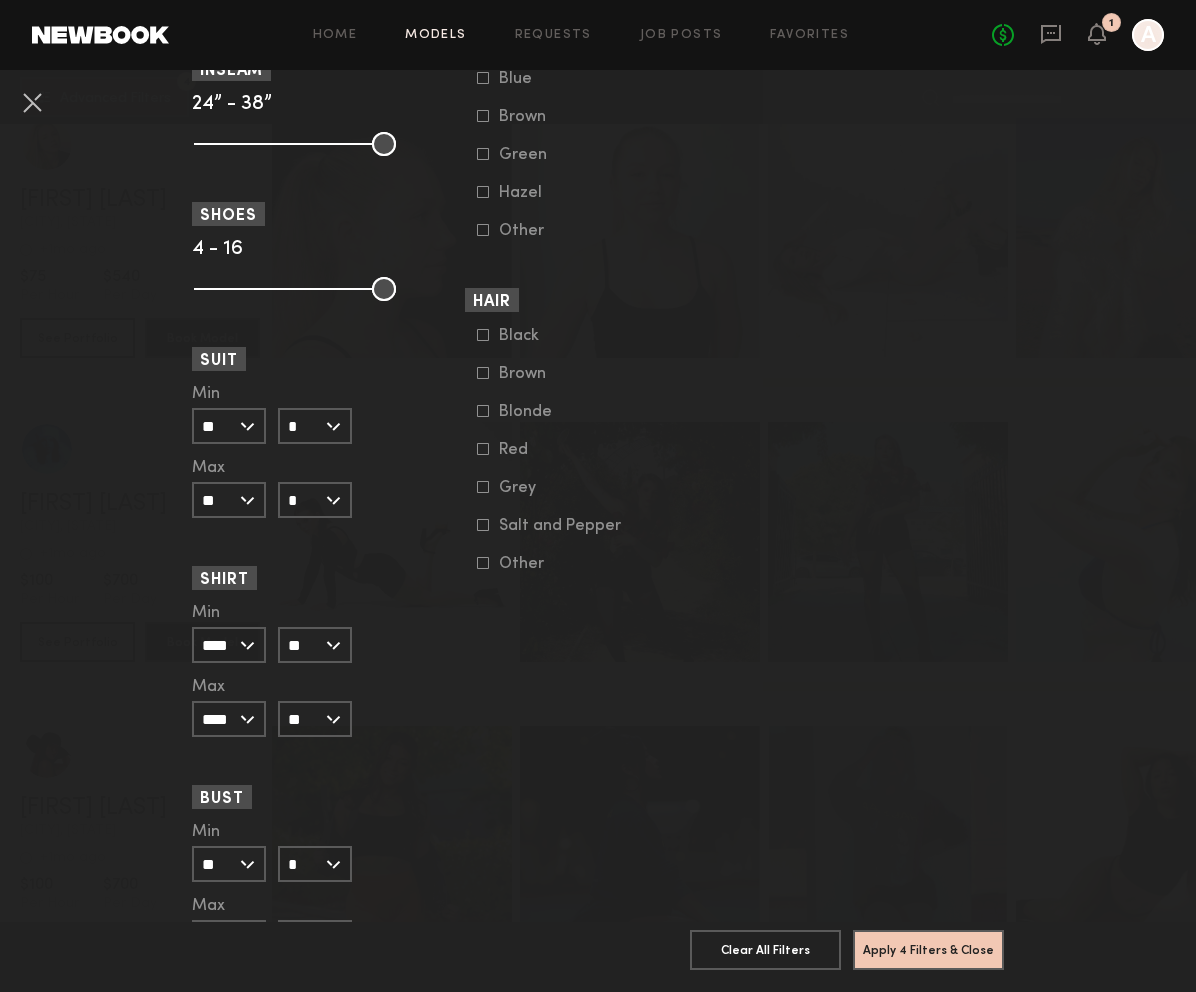 scroll, scrollTop: 1656, scrollLeft: 0, axis: vertical 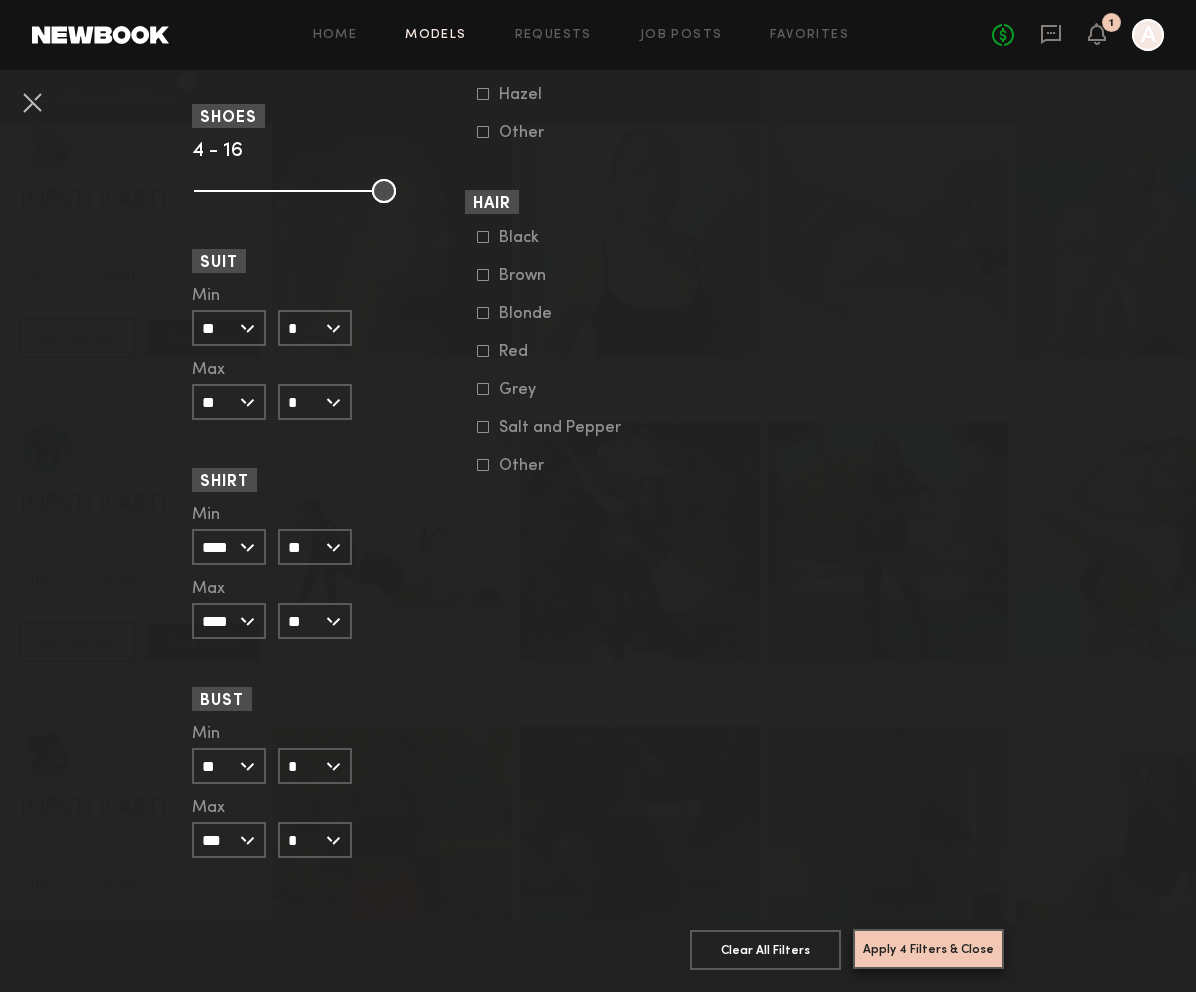 click on "Apply 4 Filters & Close" 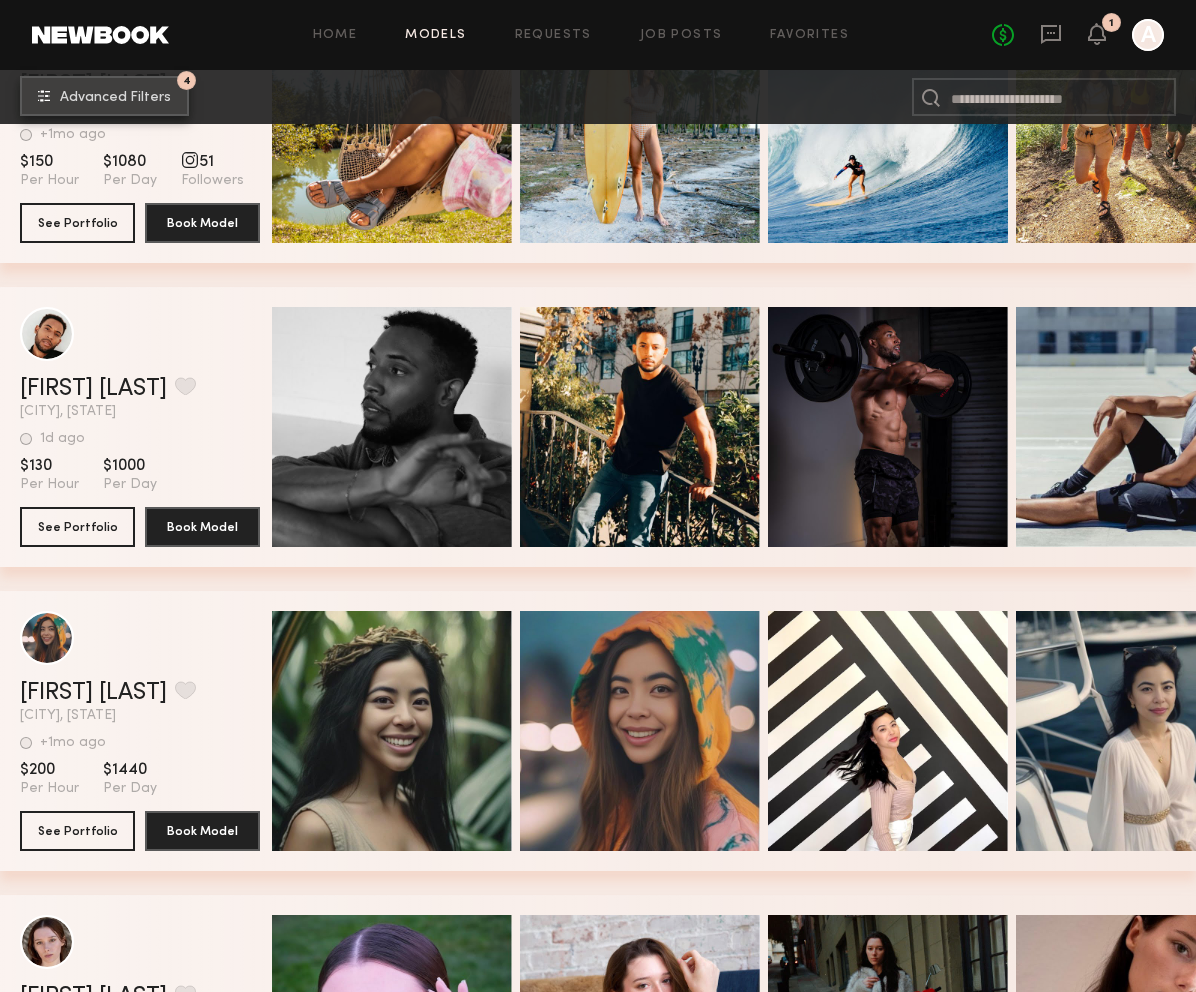 scroll, scrollTop: 5705, scrollLeft: 0, axis: vertical 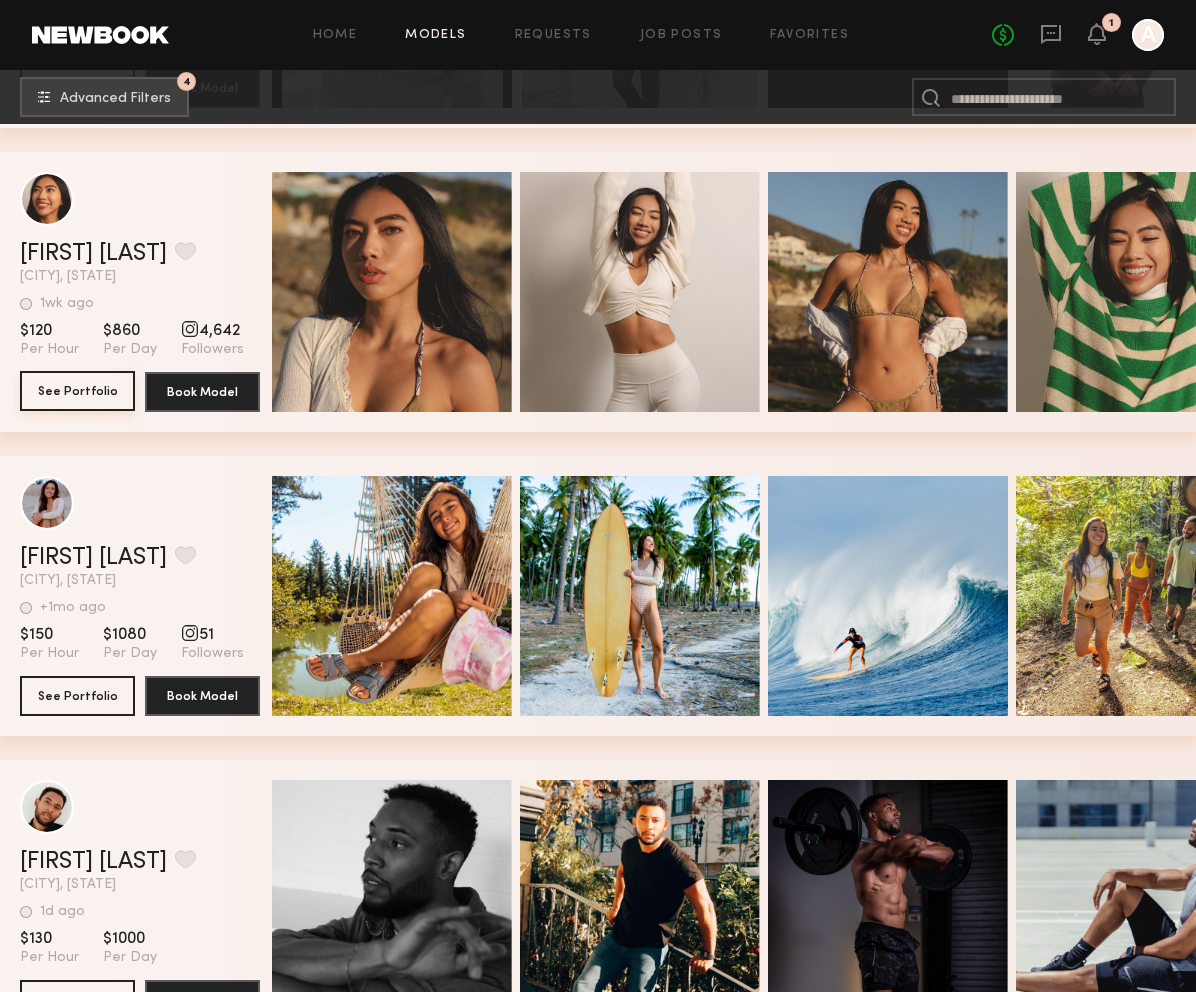 click on "See Portfolio" 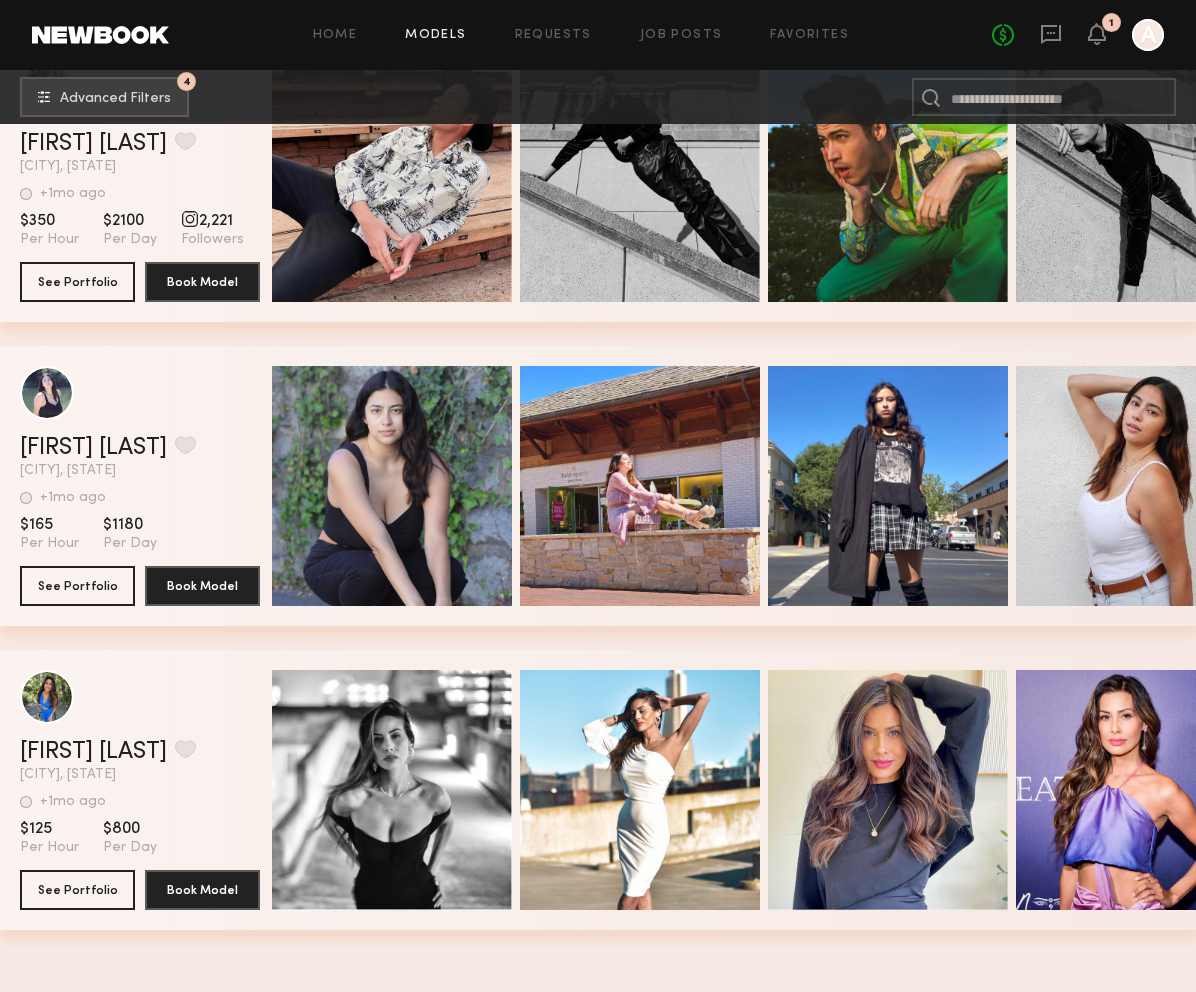 scroll, scrollTop: 9214, scrollLeft: 0, axis: vertical 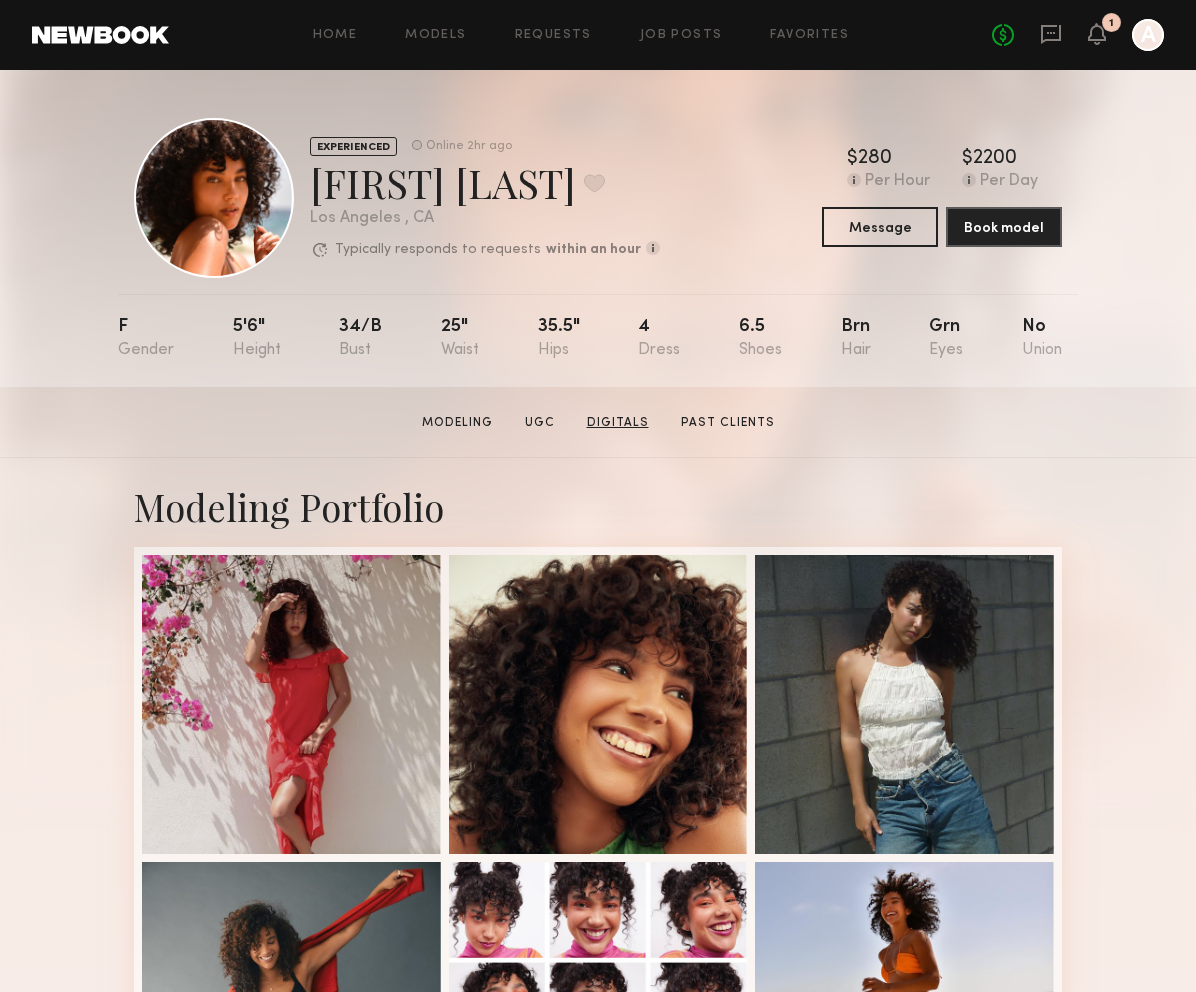 click on "Digitals" 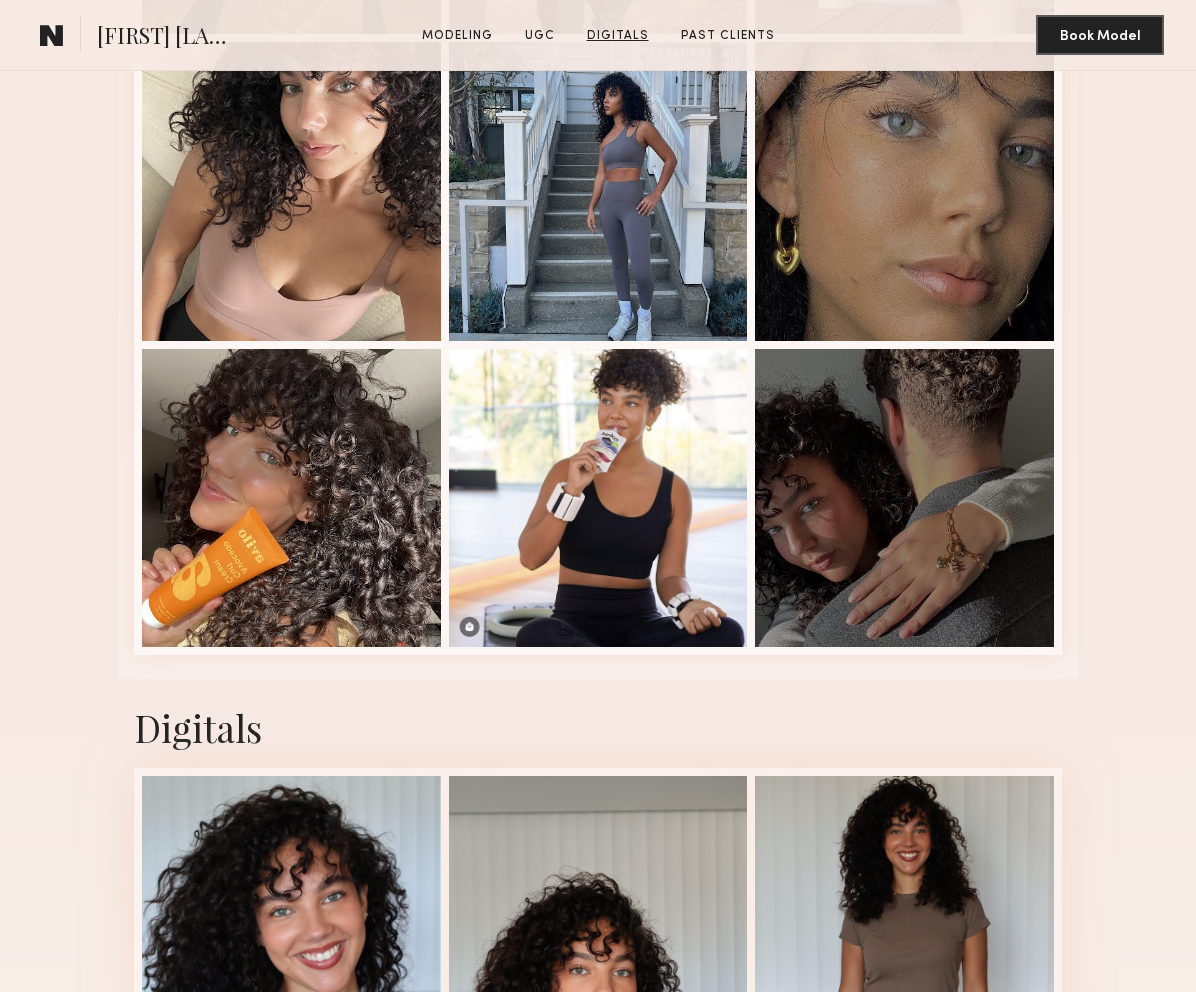 scroll, scrollTop: 4476, scrollLeft: 0, axis: vertical 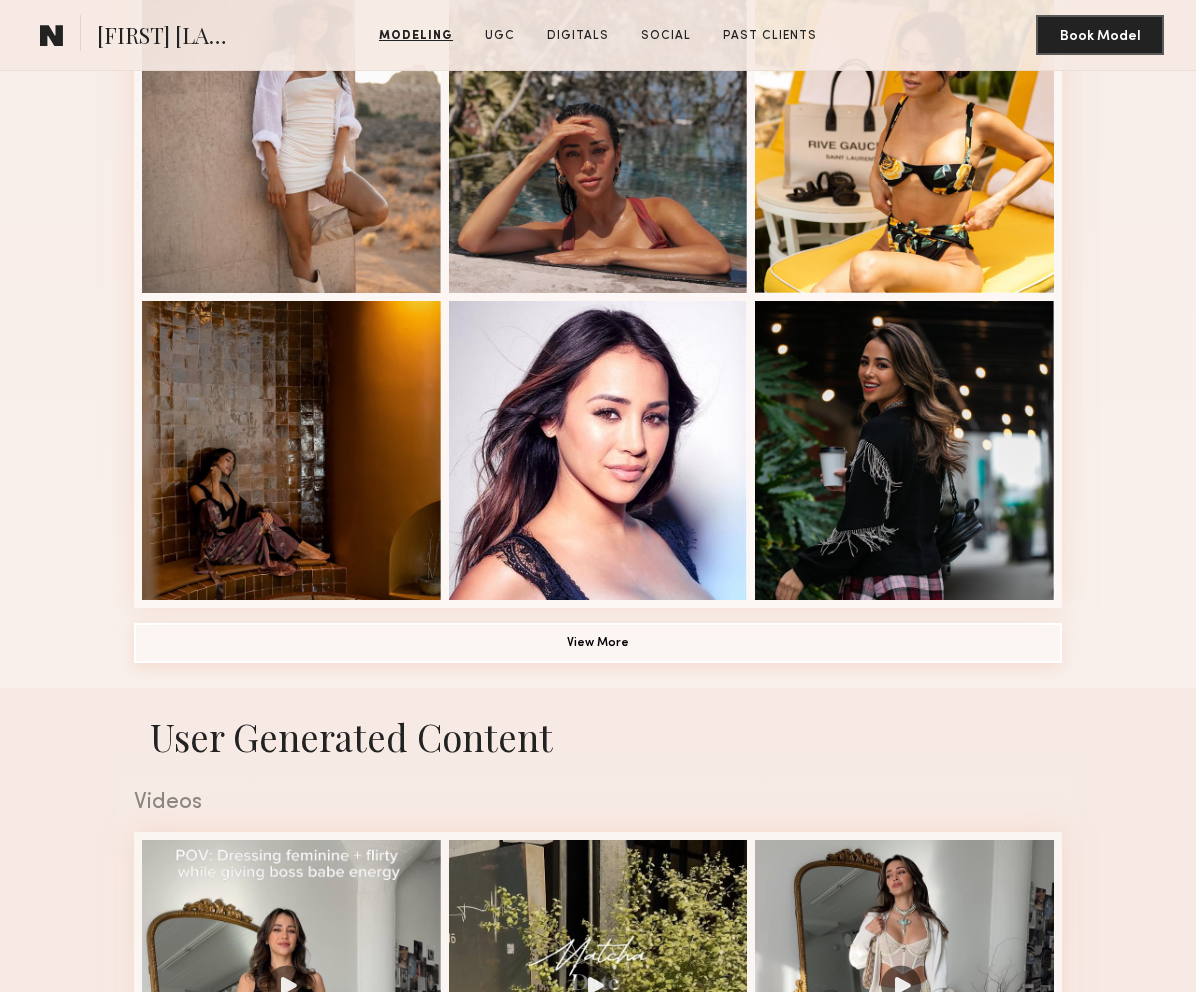 click on "View More" 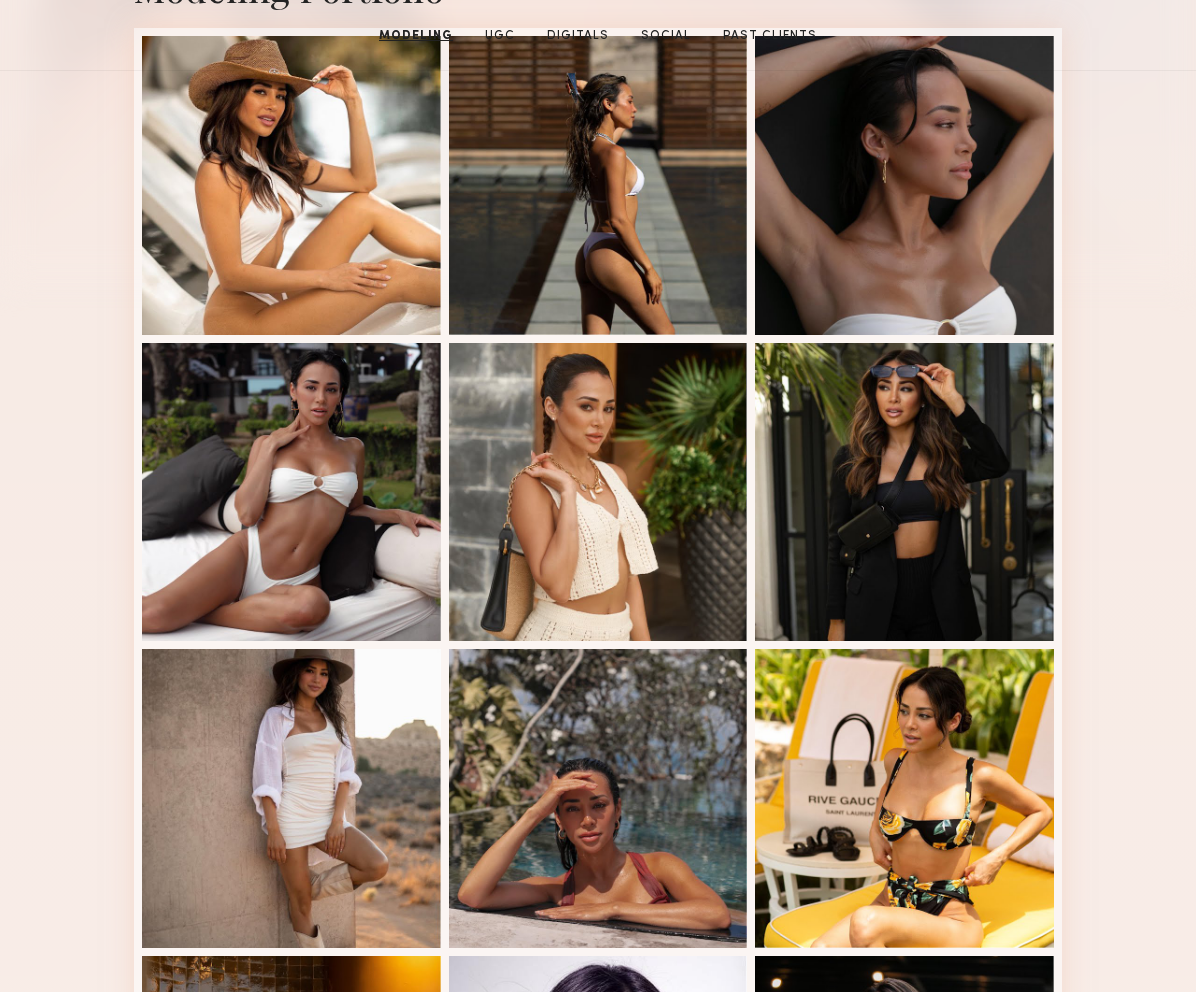 scroll, scrollTop: 0, scrollLeft: 0, axis: both 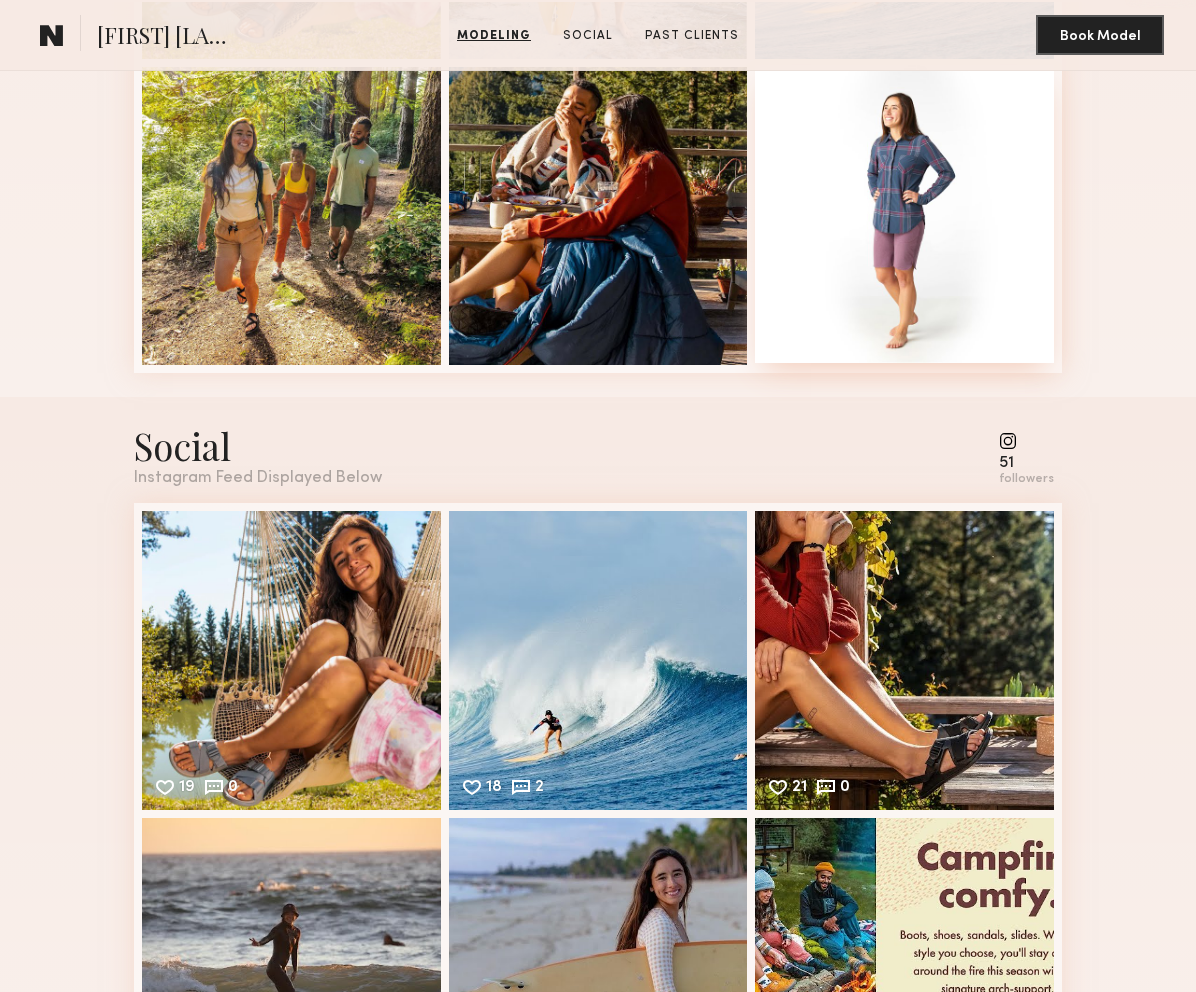 click at bounding box center [904, 214] 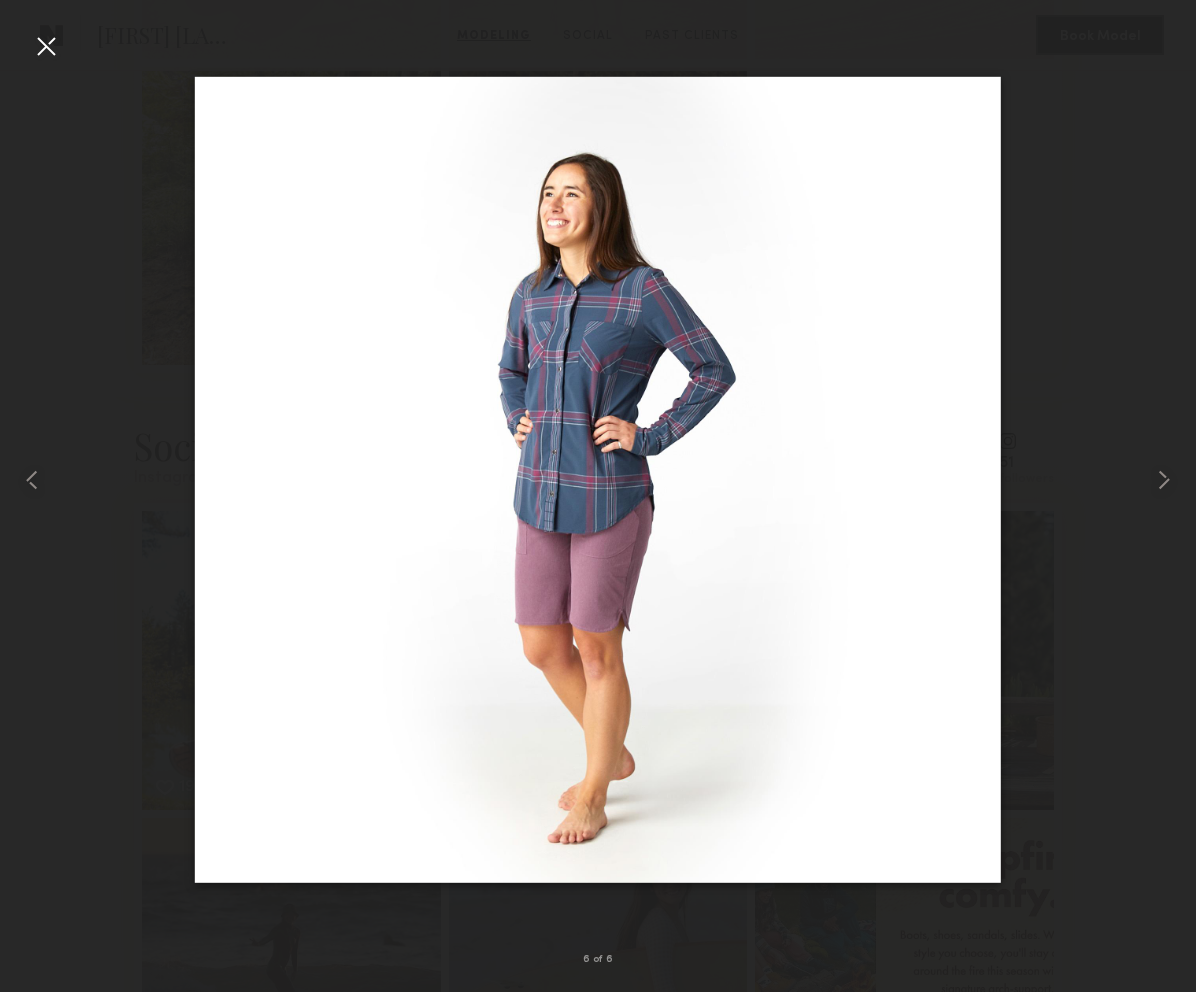 click at bounding box center (46, 46) 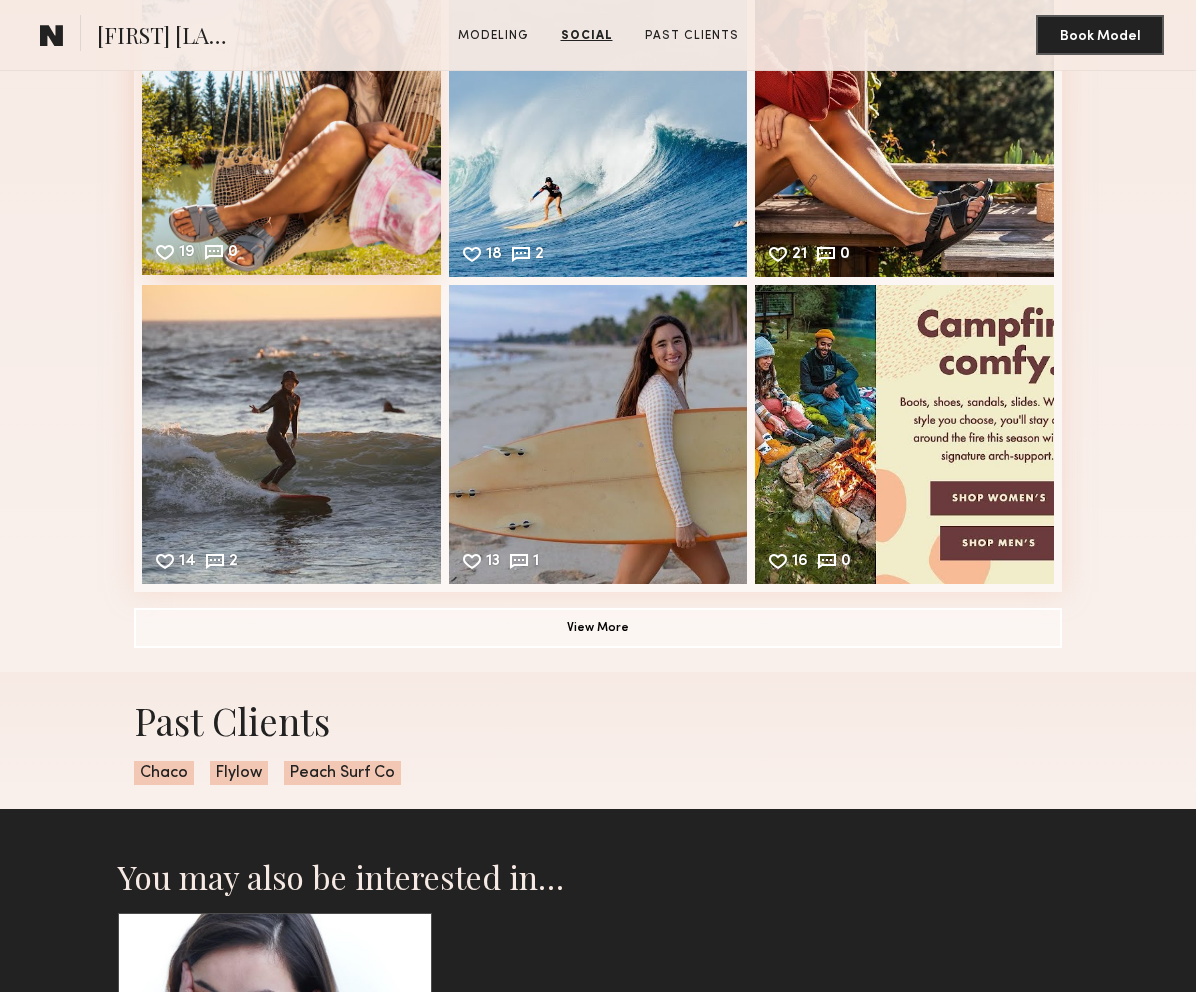 scroll, scrollTop: 1335, scrollLeft: 0, axis: vertical 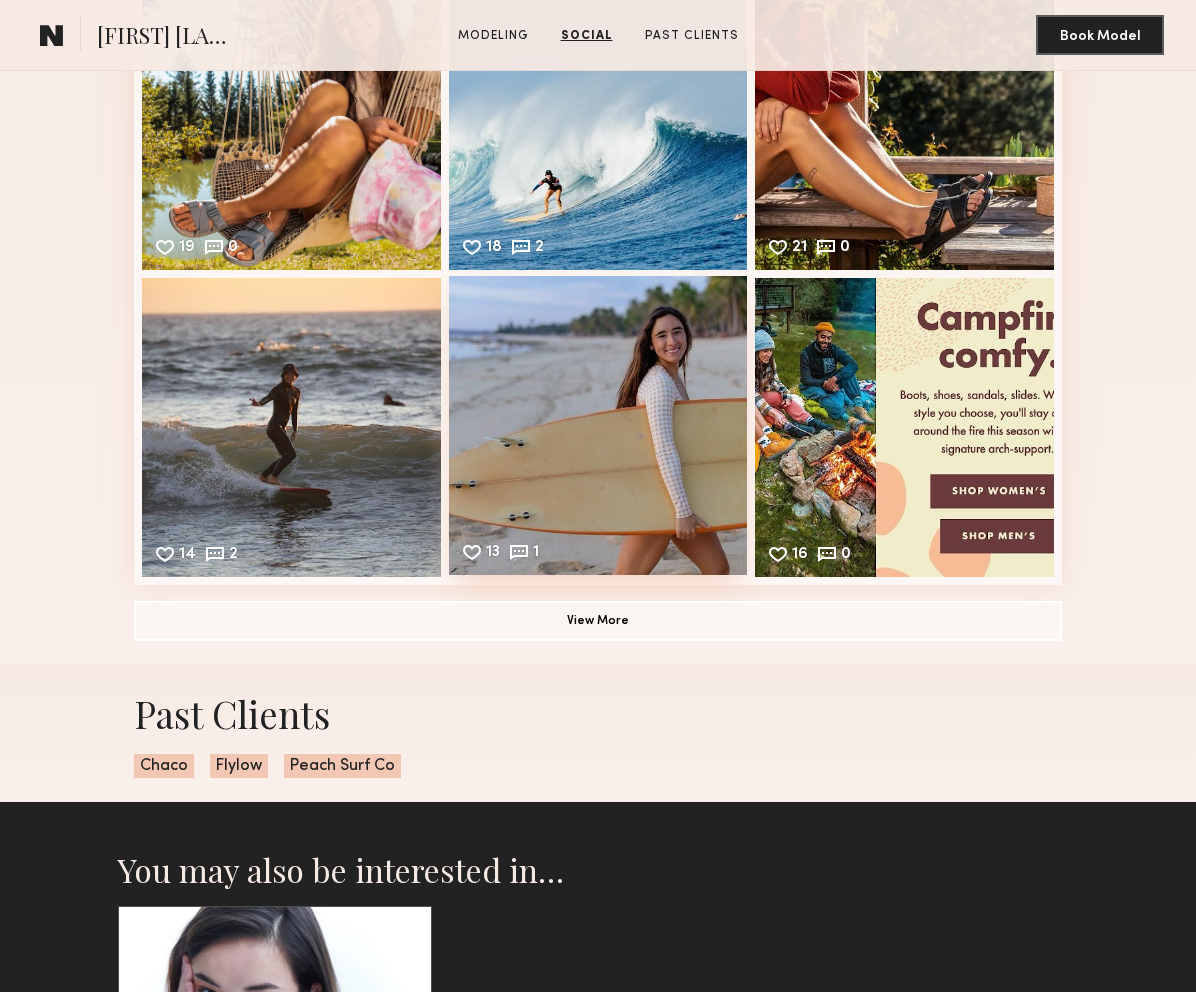 click on "13 1  Likes & comments displayed  to show model’s engagement" at bounding box center [598, 425] 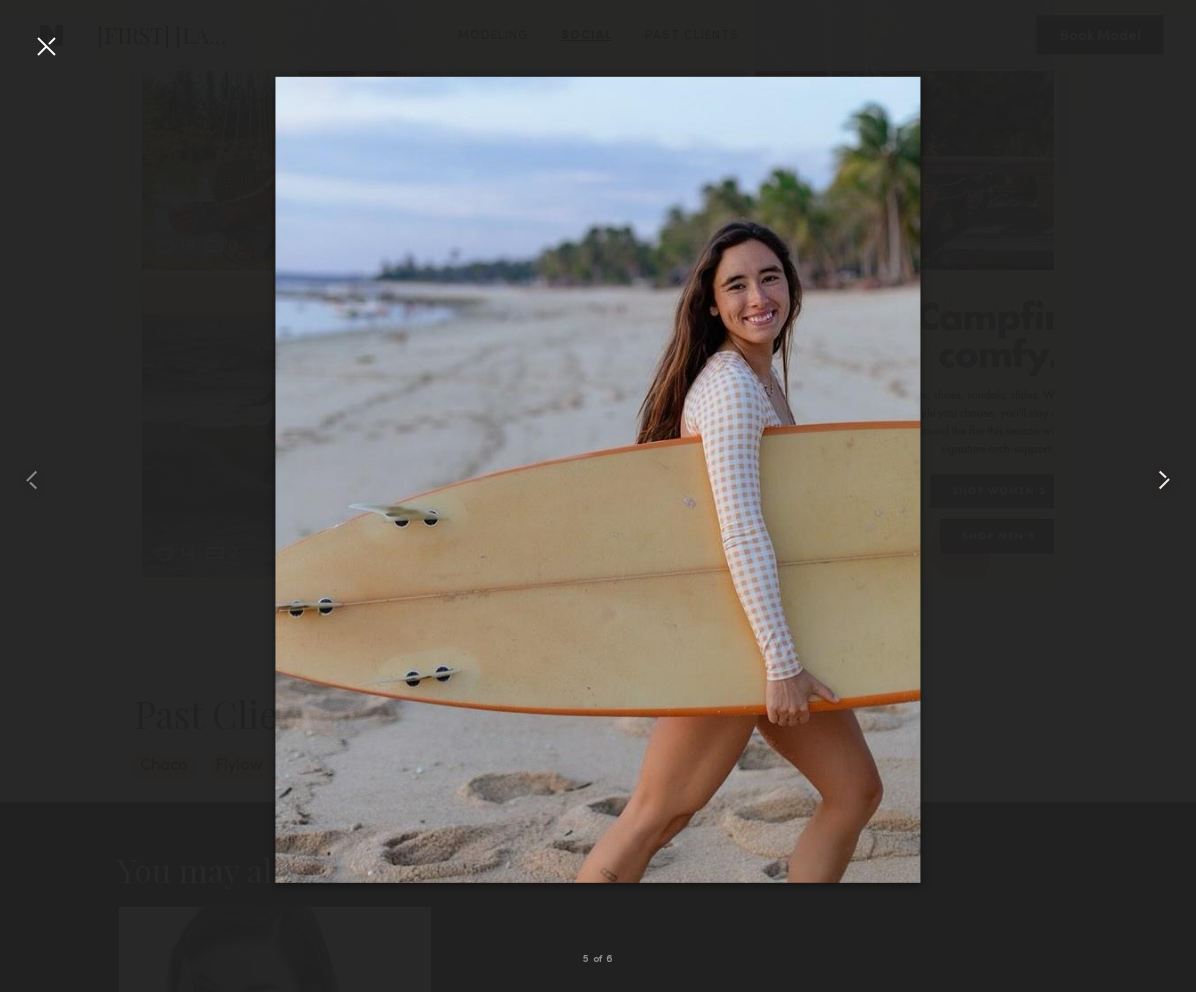 click at bounding box center (1164, 480) 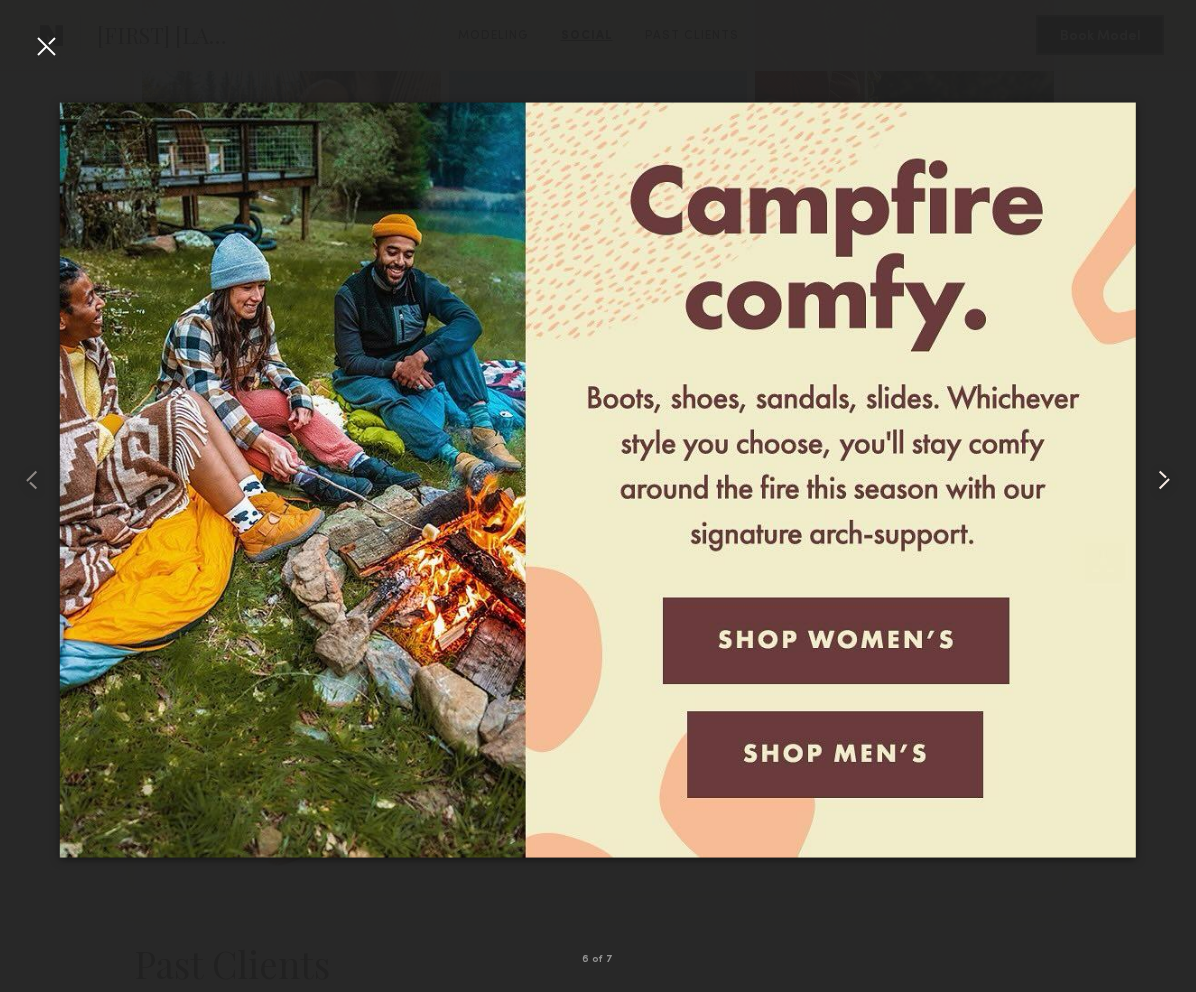 click at bounding box center (1164, 480) 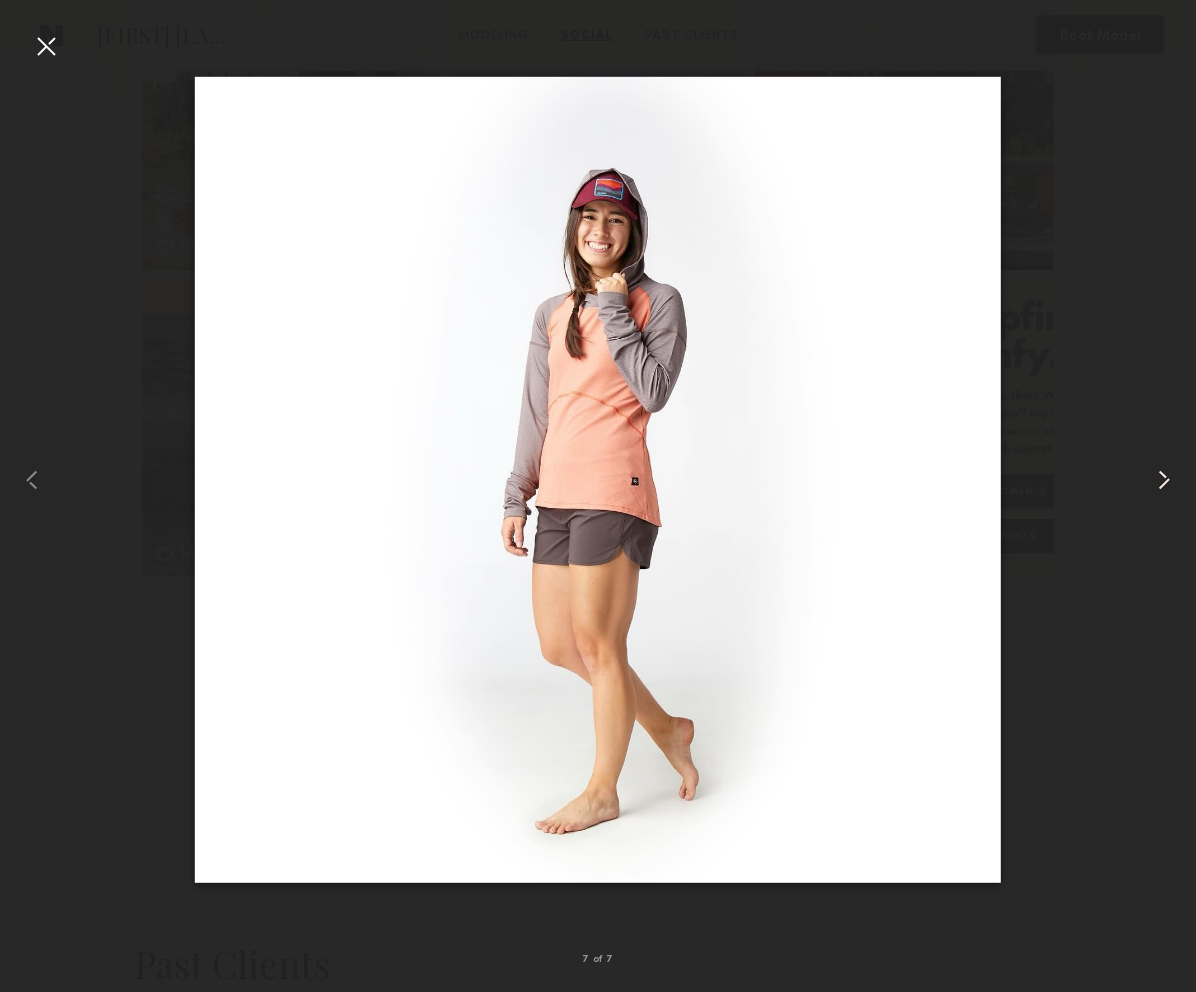 click at bounding box center [1164, 480] 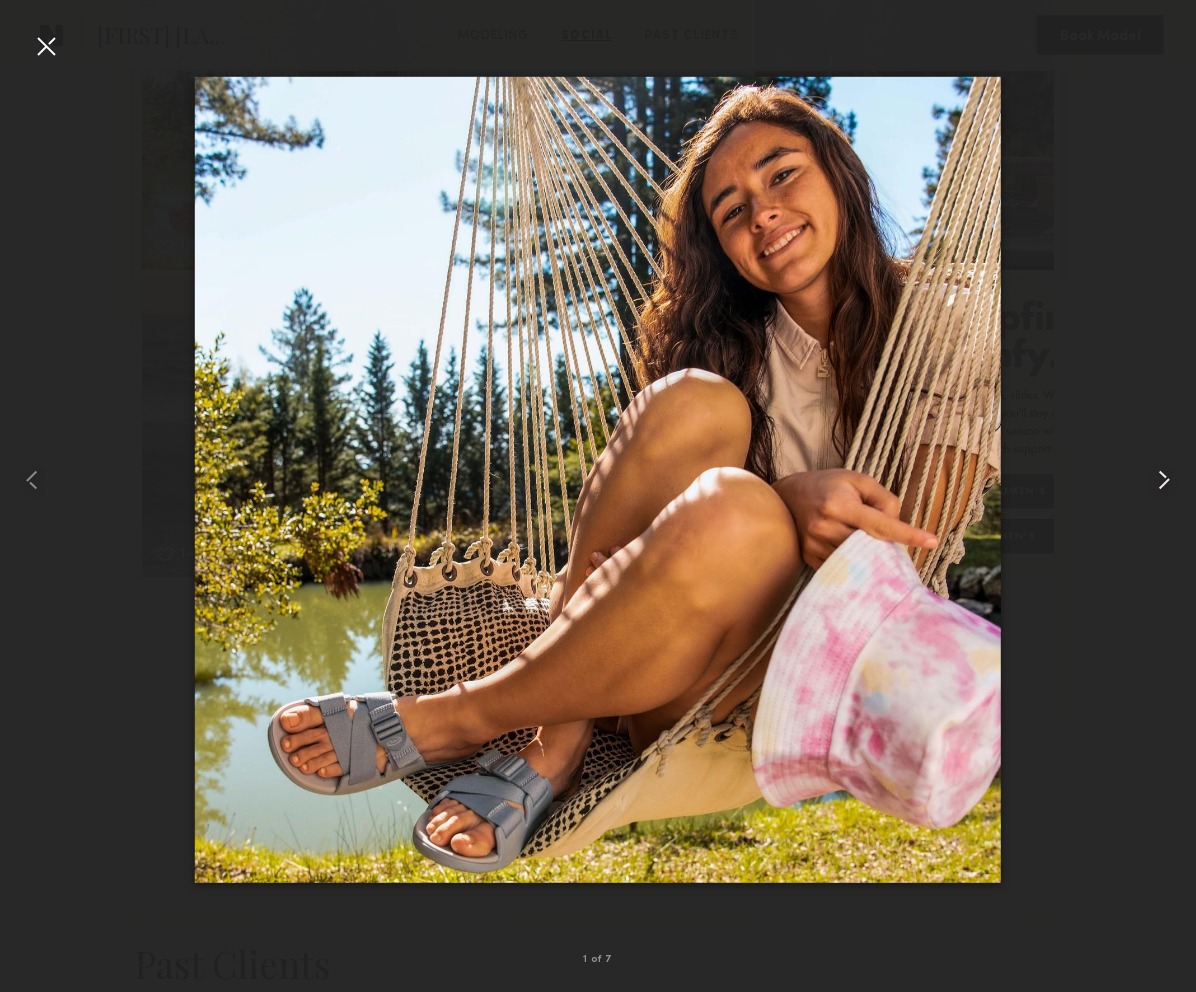 click at bounding box center (1164, 480) 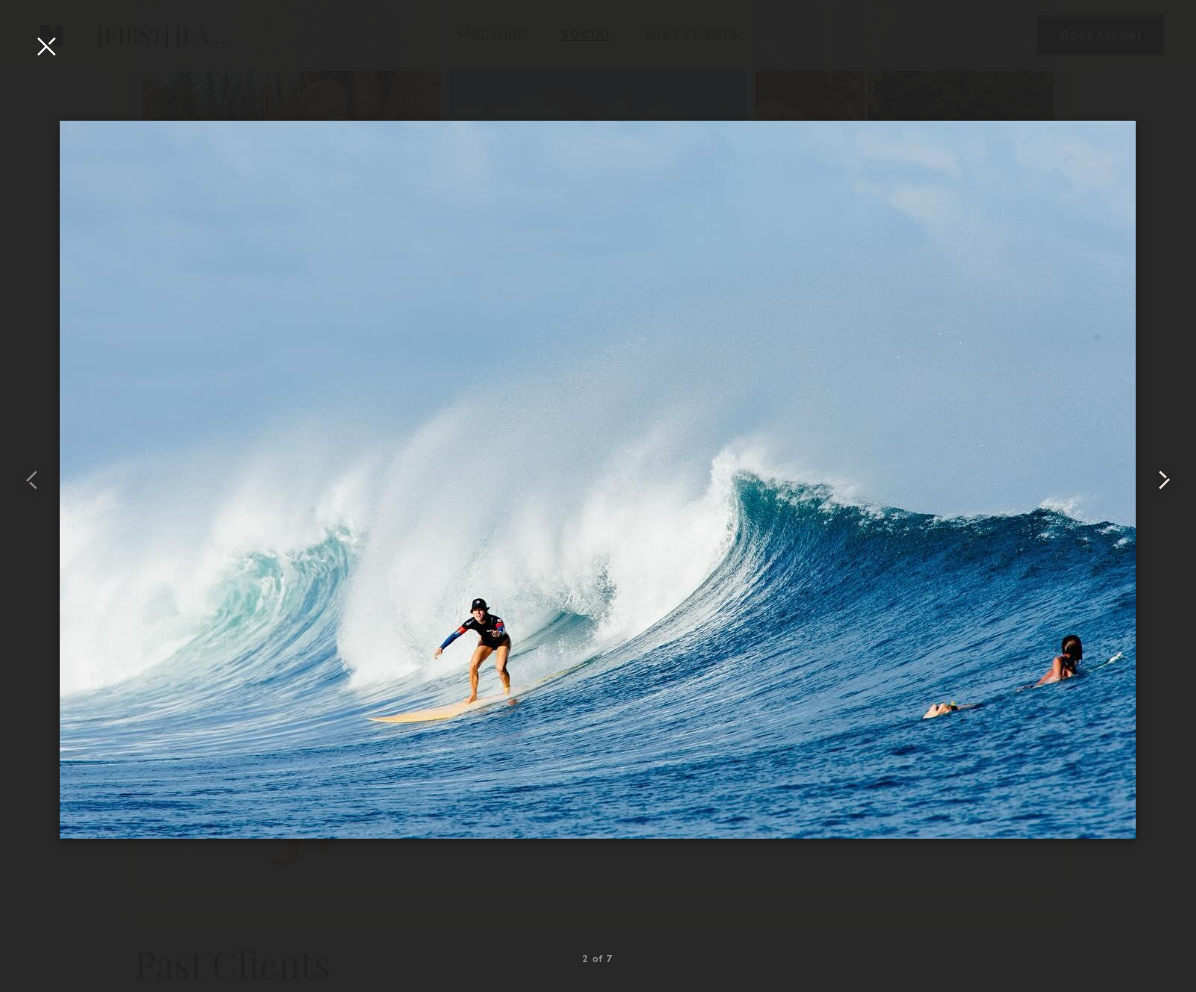 click at bounding box center (1164, 480) 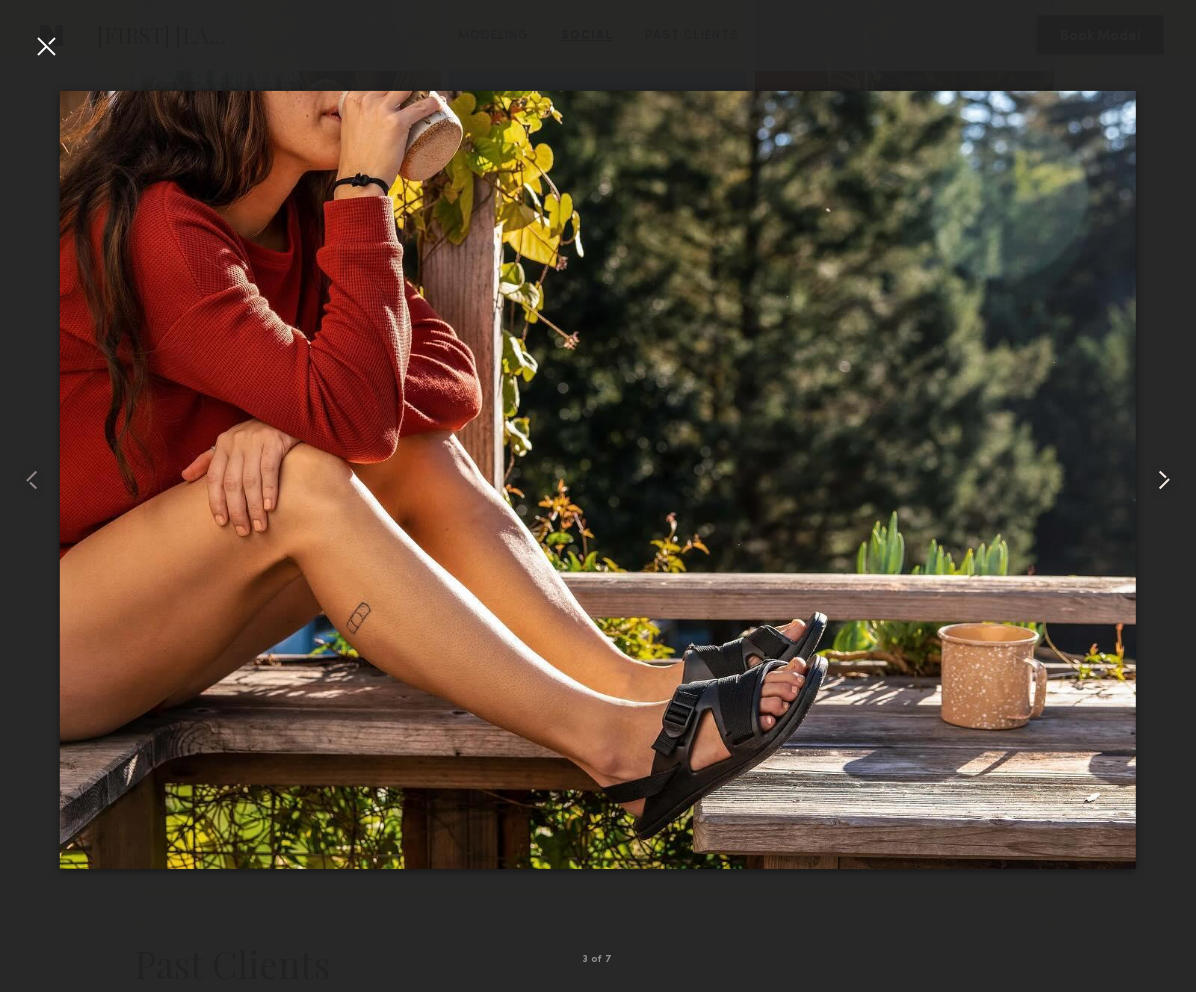 click at bounding box center [1164, 480] 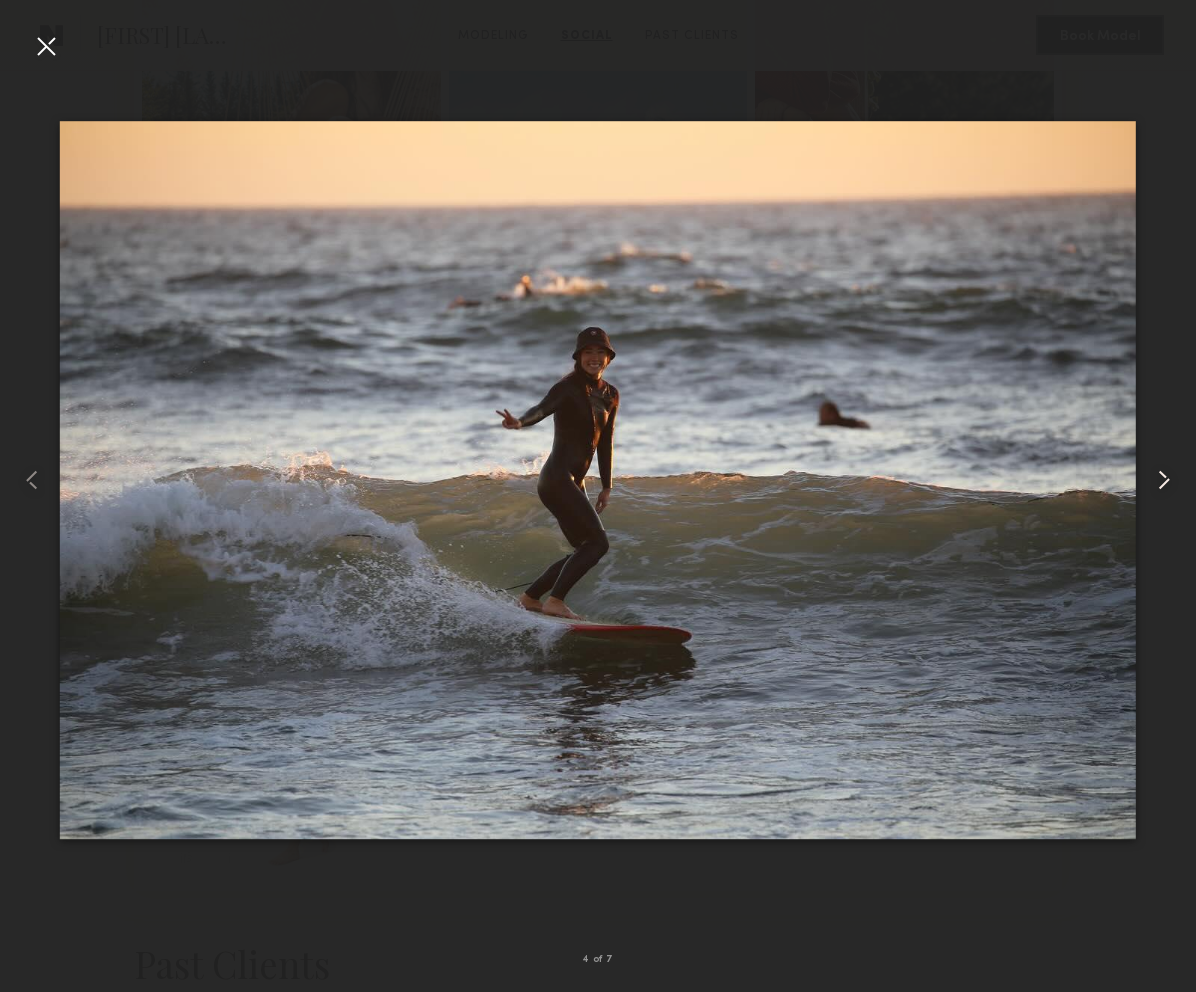 click at bounding box center (1164, 480) 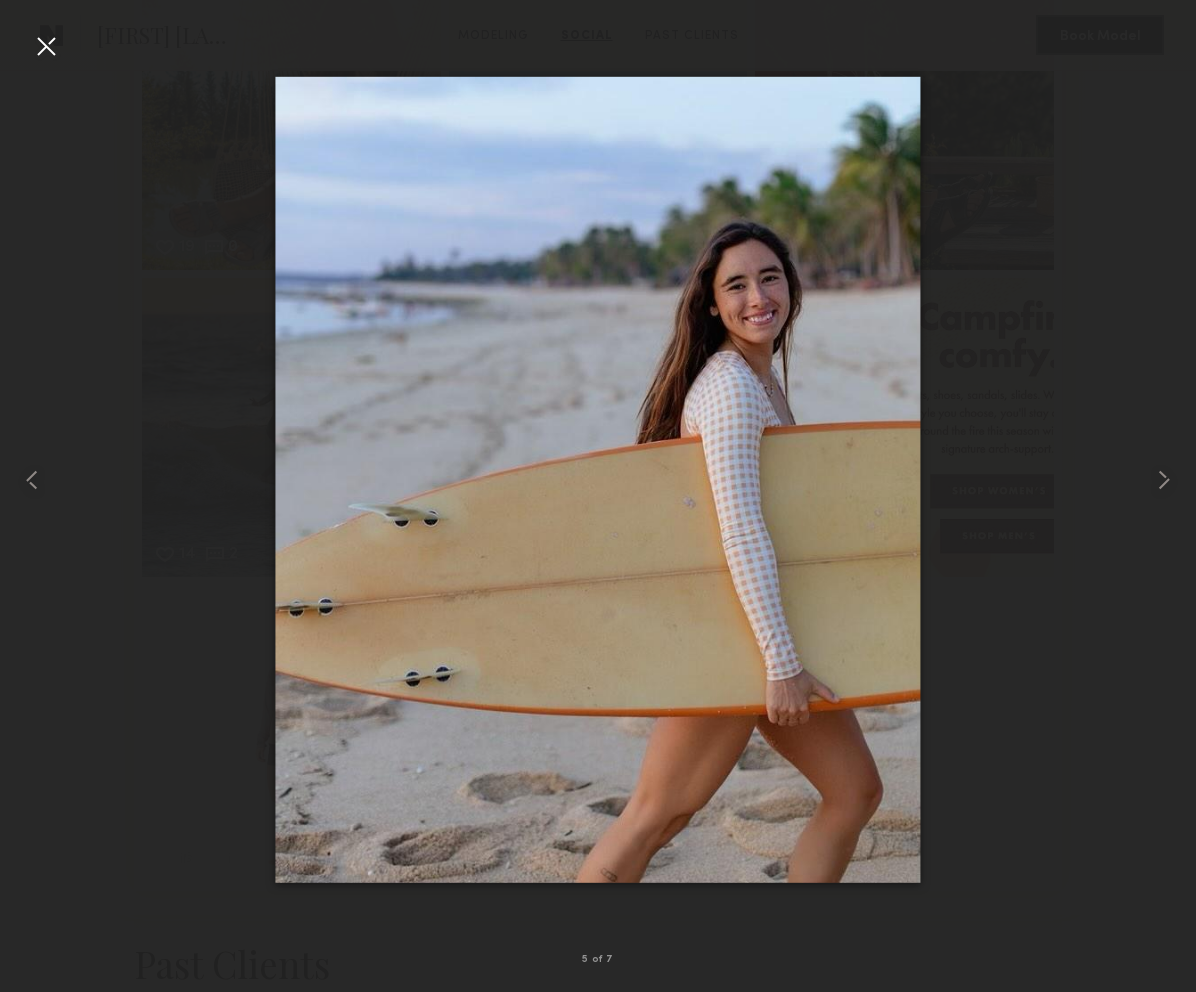 click at bounding box center (46, 46) 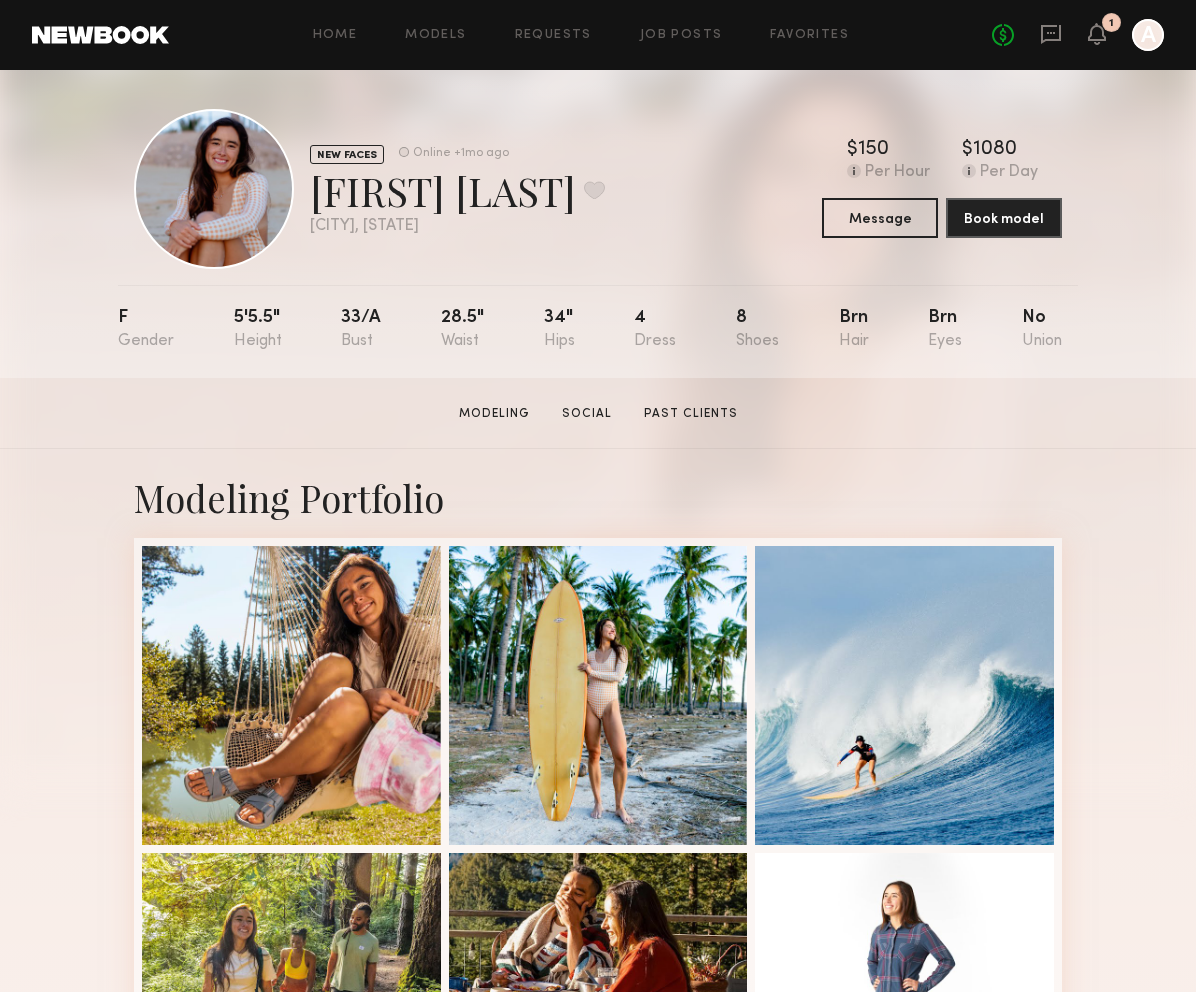scroll, scrollTop: 0, scrollLeft: 0, axis: both 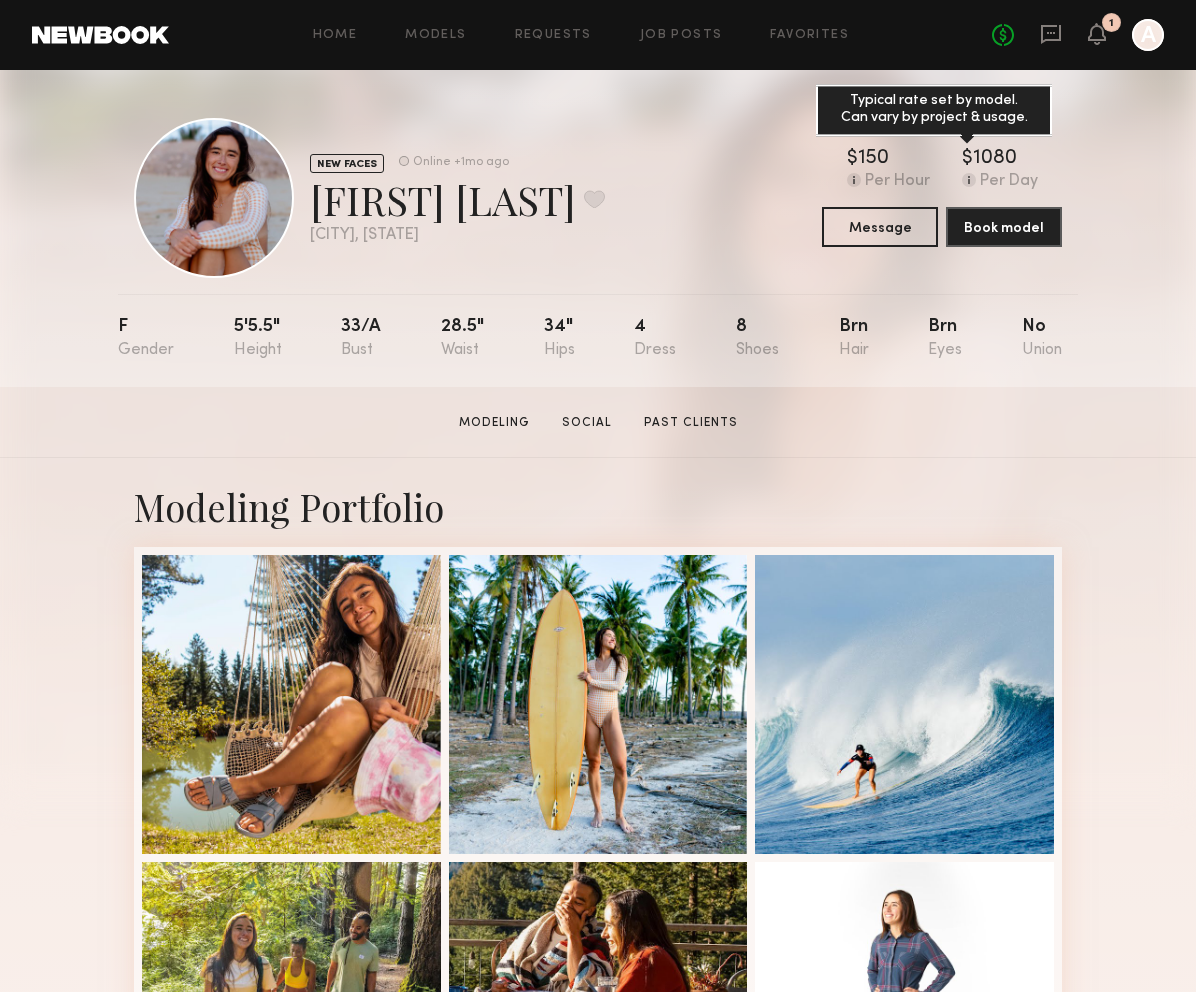 click 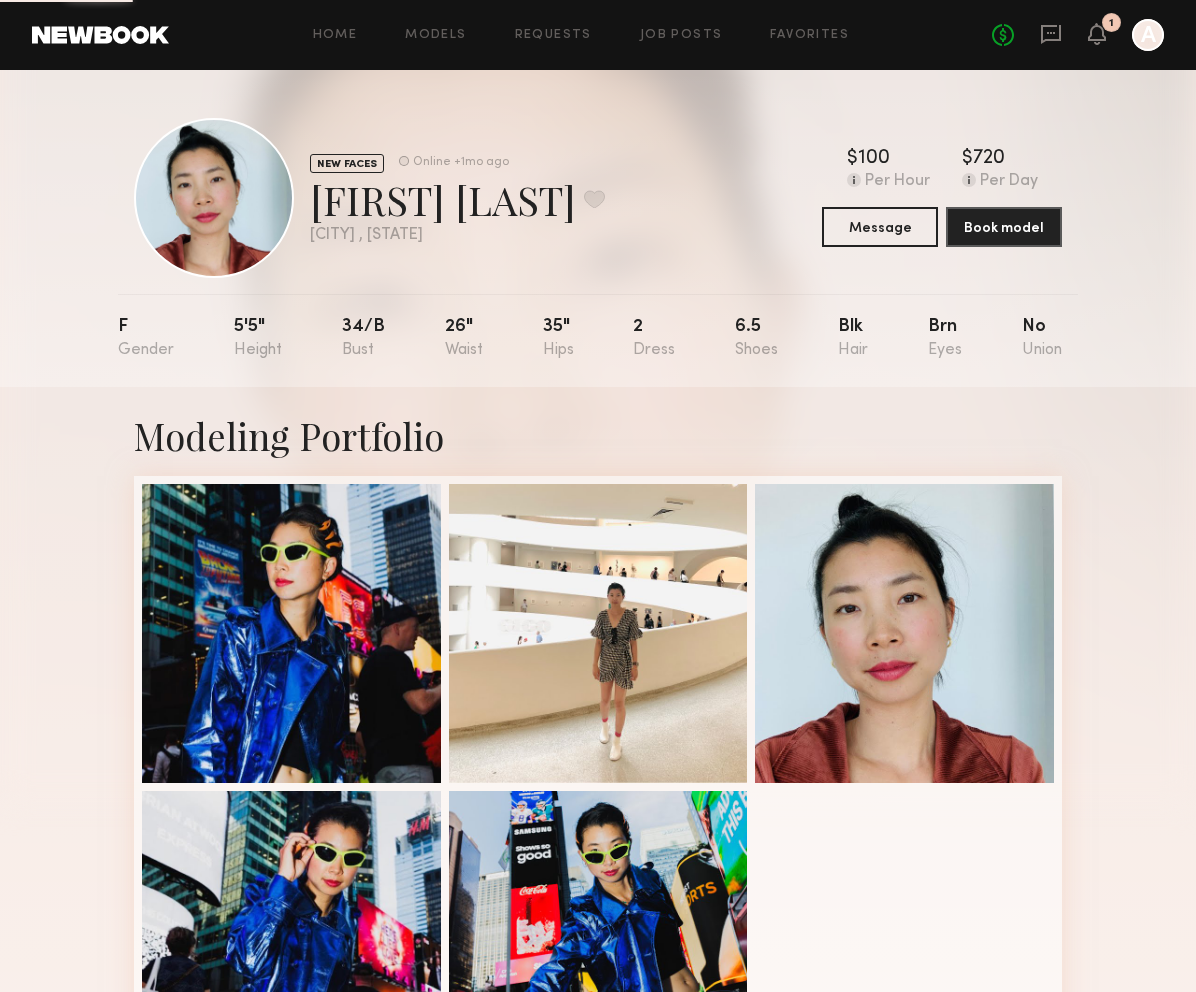 scroll, scrollTop: 218, scrollLeft: 0, axis: vertical 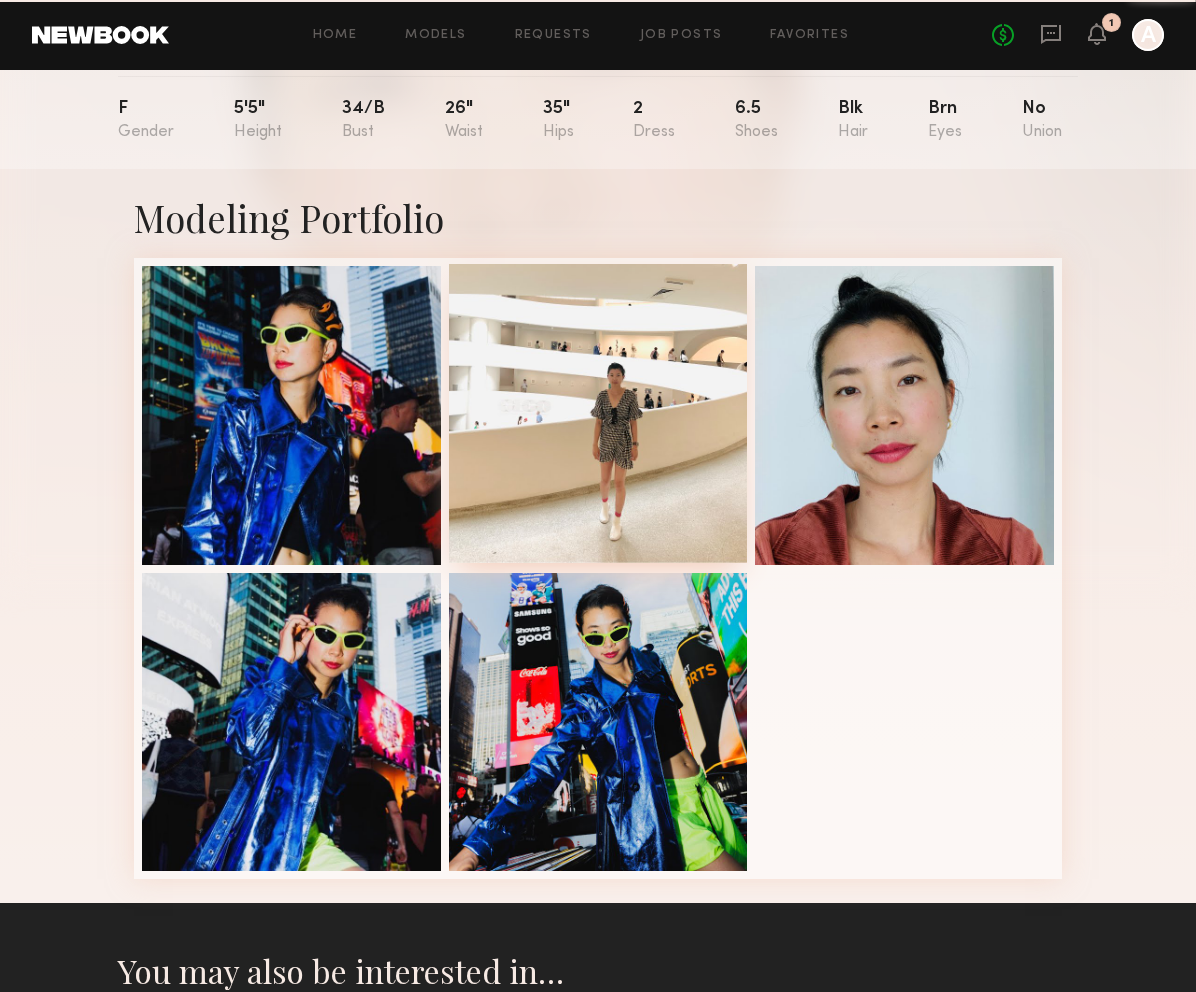 click at bounding box center [598, 413] 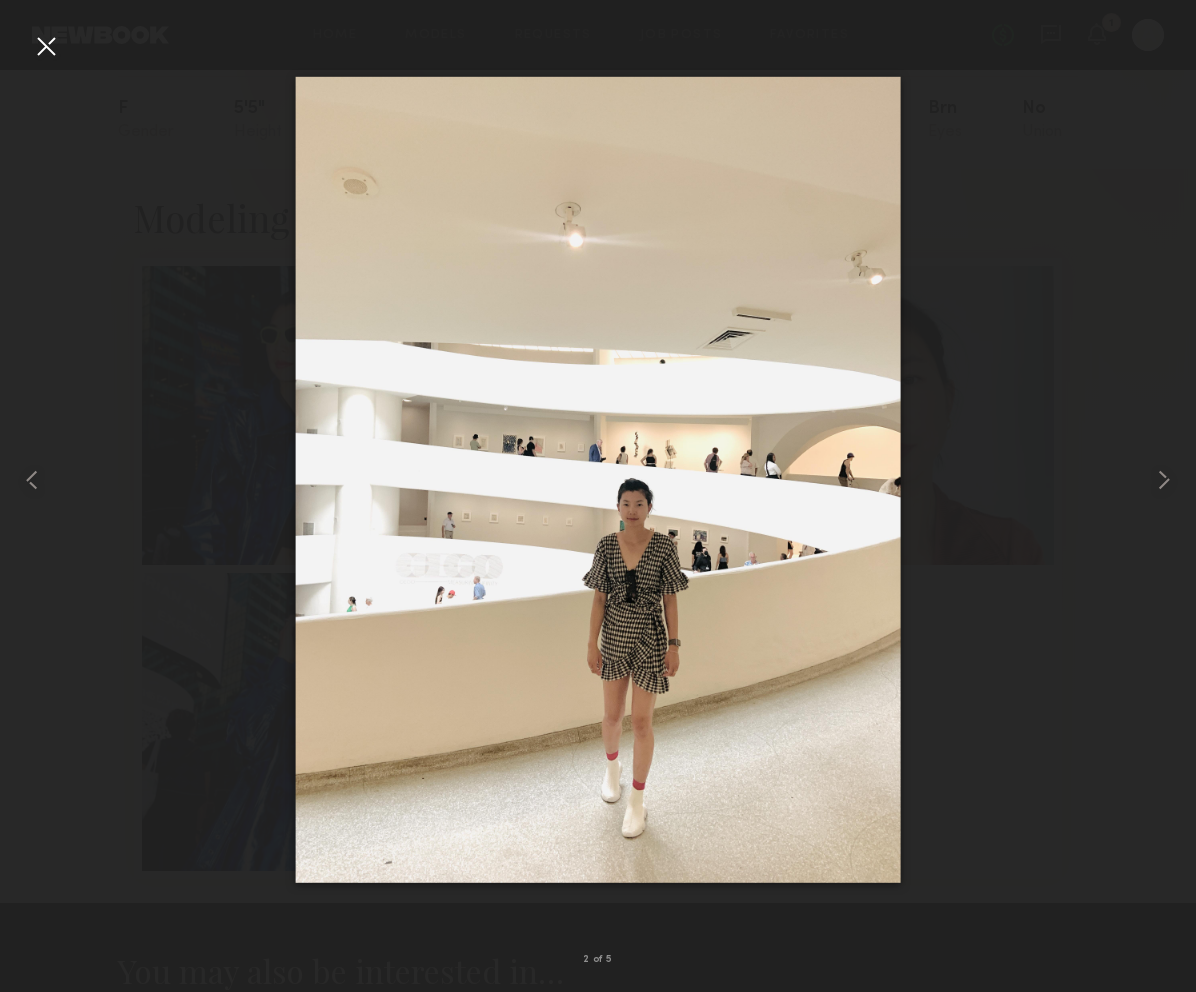 click at bounding box center (46, 46) 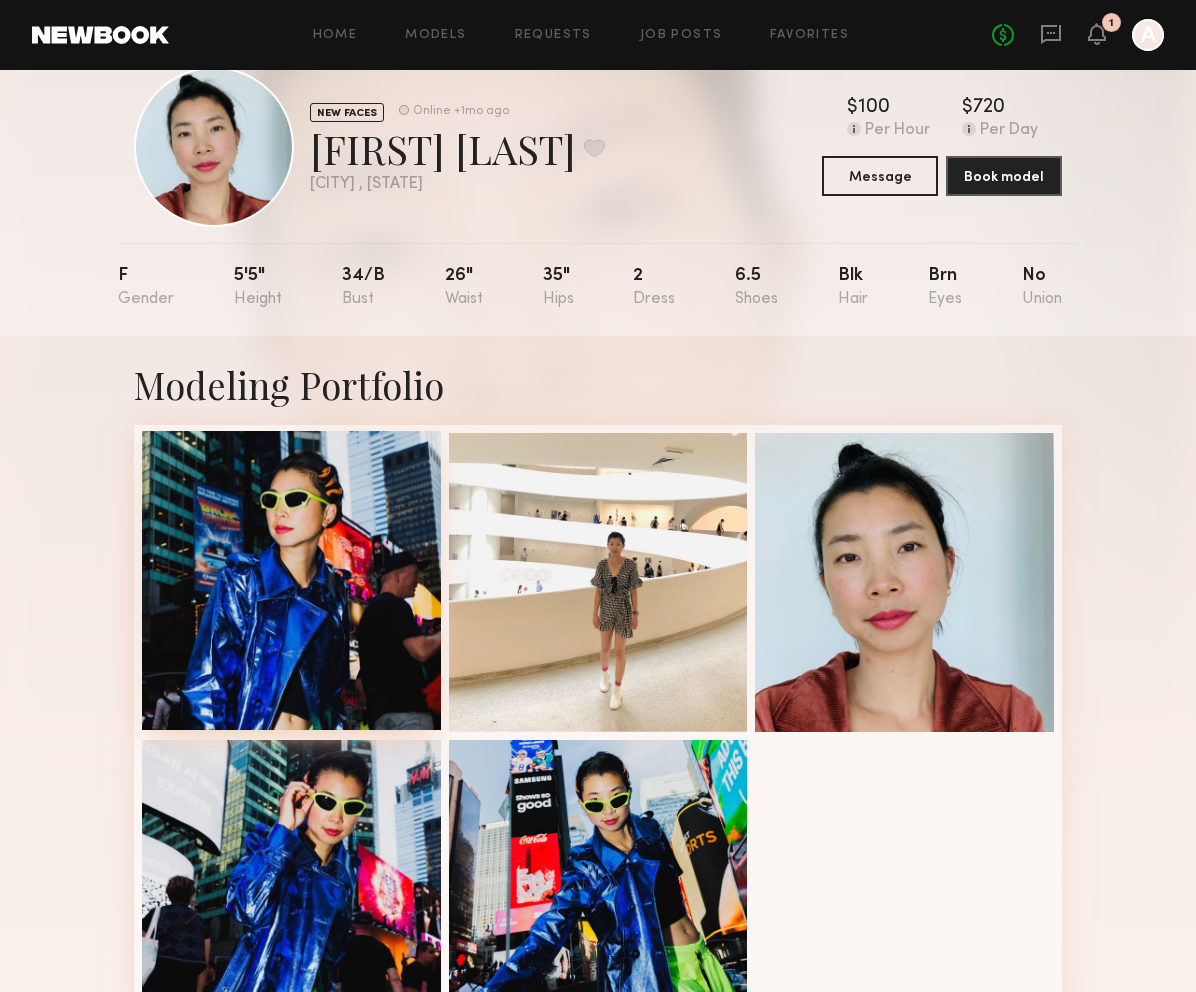 scroll, scrollTop: 41, scrollLeft: 0, axis: vertical 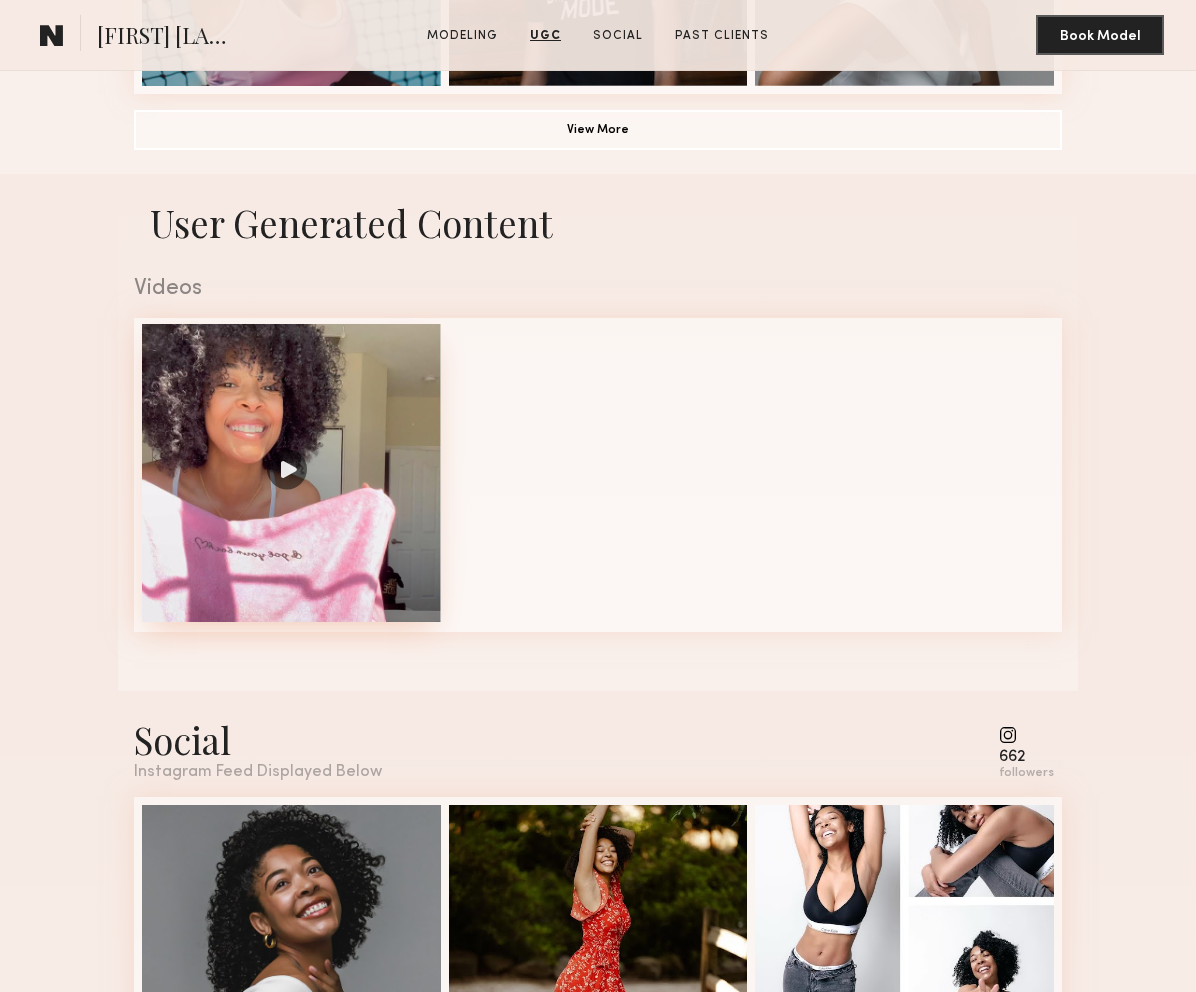 click at bounding box center (291, 473) 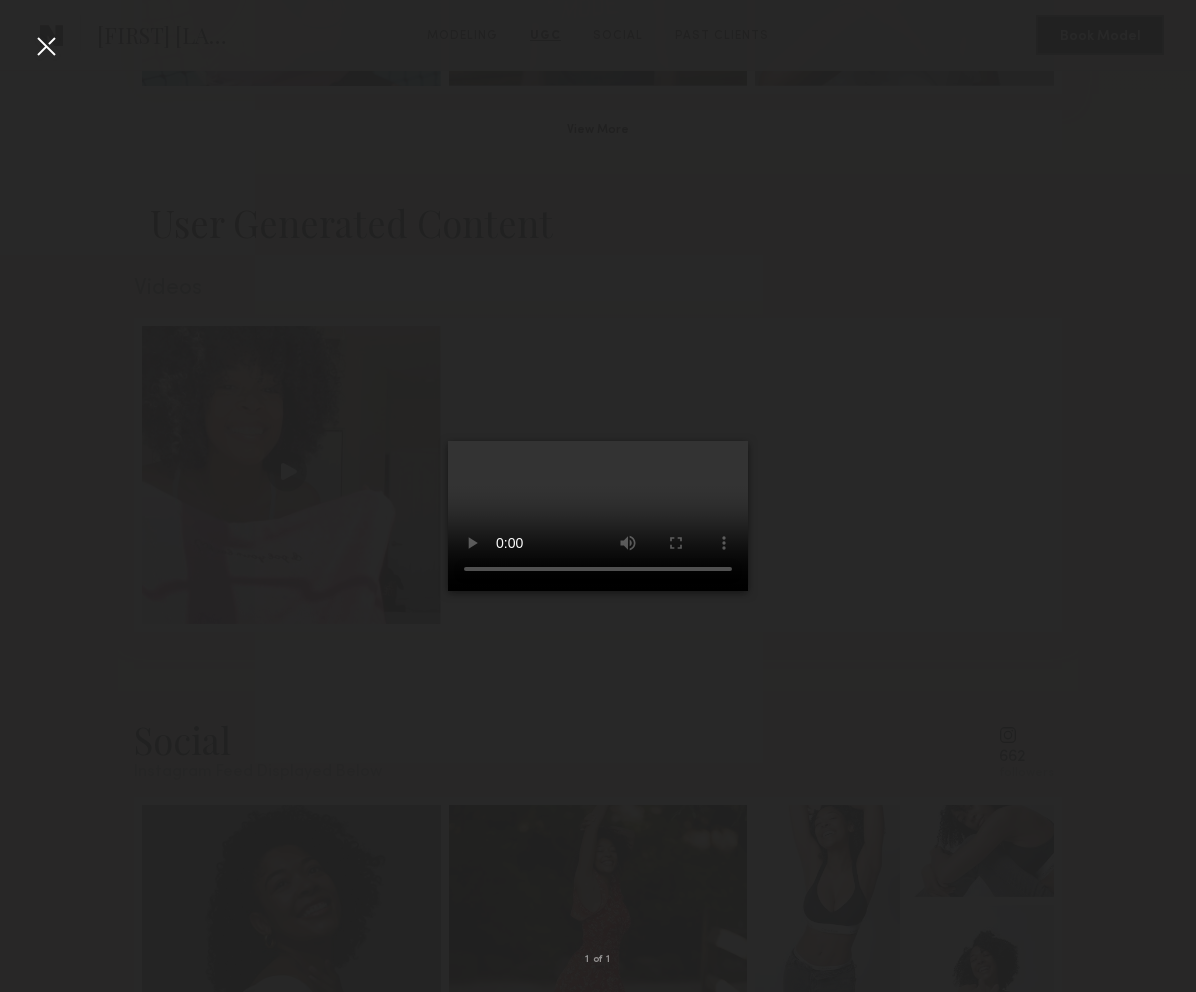 click at bounding box center (46, 46) 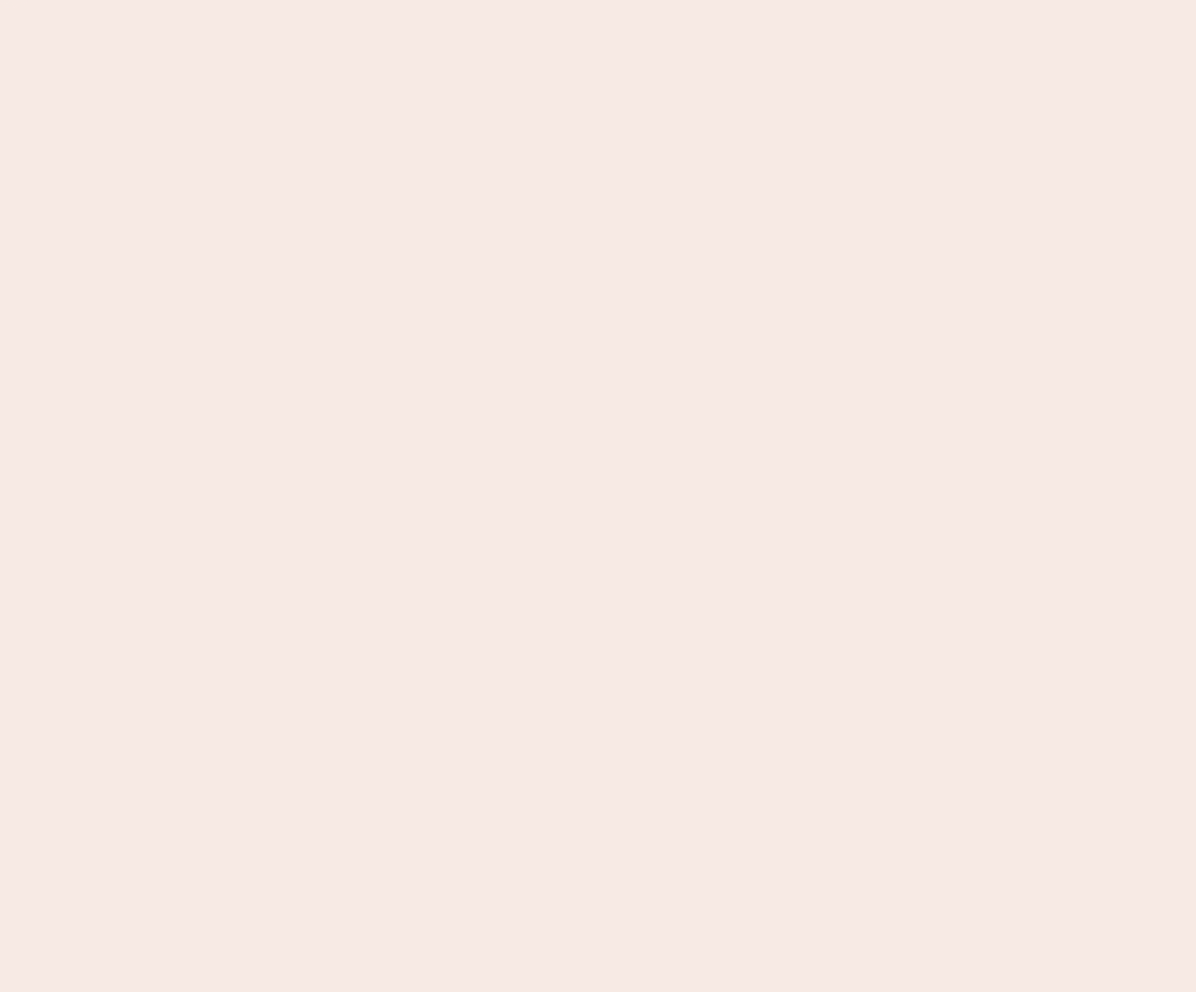 scroll, scrollTop: 0, scrollLeft: 0, axis: both 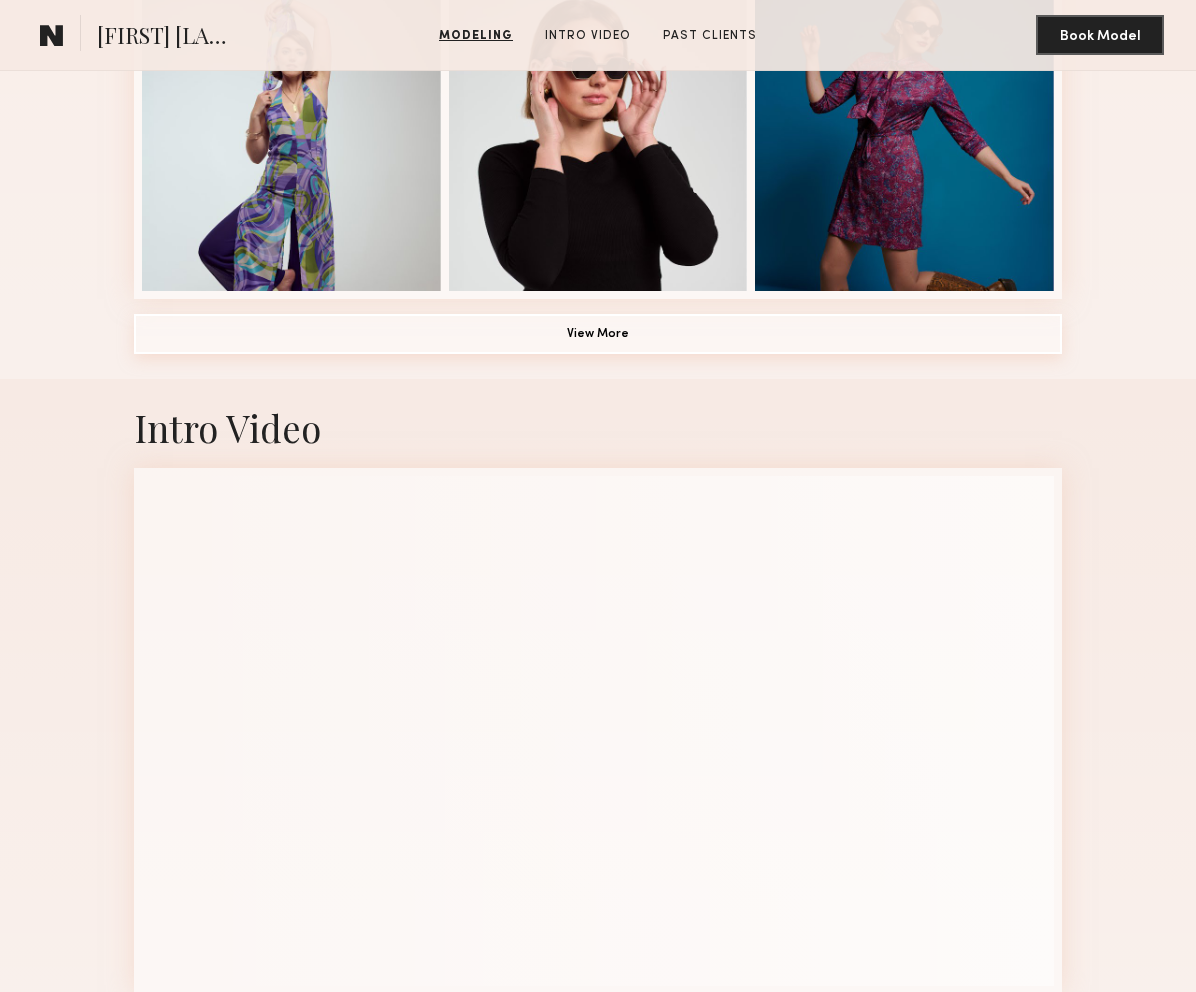 click on "View More" 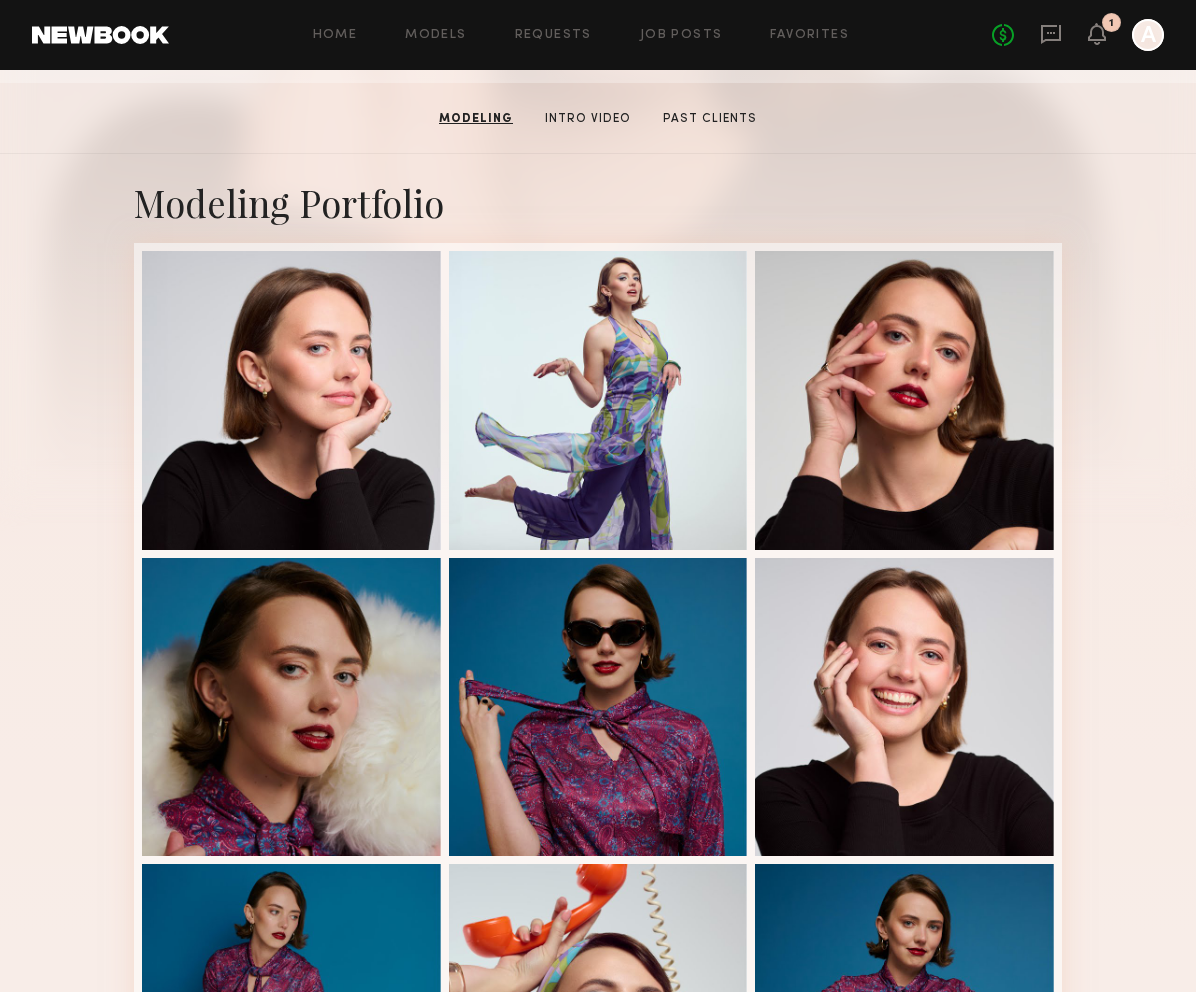 scroll, scrollTop: 0, scrollLeft: 0, axis: both 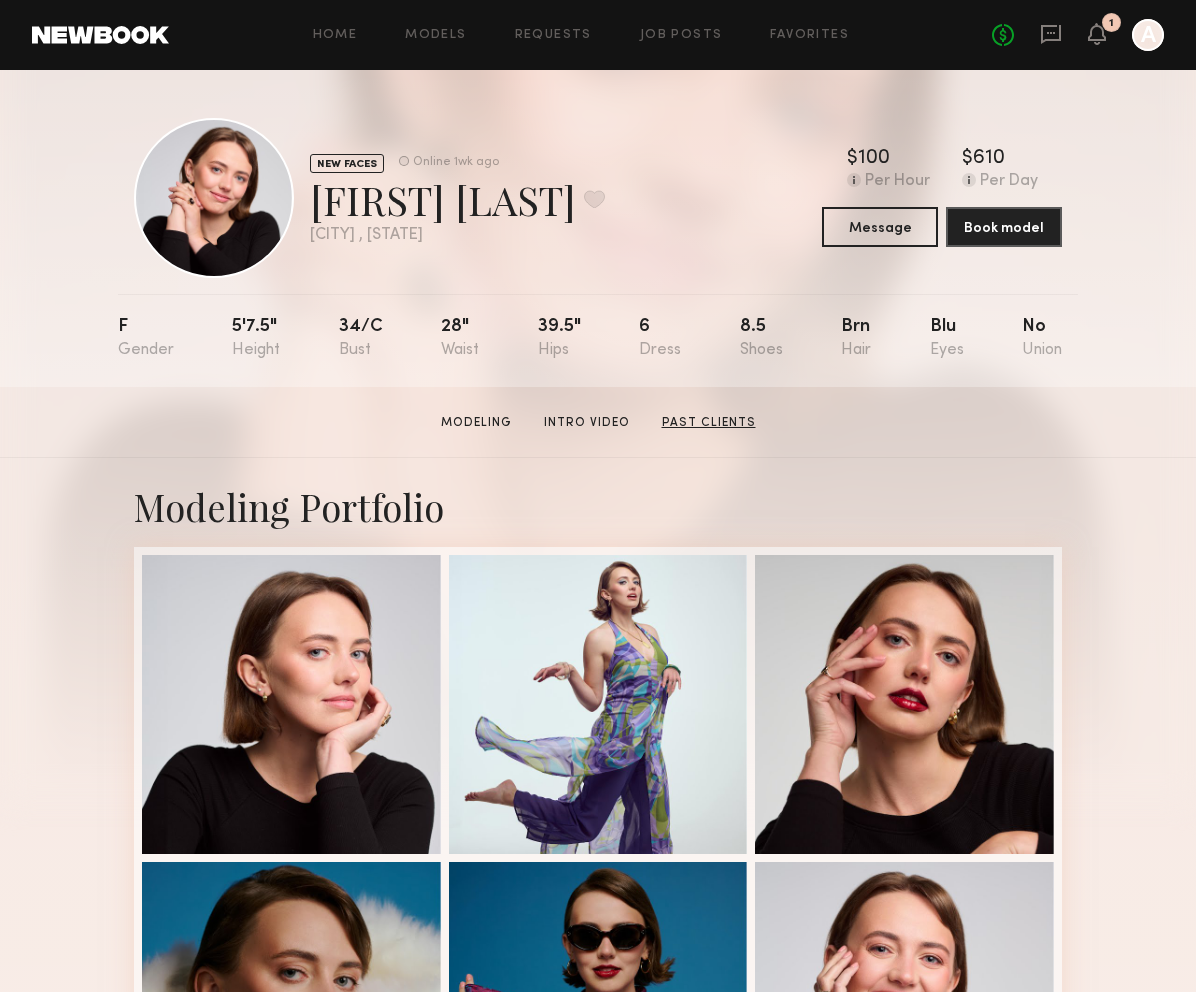 click on "Past Clients" 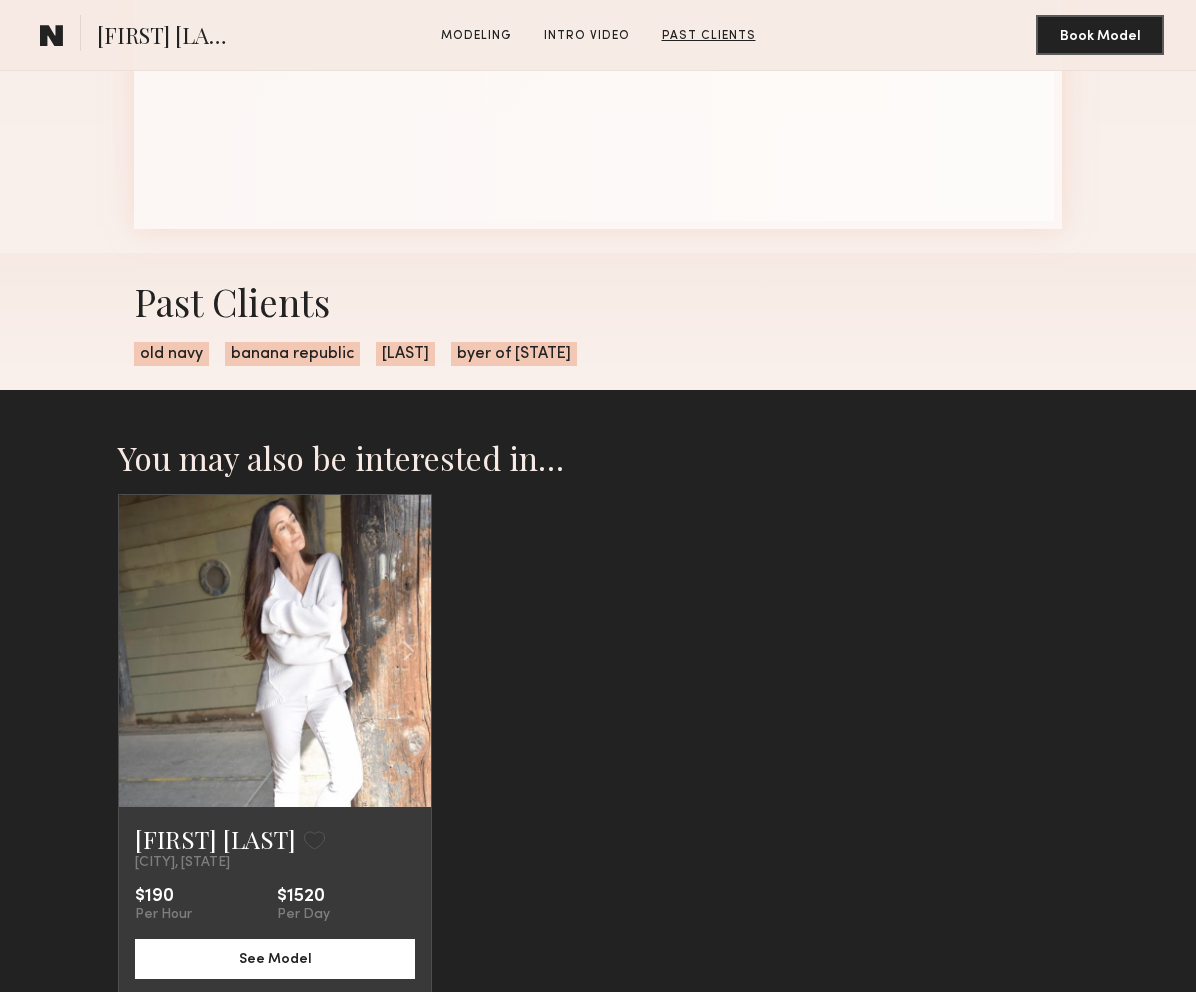 scroll, scrollTop: 2630, scrollLeft: 0, axis: vertical 